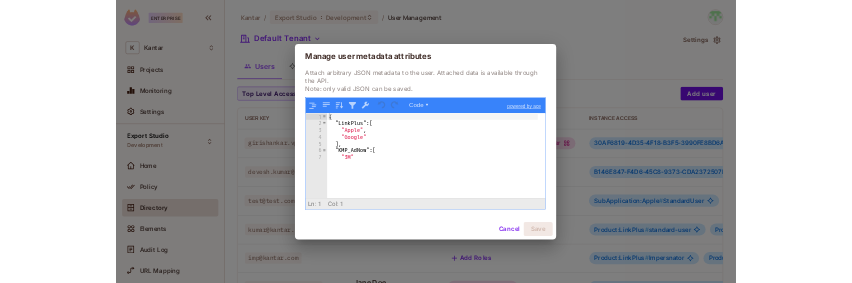 scroll, scrollTop: 0, scrollLeft: 0, axis: both 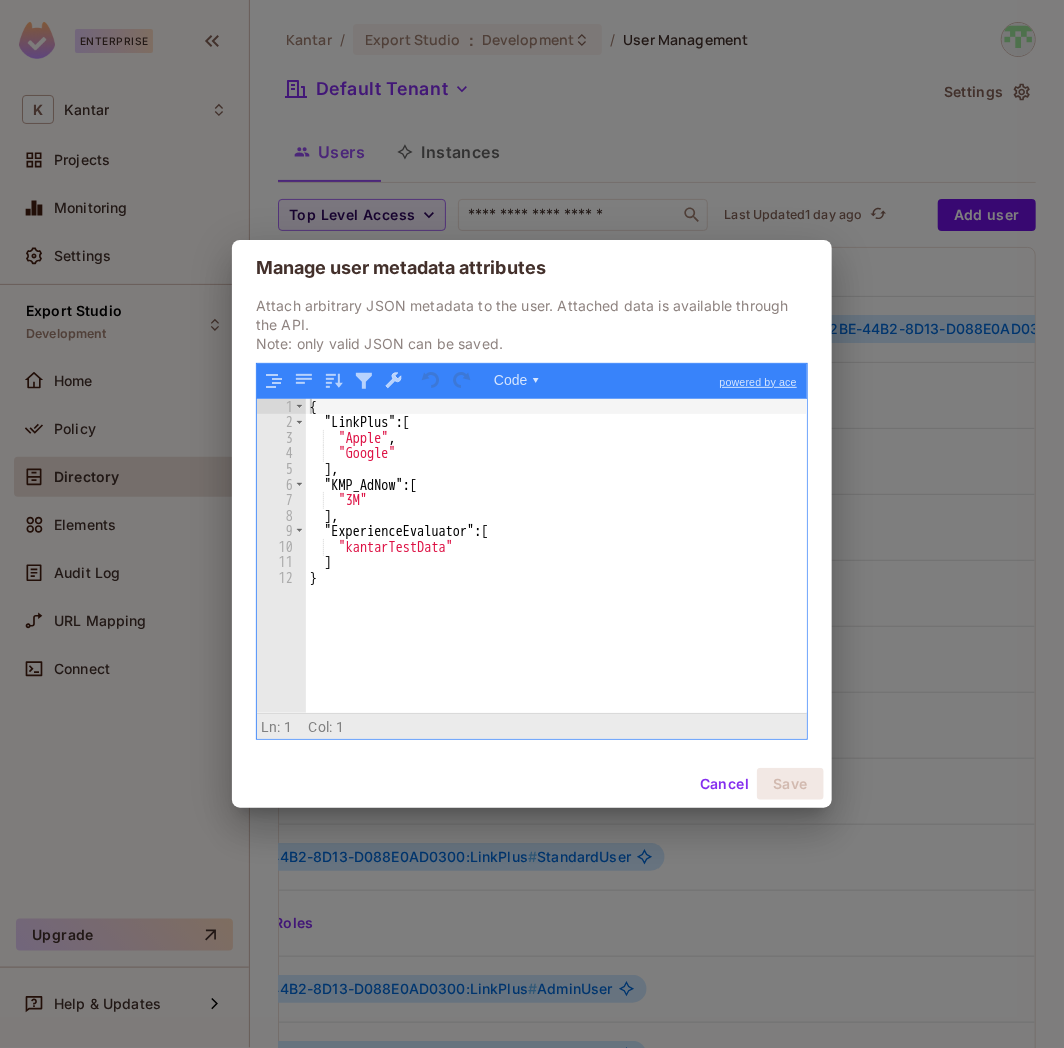 drag, startPoint x: 924, startPoint y: 412, endPoint x: 822, endPoint y: 593, distance: 207.76189 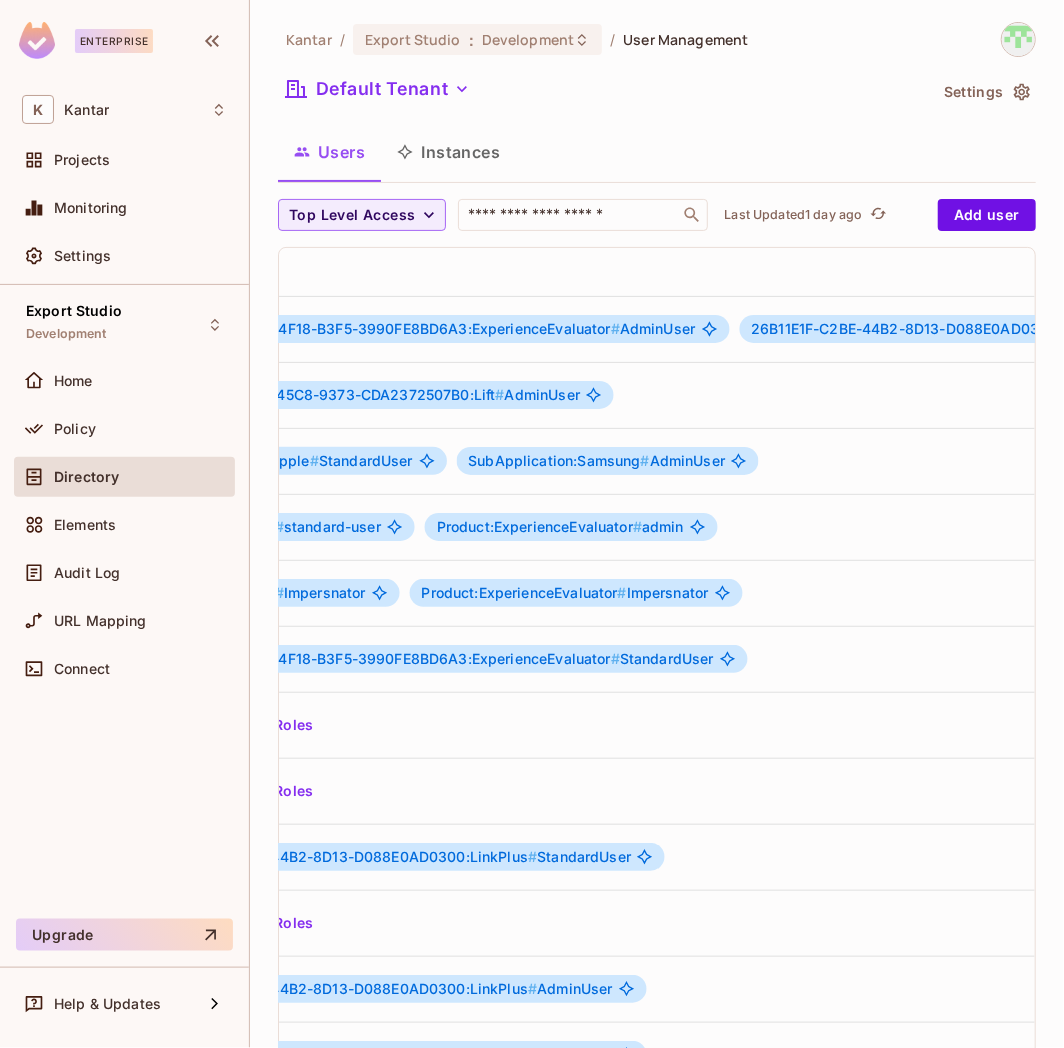 scroll, scrollTop: 0, scrollLeft: 1297, axis: horizontal 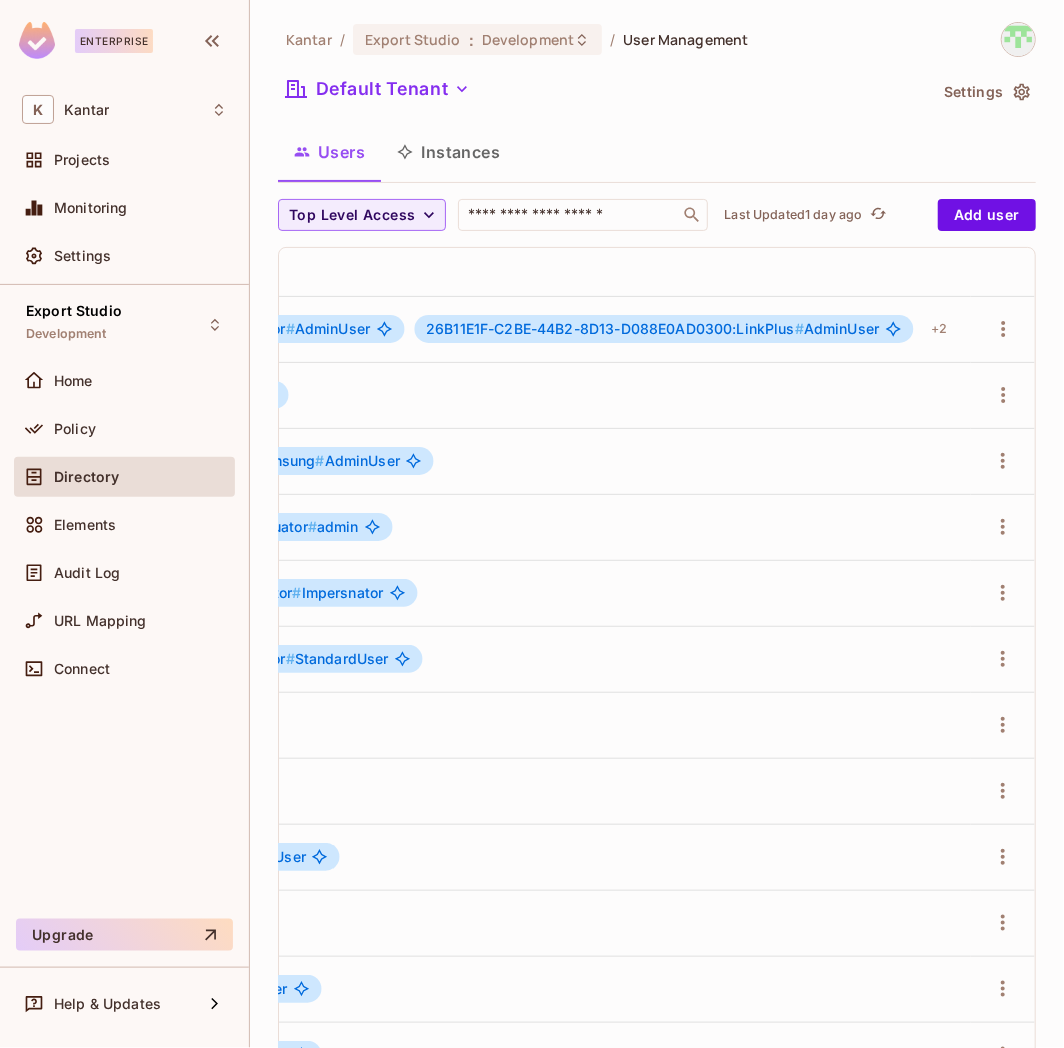 click on "Directory" at bounding box center [86, 477] 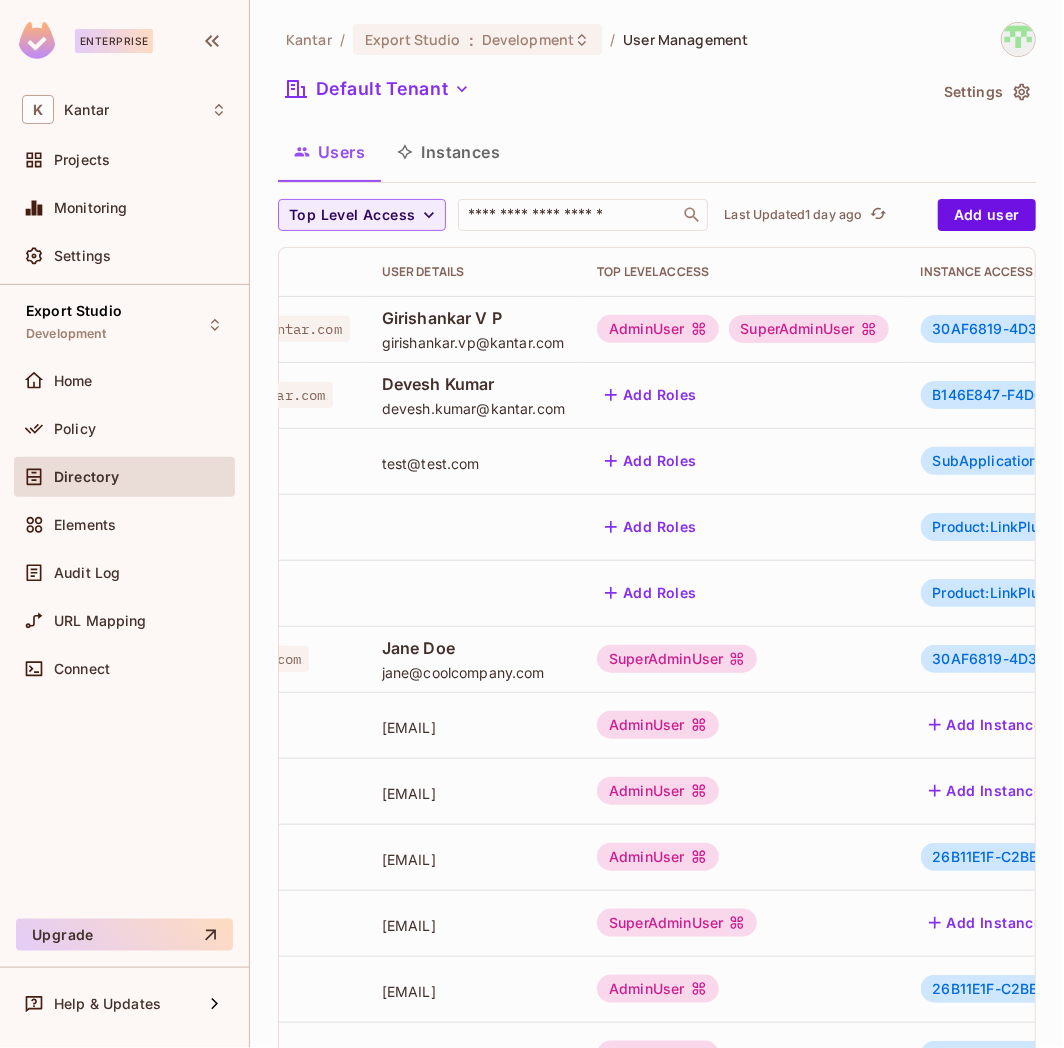 scroll, scrollTop: 0, scrollLeft: 0, axis: both 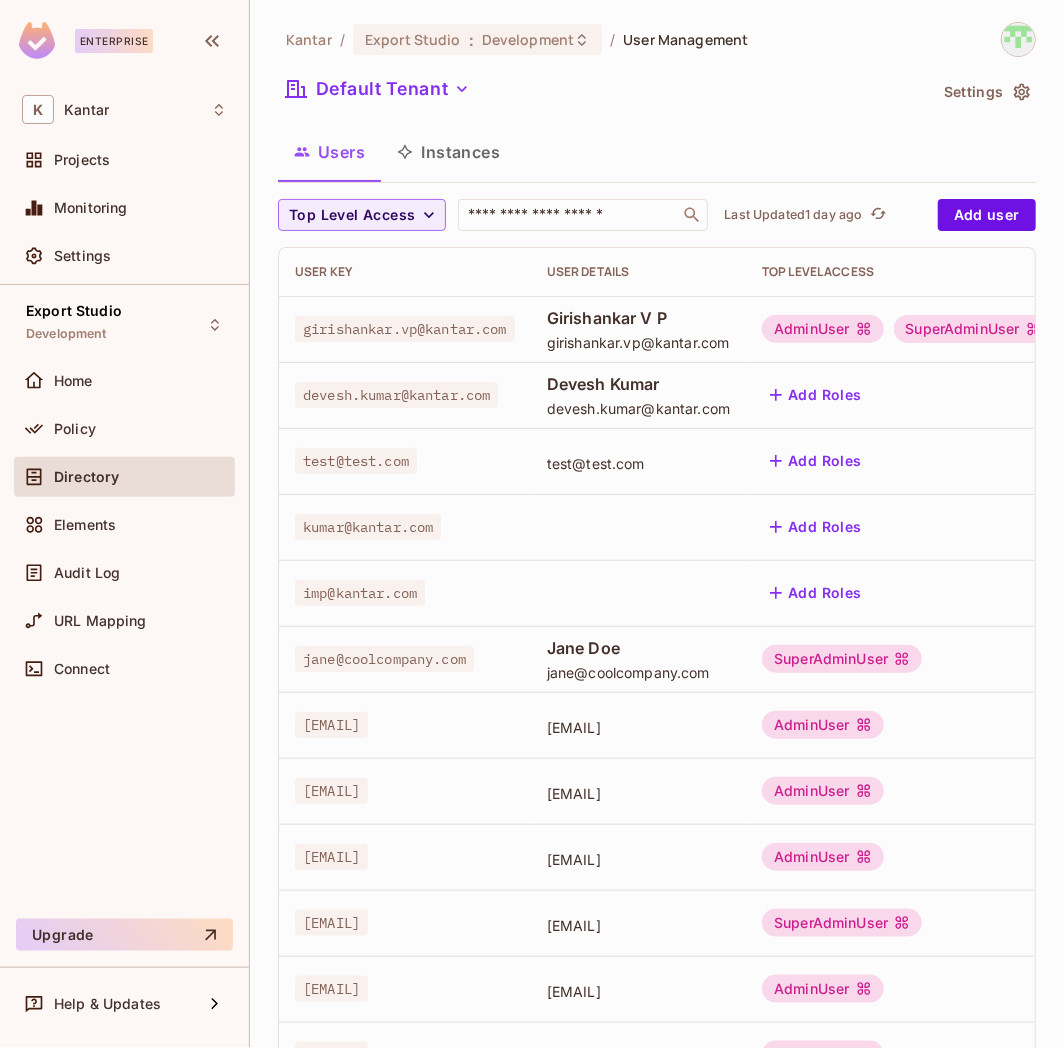 click on "AdminUser" at bounding box center (822, 329) 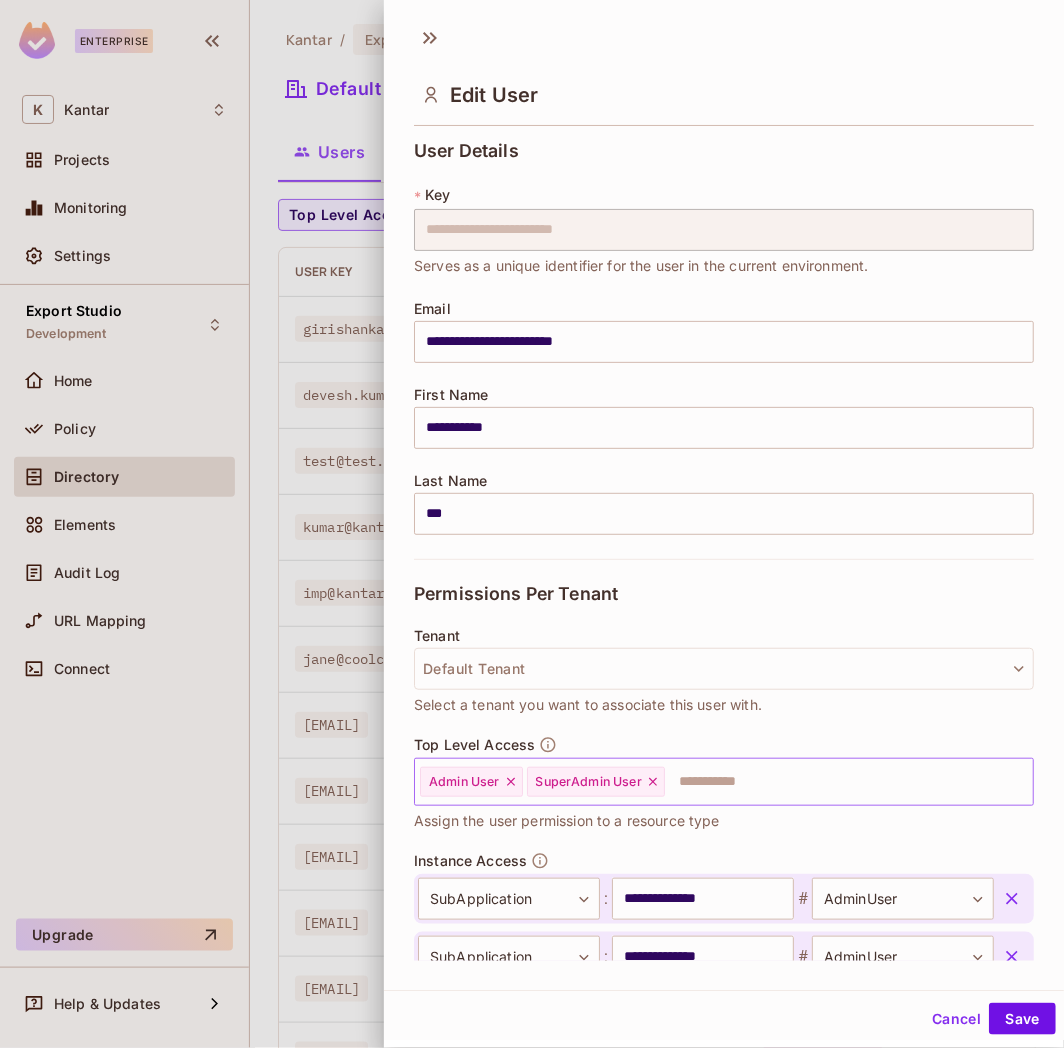 scroll, scrollTop: 305, scrollLeft: 0, axis: vertical 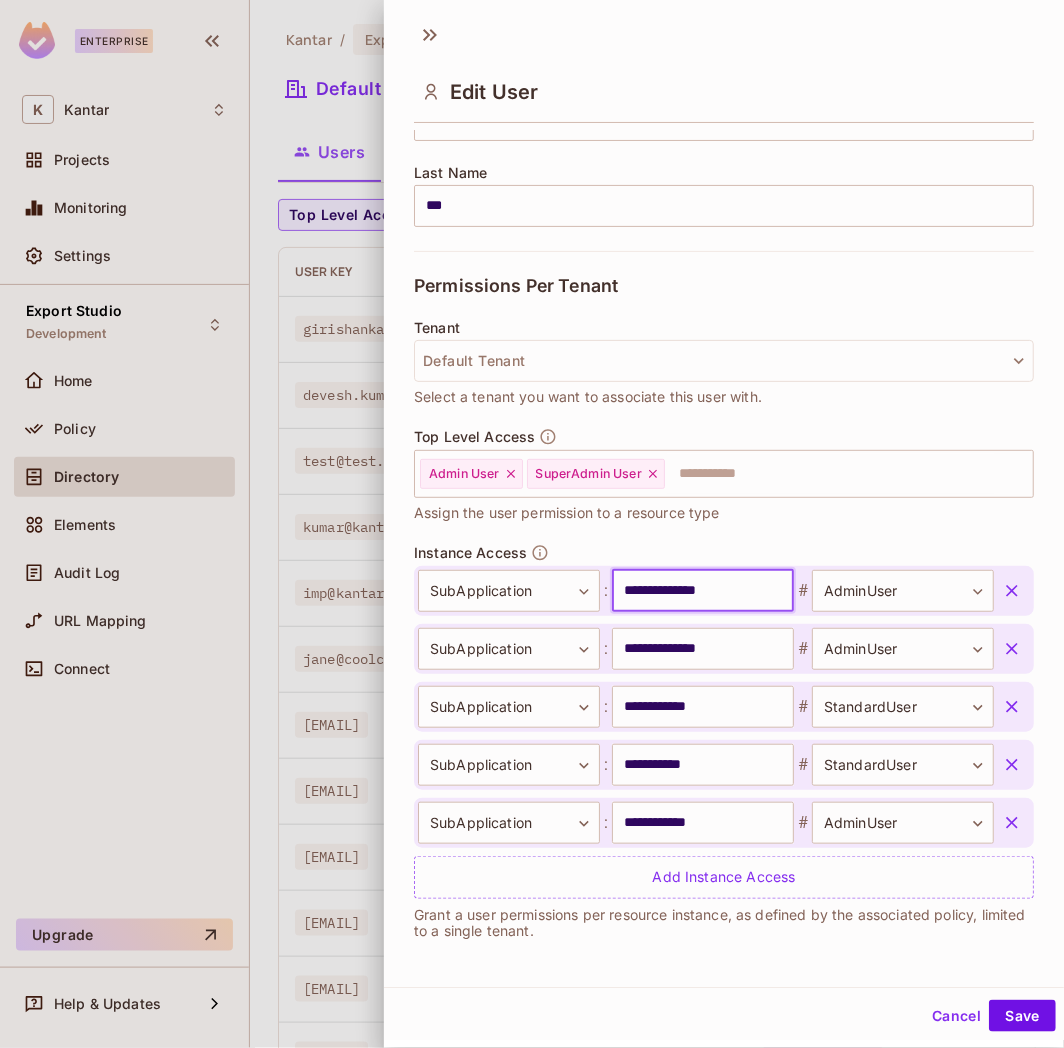 drag, startPoint x: 724, startPoint y: 593, endPoint x: 594, endPoint y: 600, distance: 130.18832 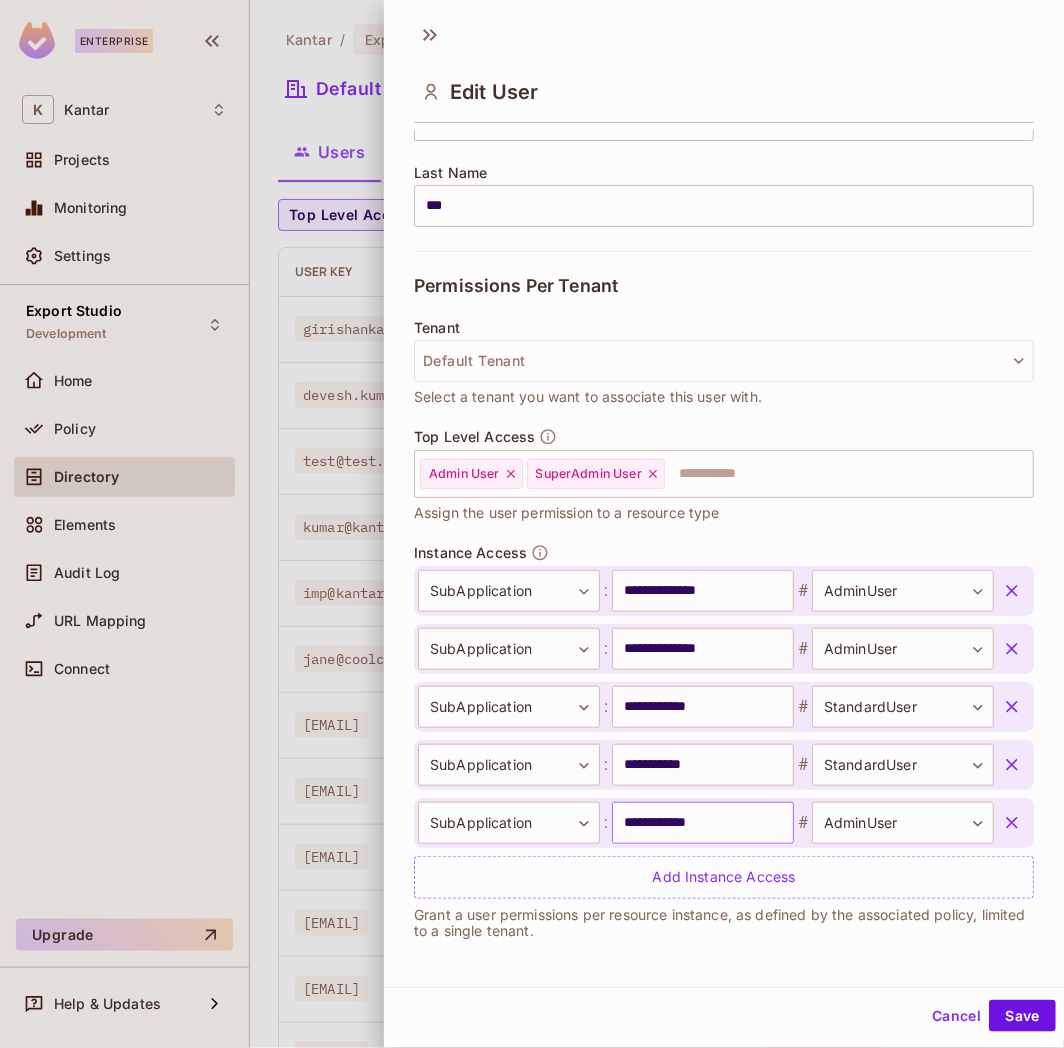 click on "**********" at bounding box center [703, 823] 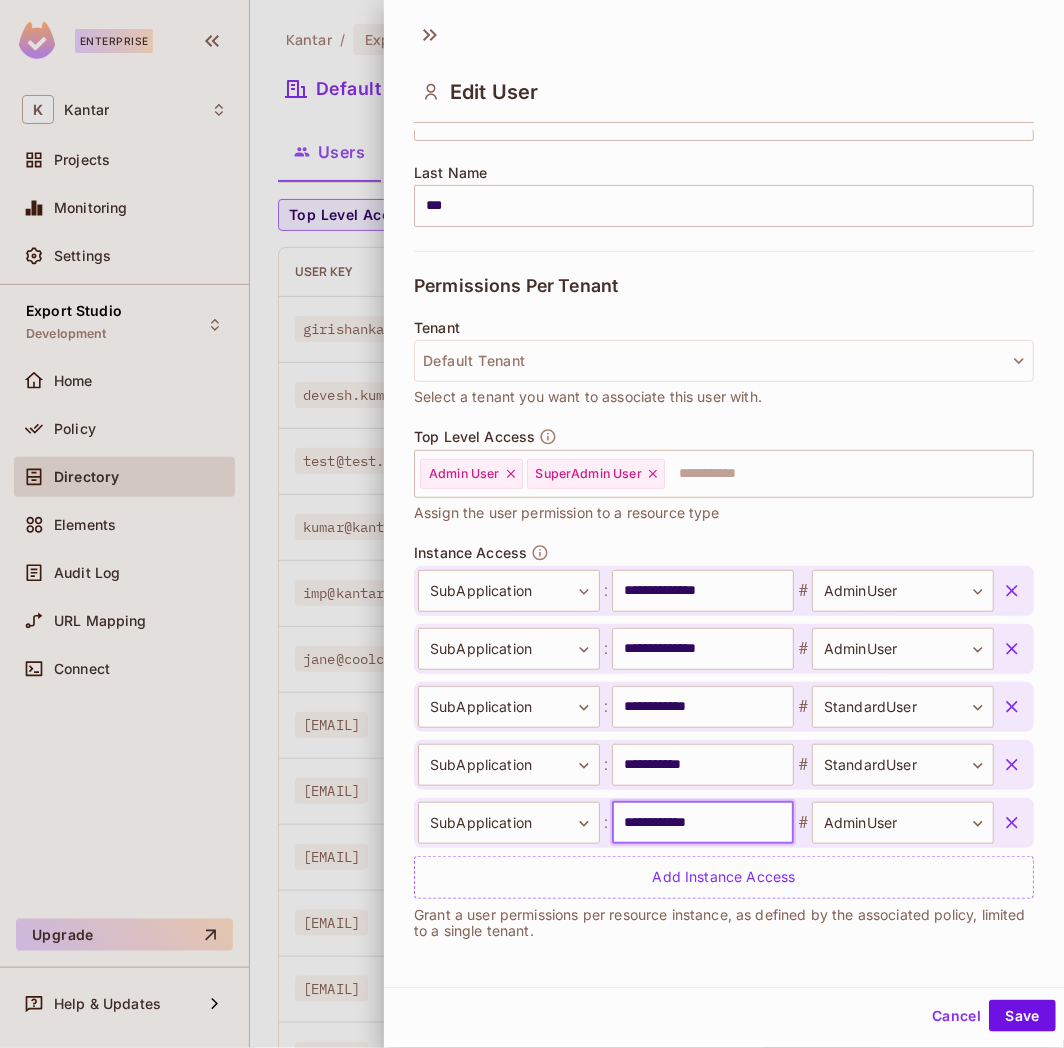 click on "**********" at bounding box center (703, 823) 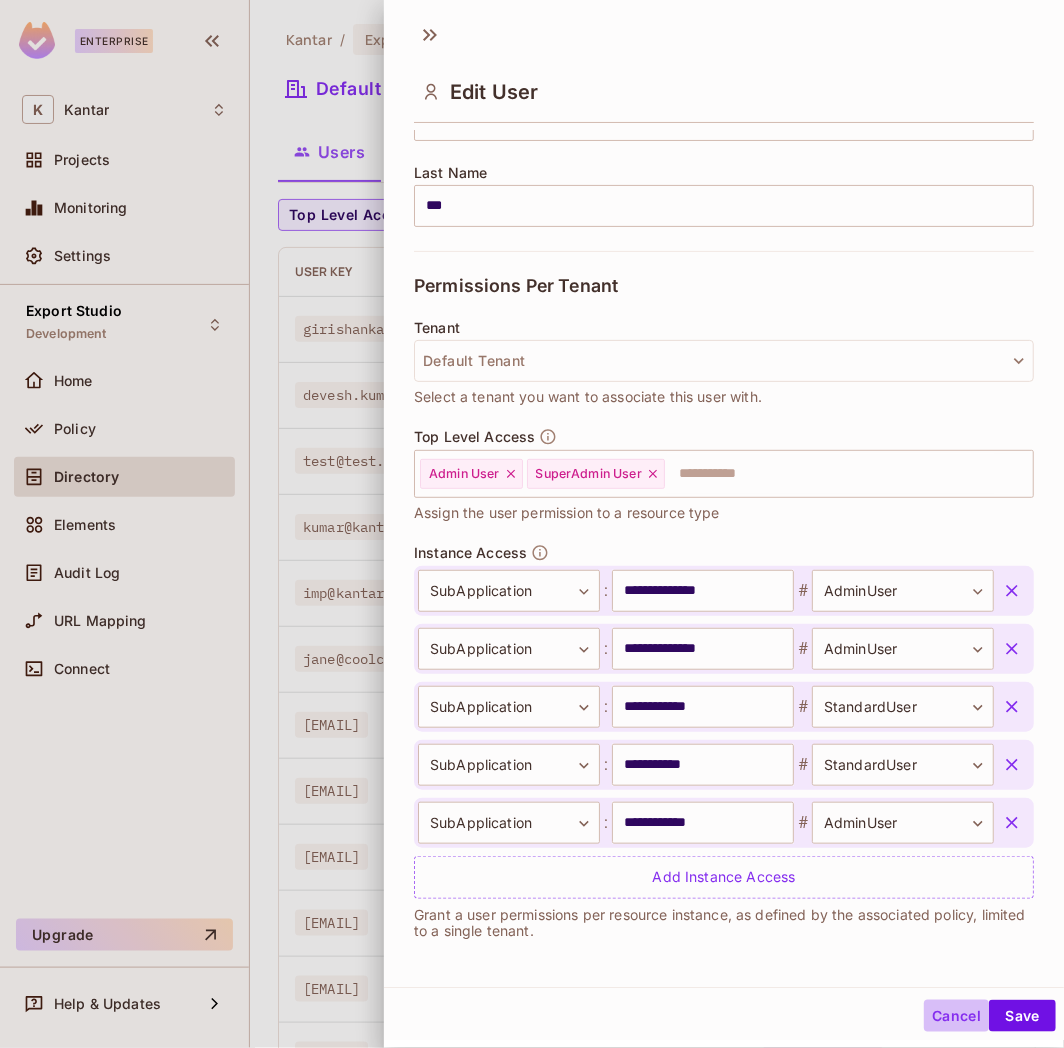 click on "Cancel" at bounding box center (956, 1016) 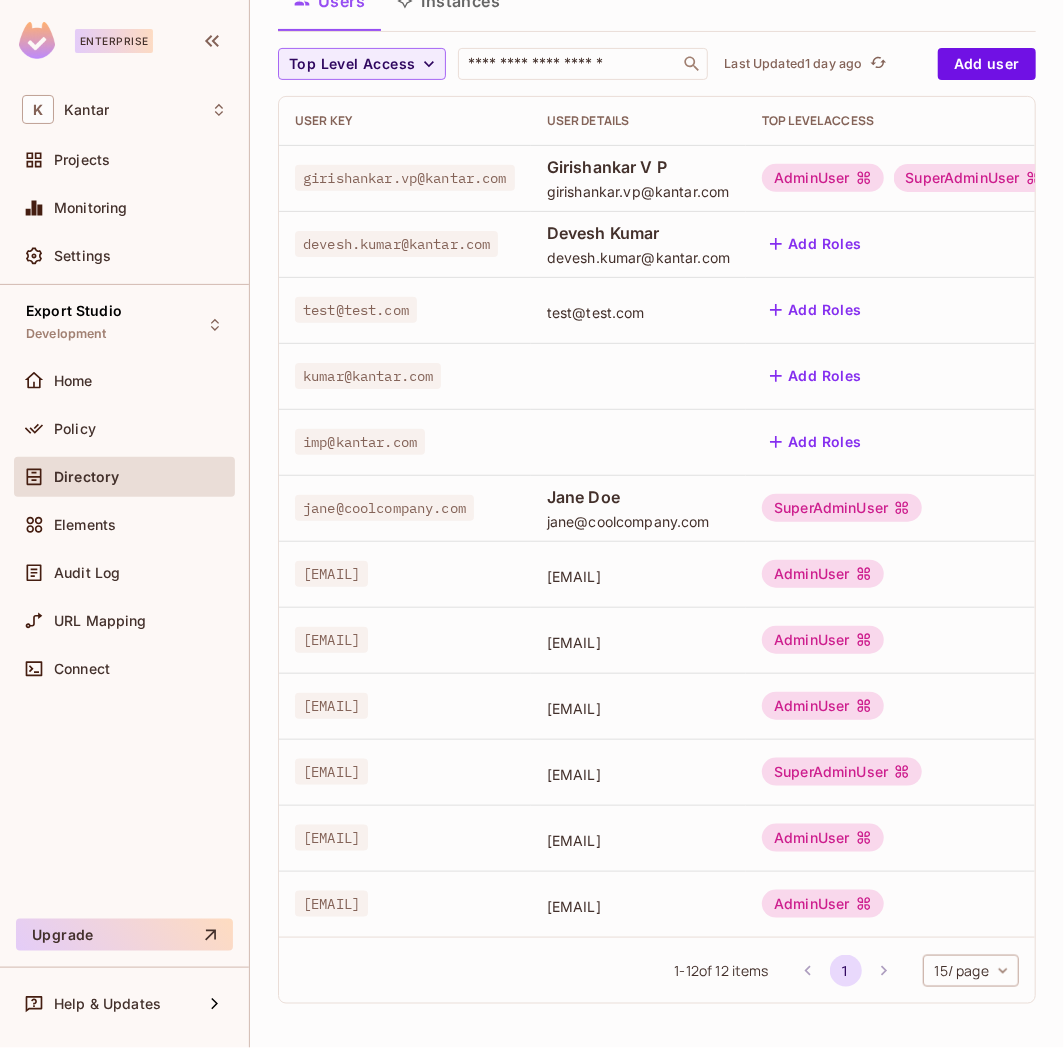 scroll, scrollTop: 55, scrollLeft: 0, axis: vertical 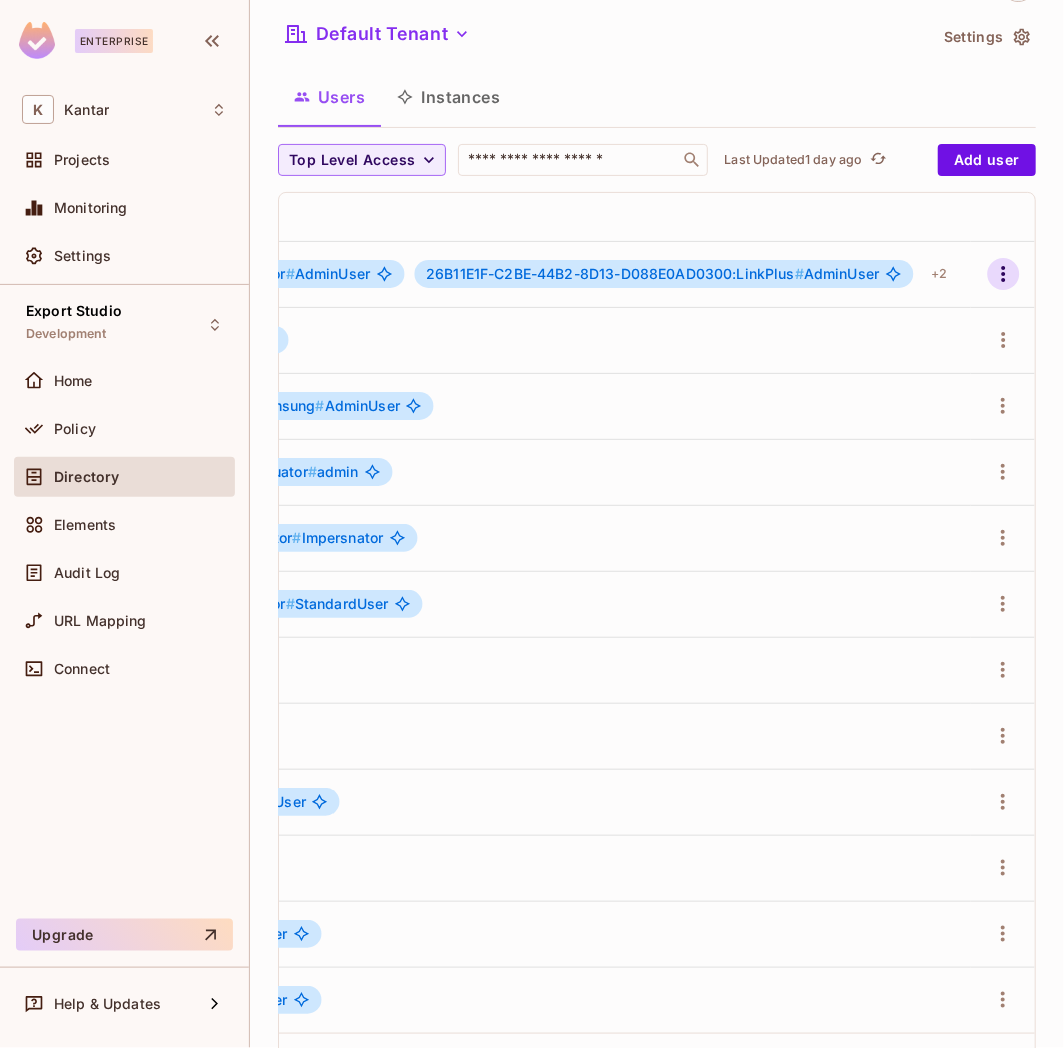 click 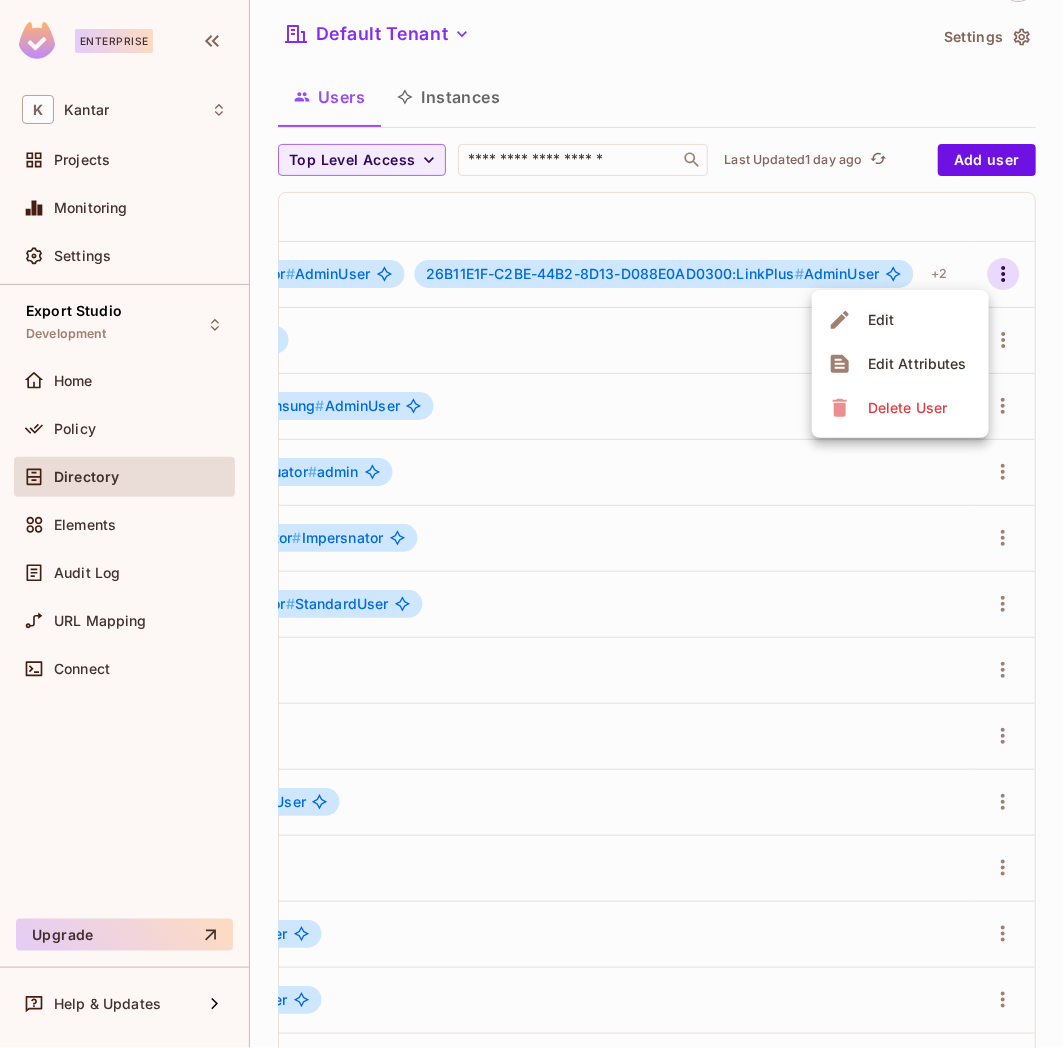 click on "Edit Attributes" at bounding box center [917, 364] 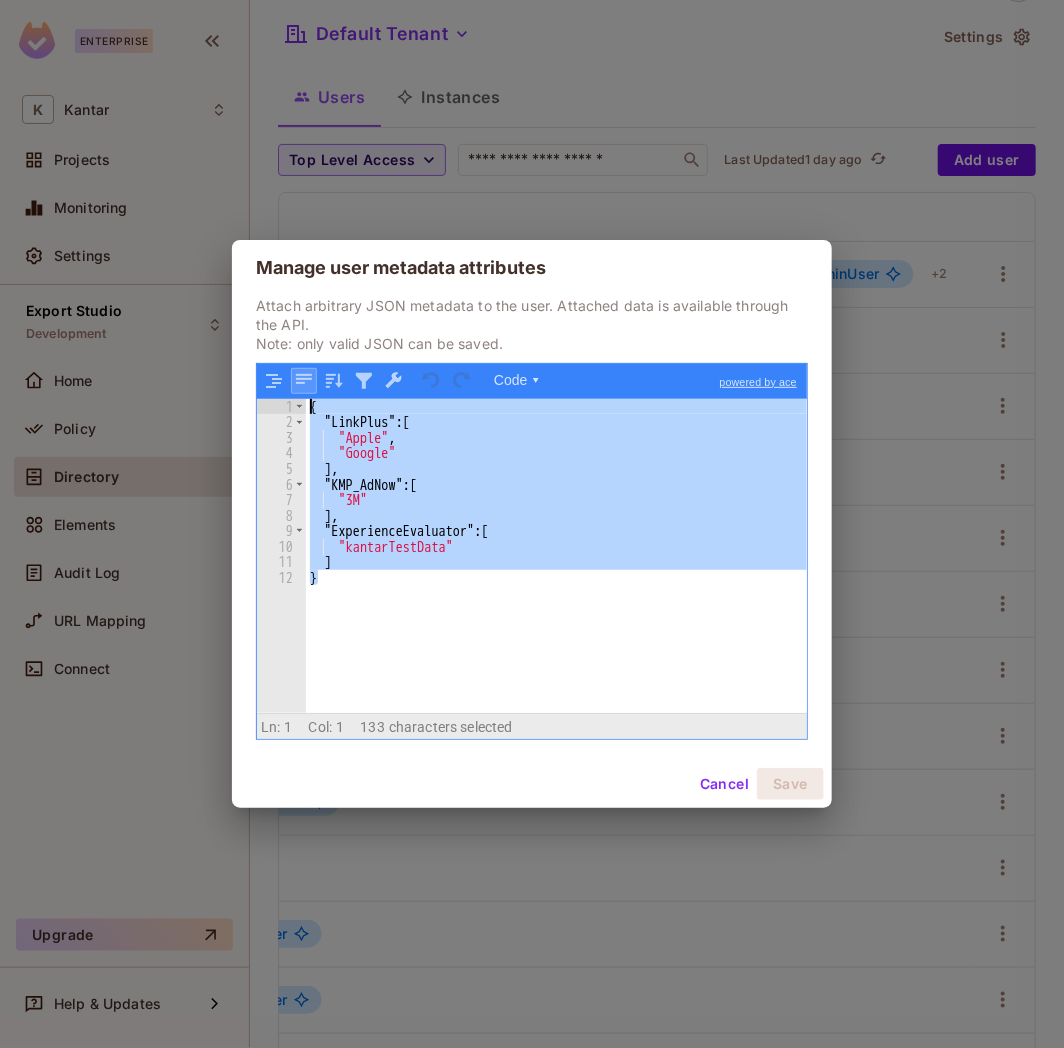 drag, startPoint x: 568, startPoint y: 610, endPoint x: 291, endPoint y: 376, distance: 362.6086 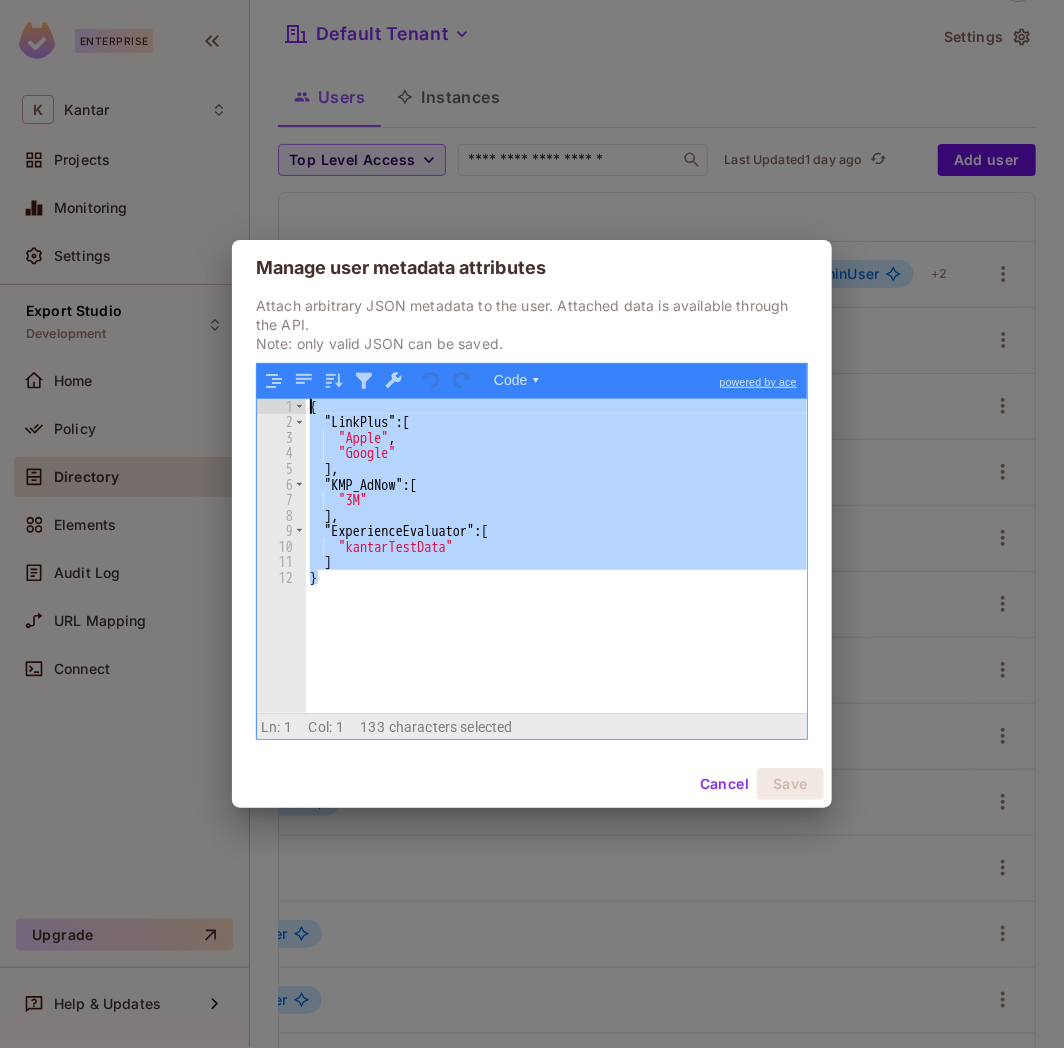 click on "{    "LinkPlus" :  [       "Apple" ,       "Google"    ] ,    "KMP_AdNow" :  [       "3M"    ] ,    "ExperienceEvaluator" :  [       "kantarTestData"    ] }" at bounding box center [556, 556] 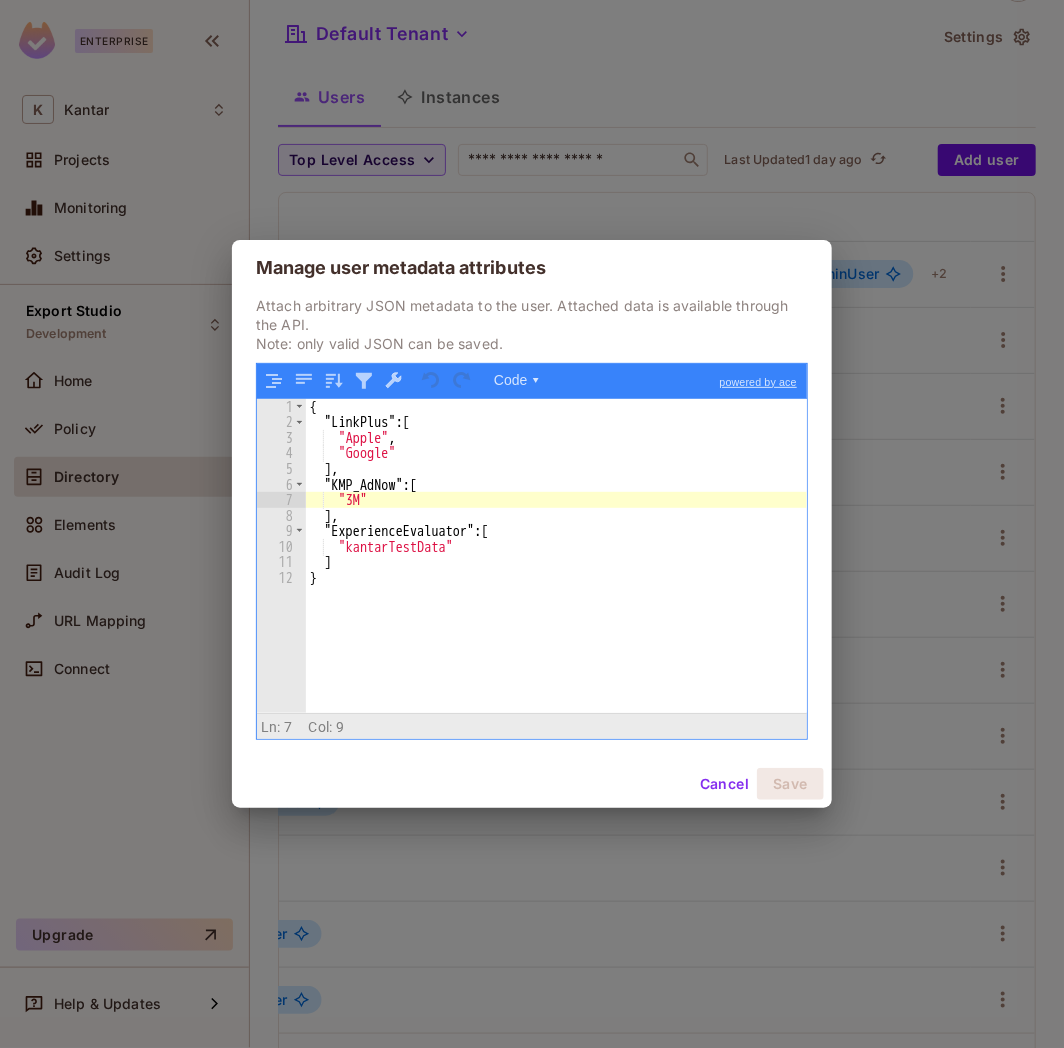 click on "Cancel" at bounding box center [724, 784] 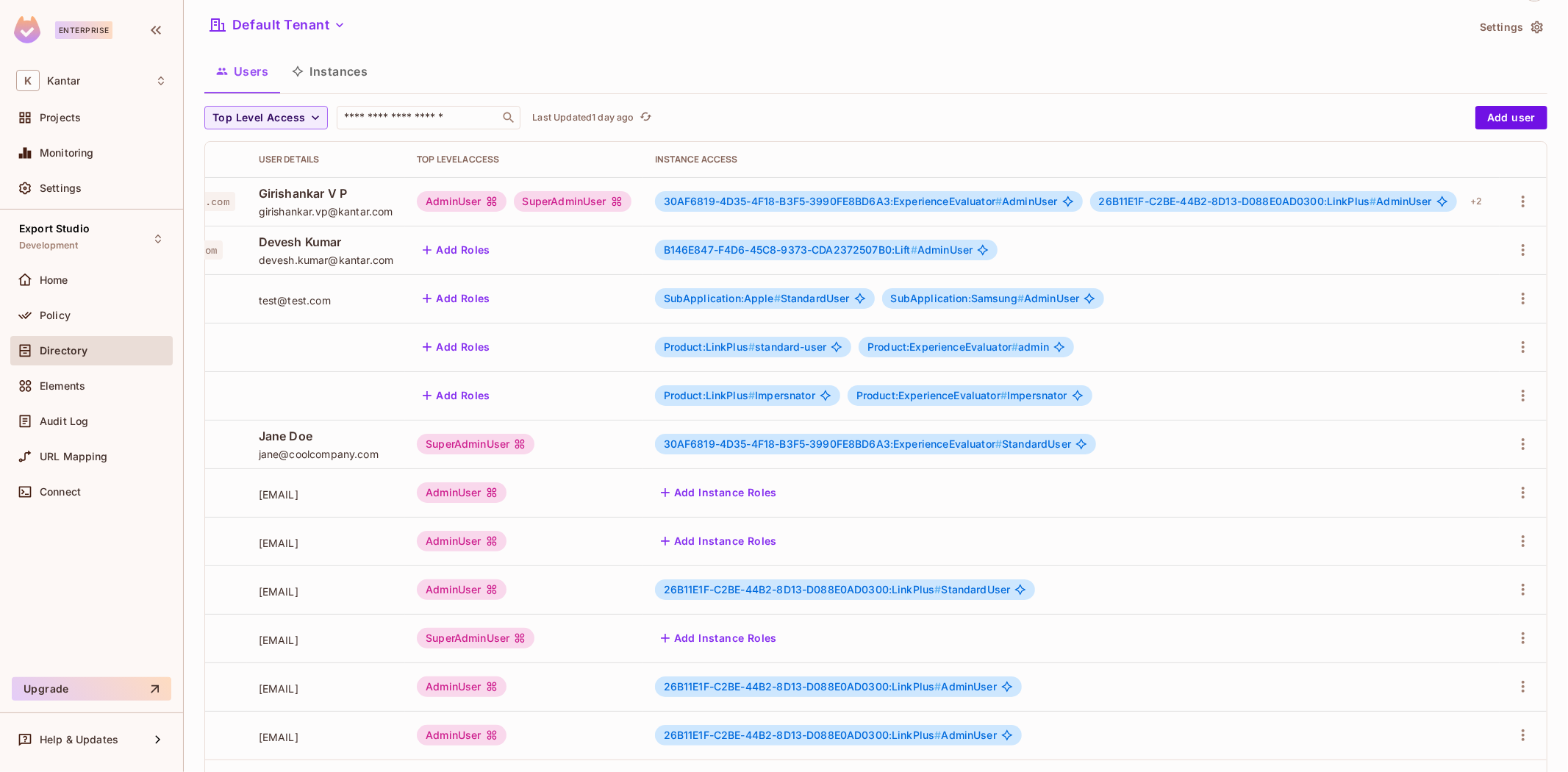 scroll, scrollTop: 0, scrollLeft: 0, axis: both 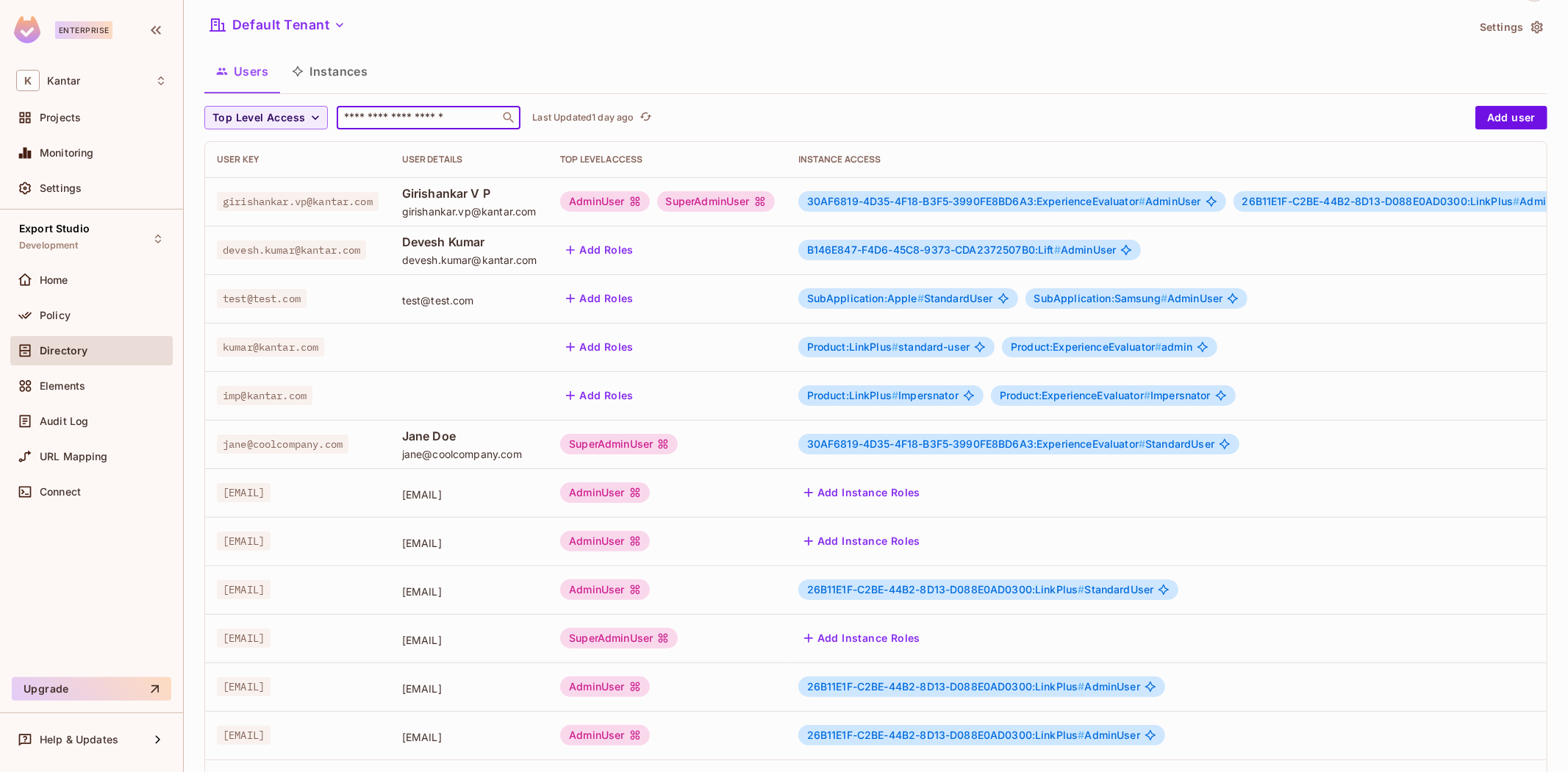 click at bounding box center [418, 118] 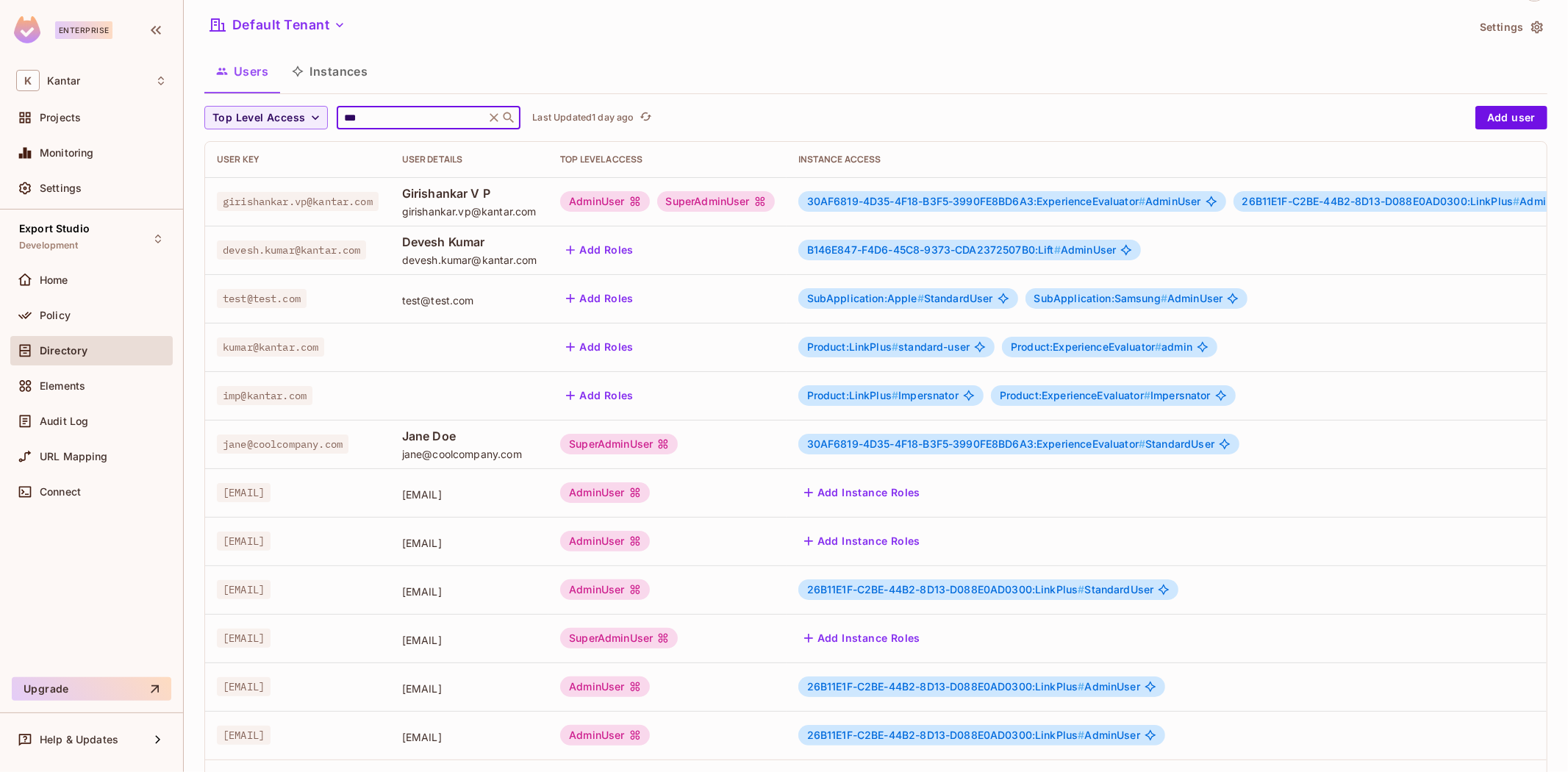 type on "****" 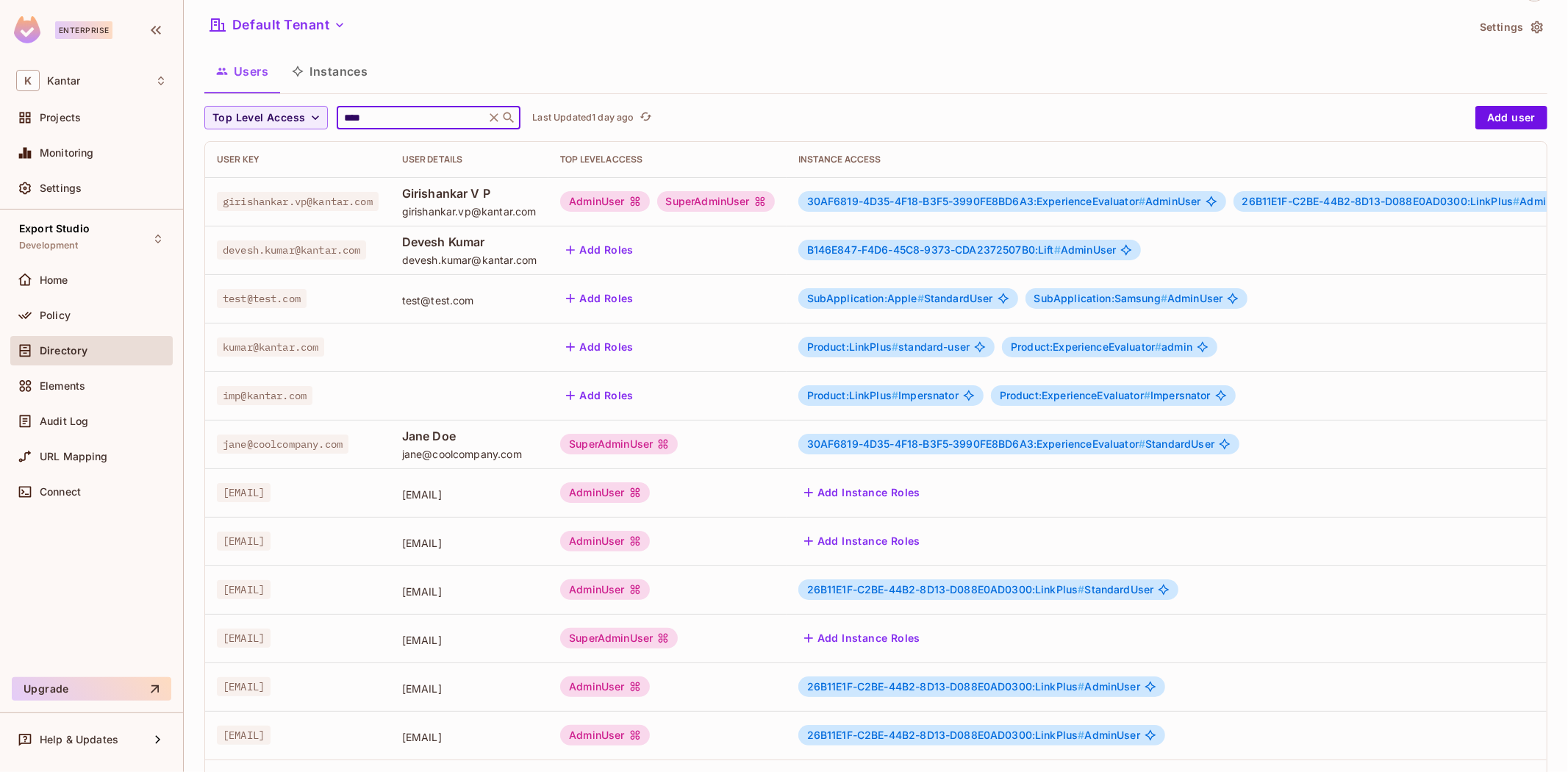 scroll, scrollTop: 0, scrollLeft: 0, axis: both 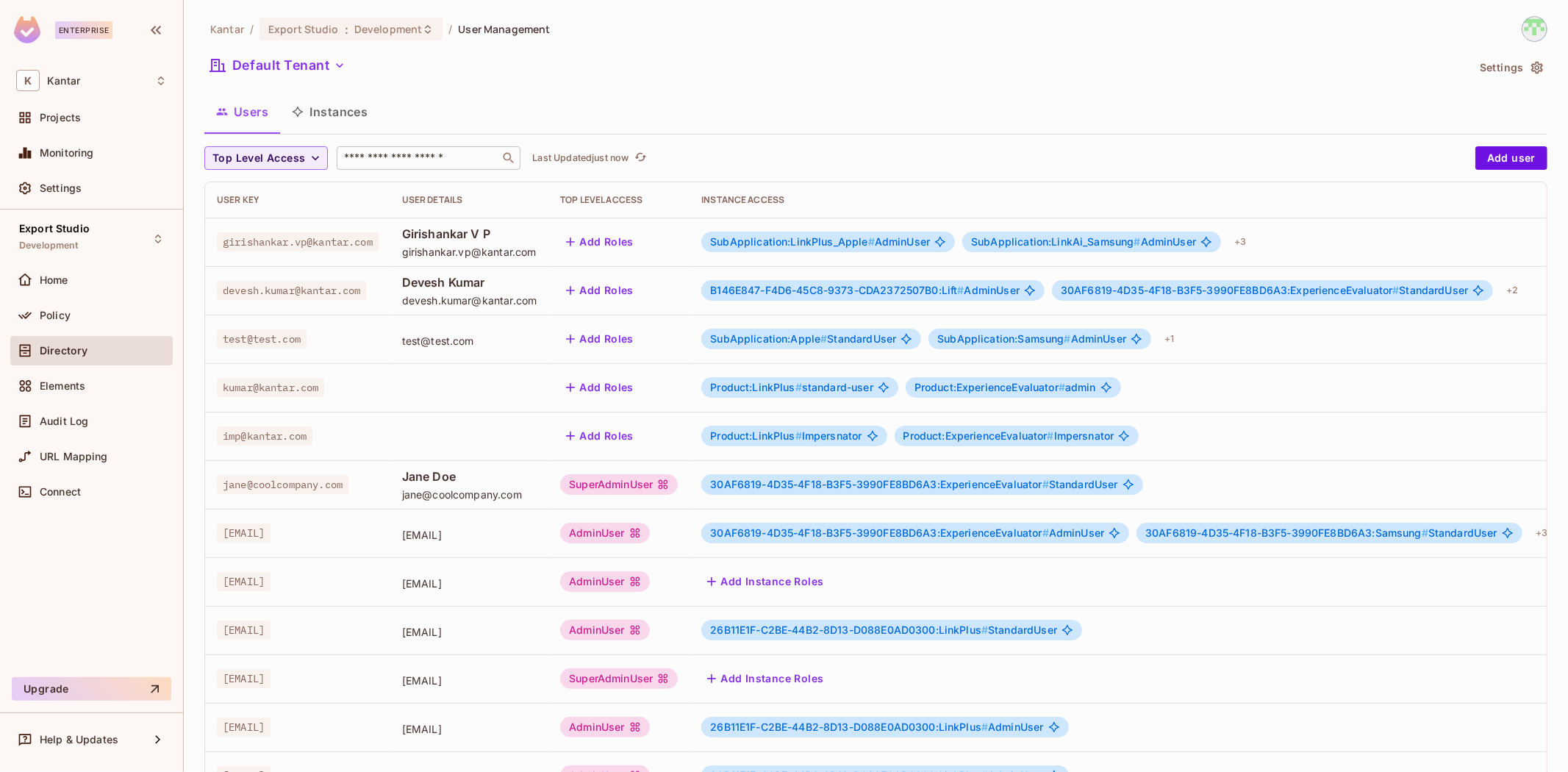 click at bounding box center (418, 158) 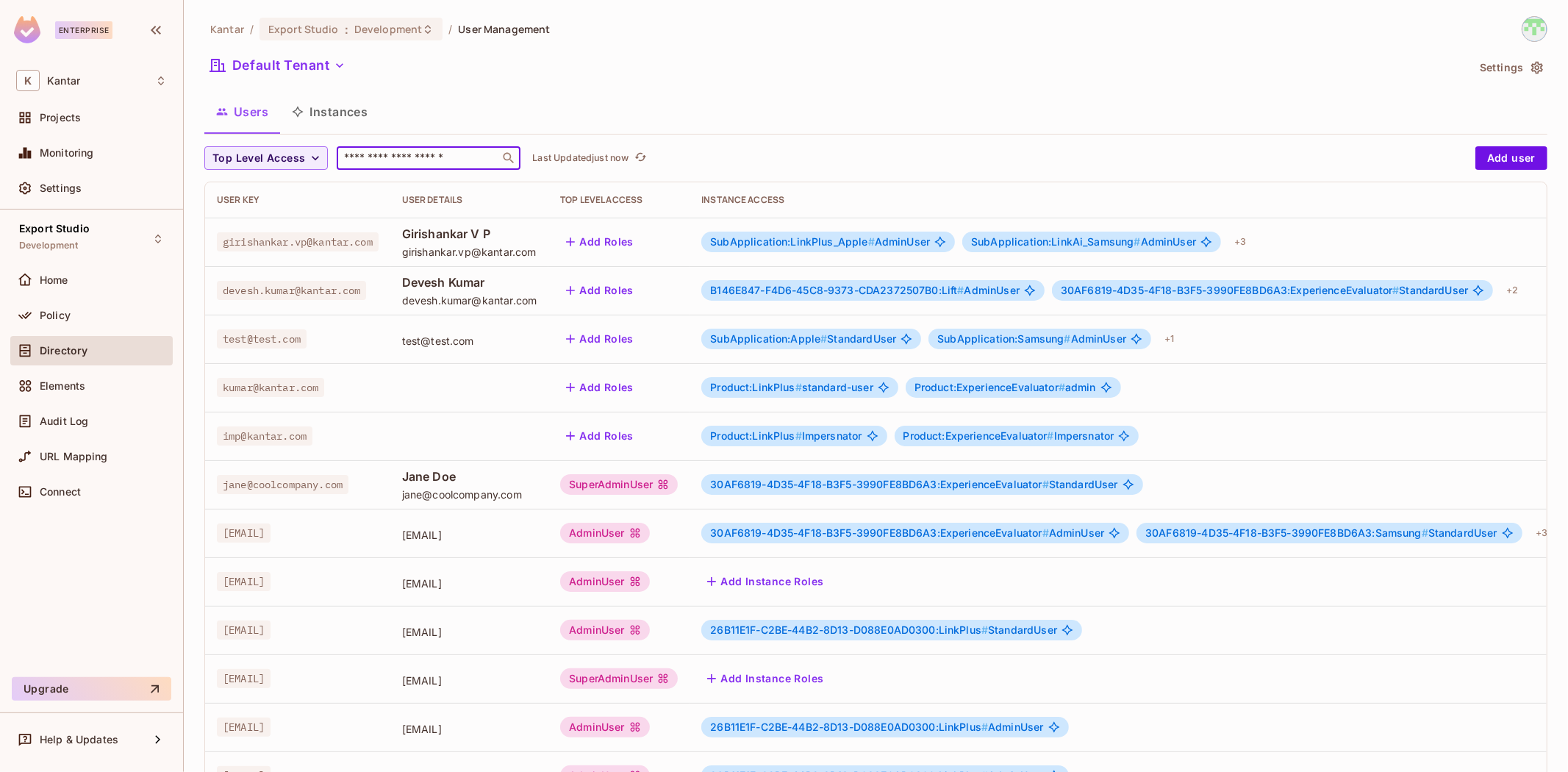 paste on "**********" 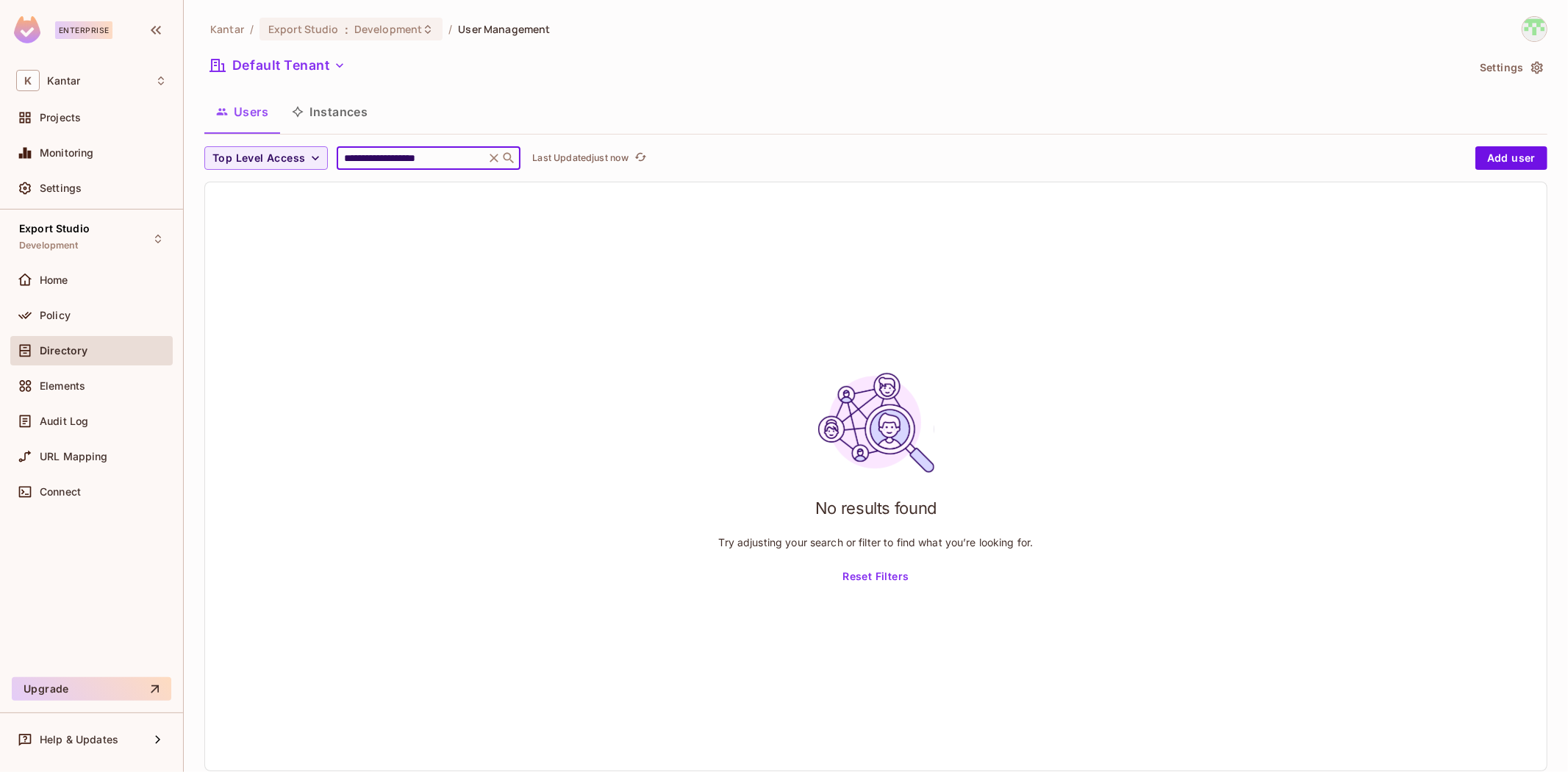 type on "**********" 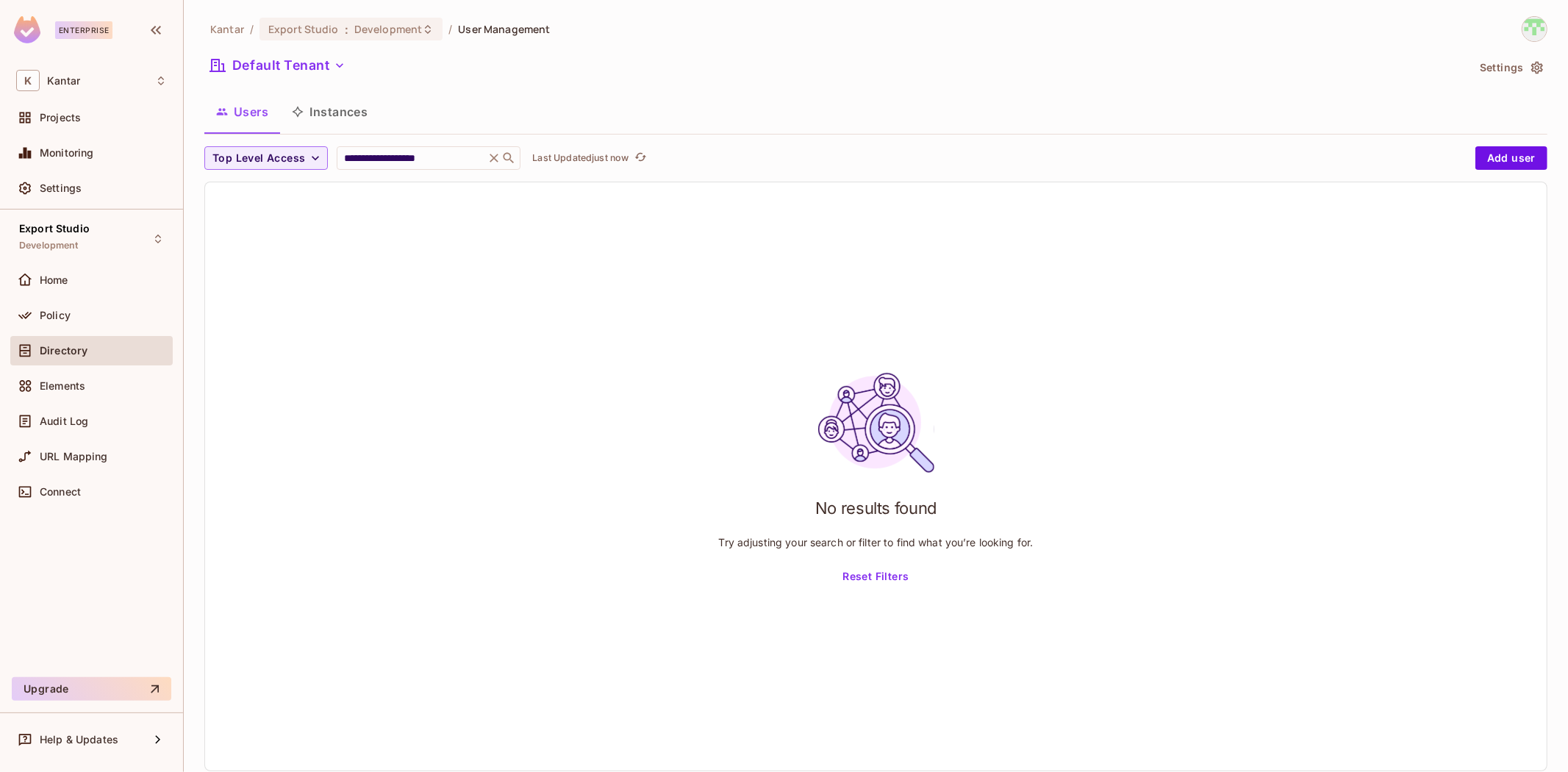 click on "No results found Try adjusting your search or filter to find what you’re looking for. Reset Filters" at bounding box center (876, 476) 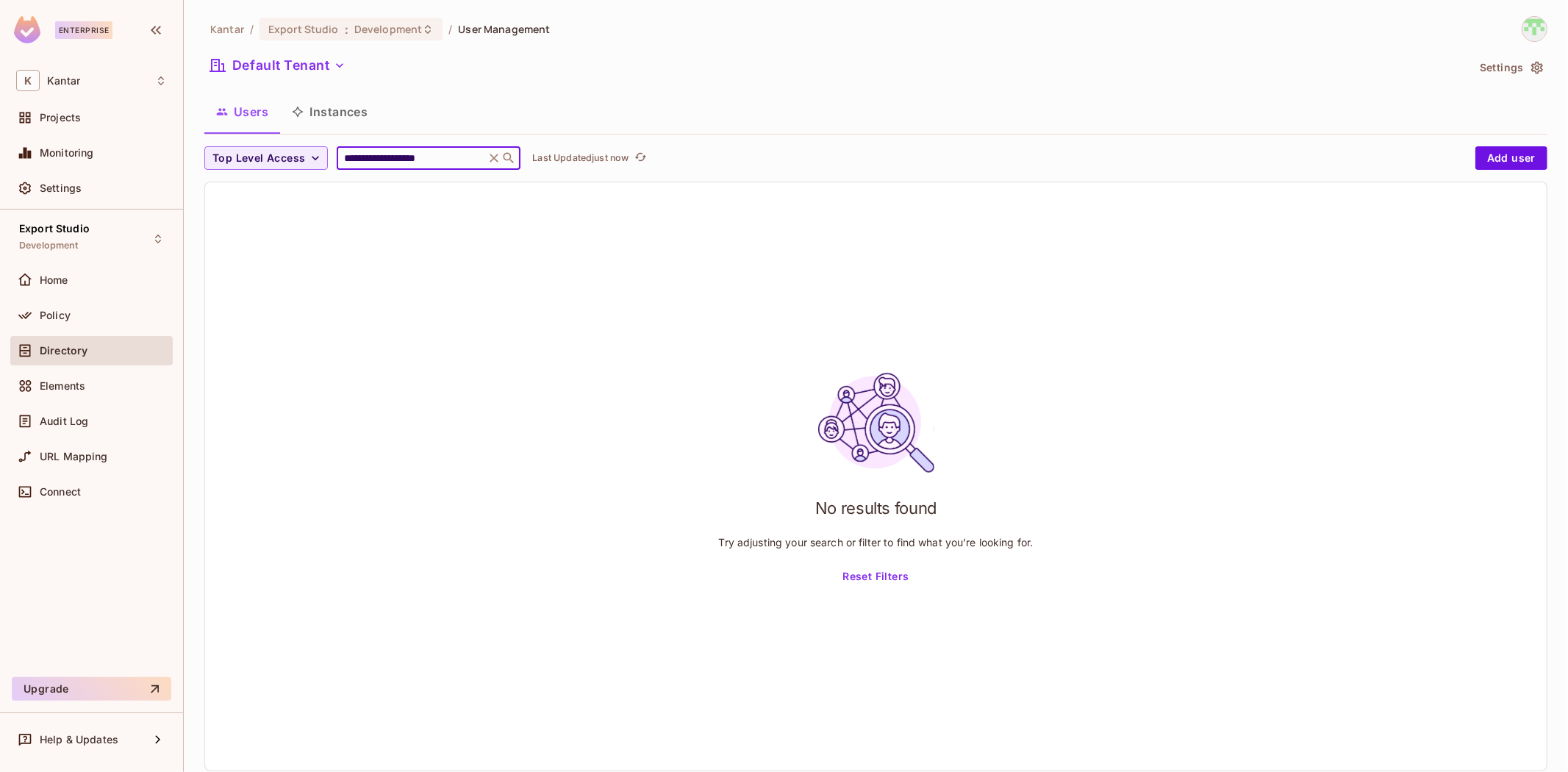 click on "**********" at bounding box center (411, 158) 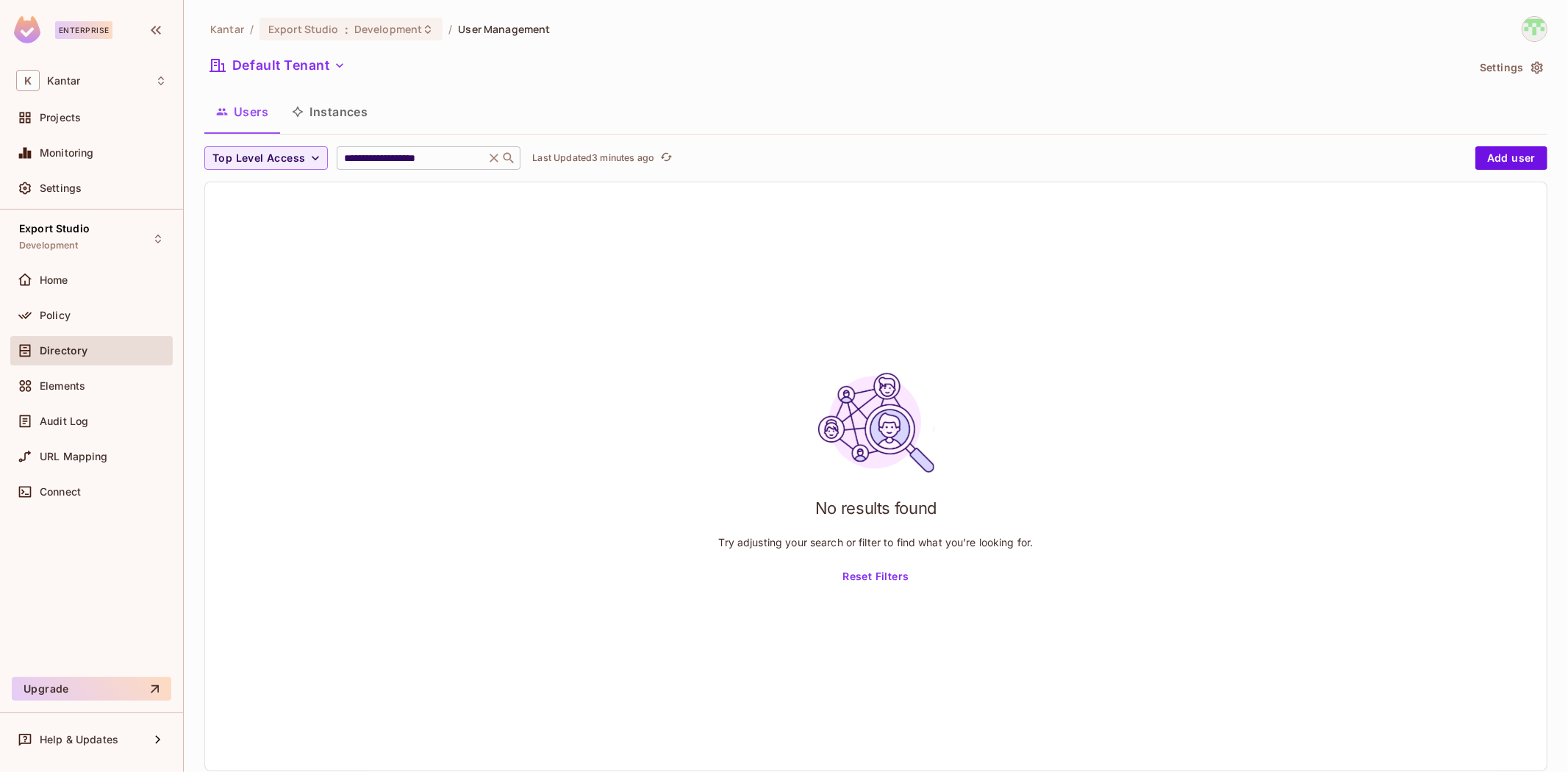 click 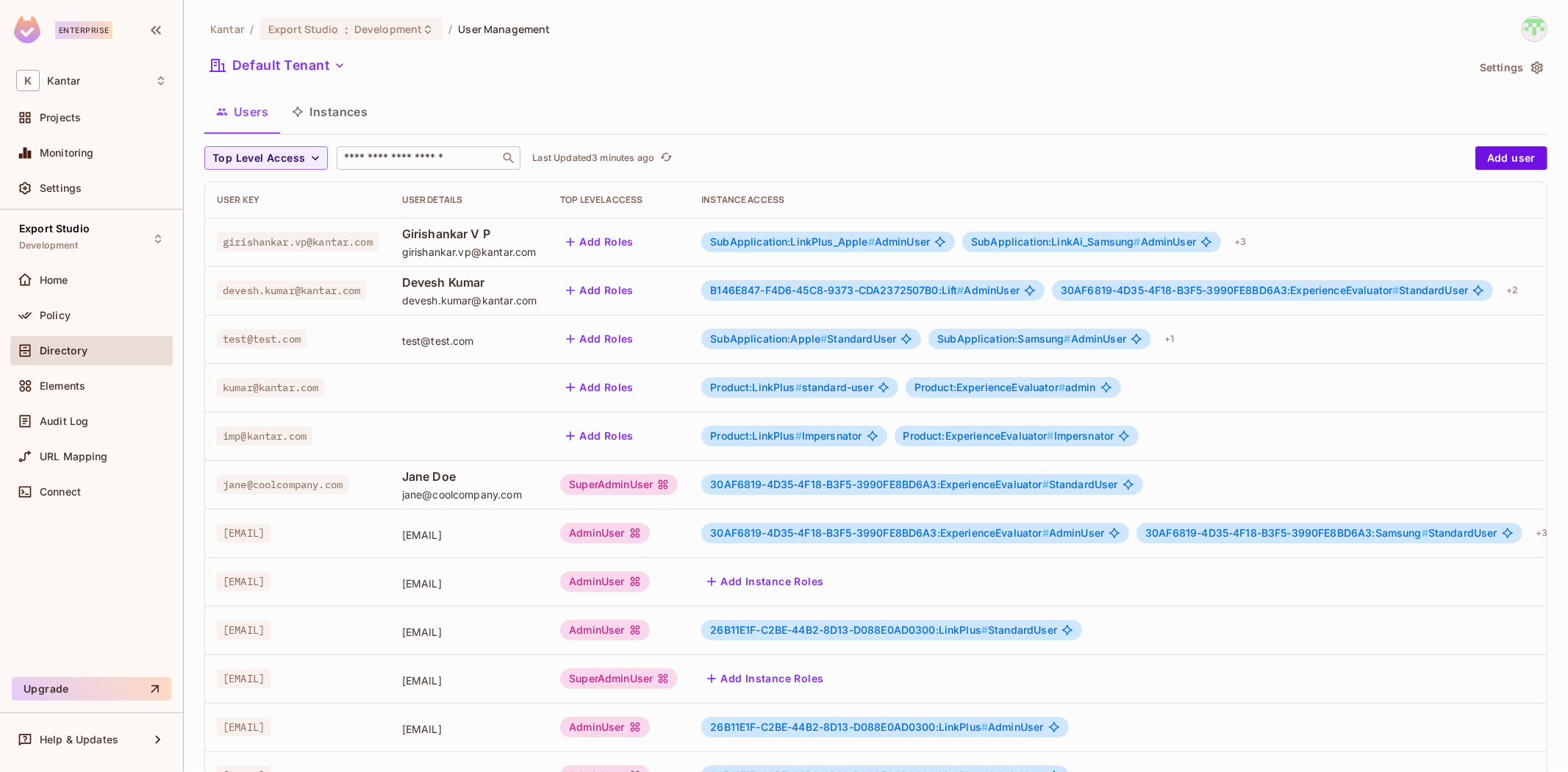 click at bounding box center [418, 158] 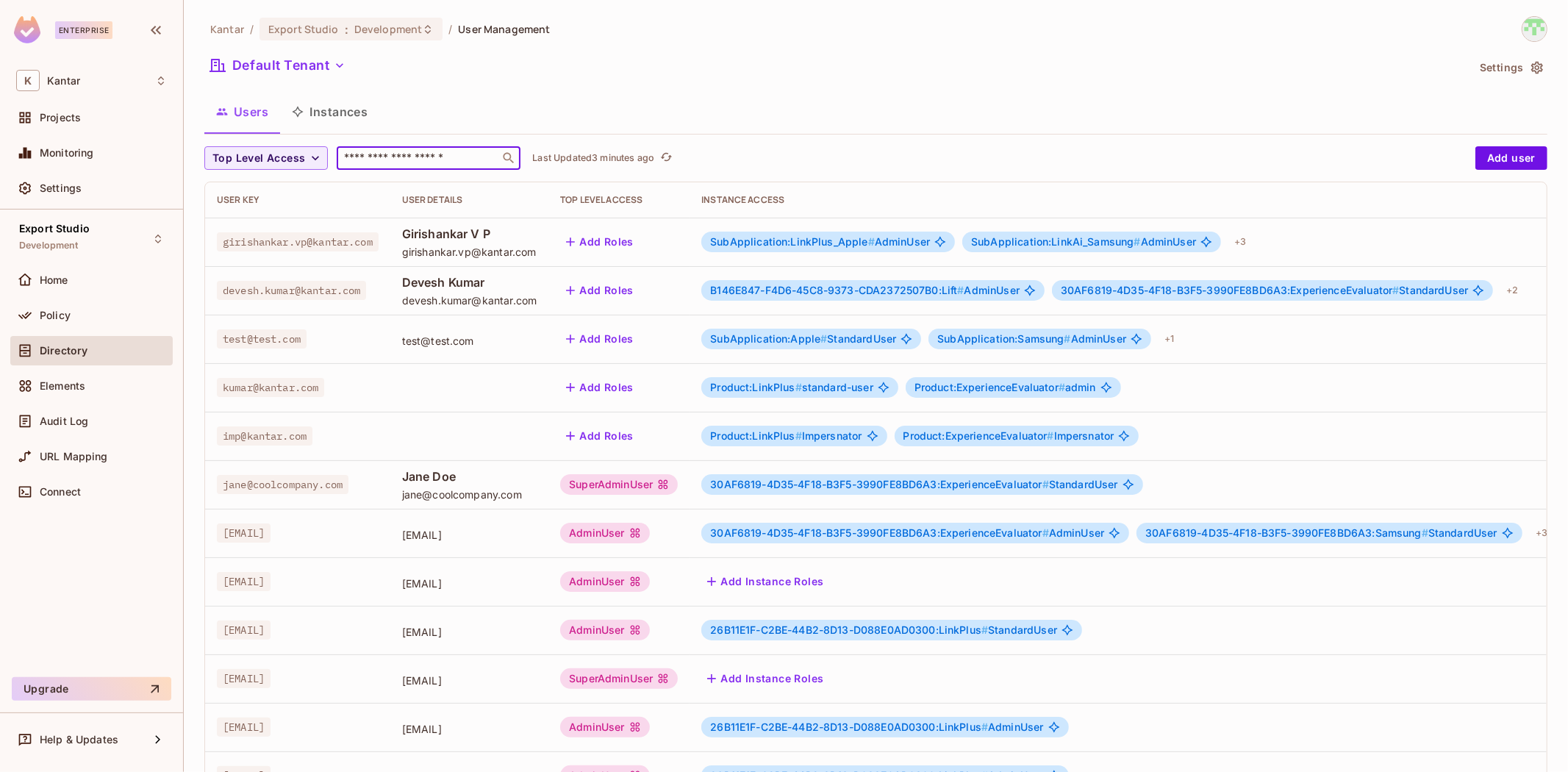 paste on "**********" 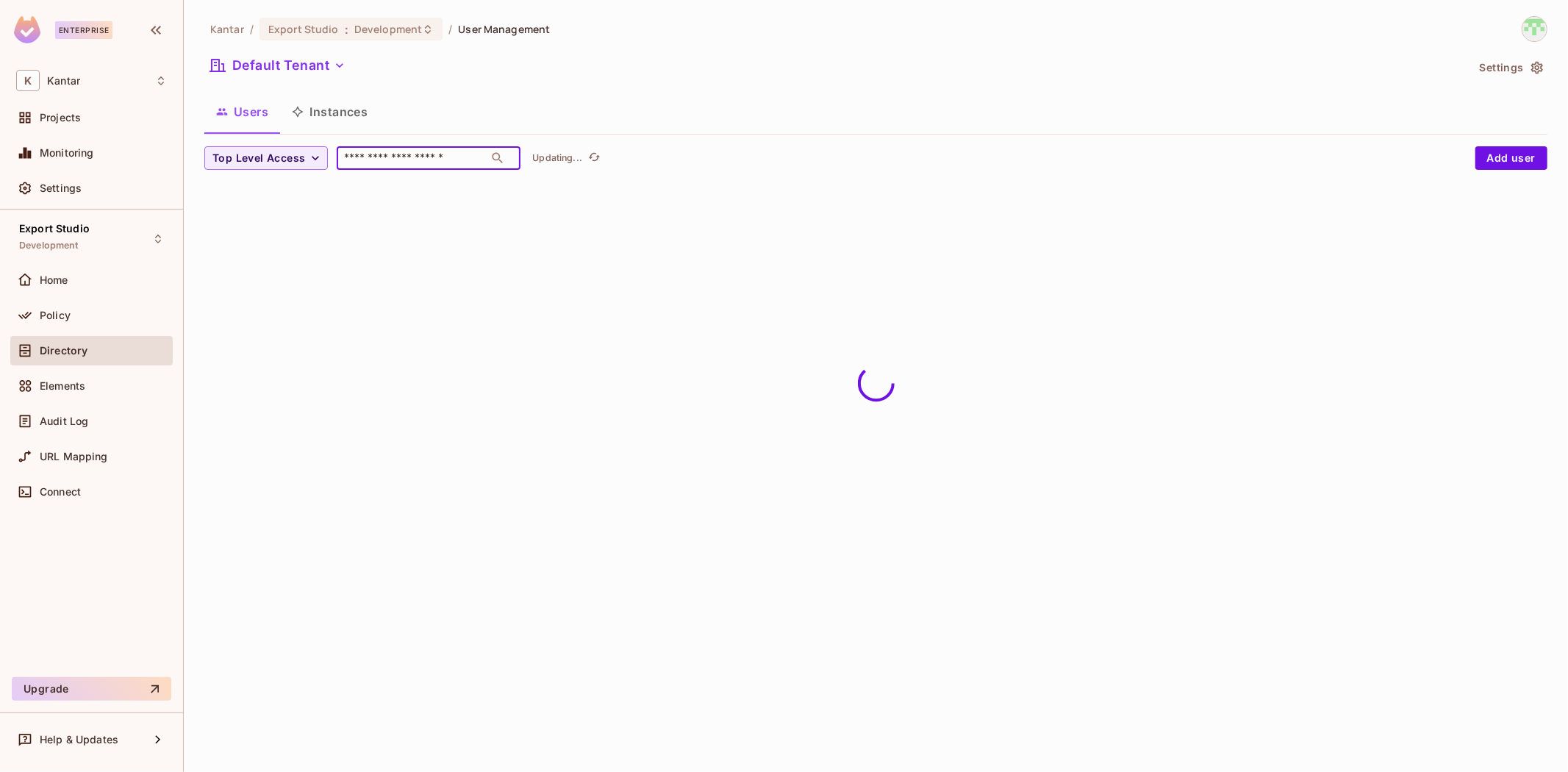 scroll, scrollTop: 0, scrollLeft: 0, axis: both 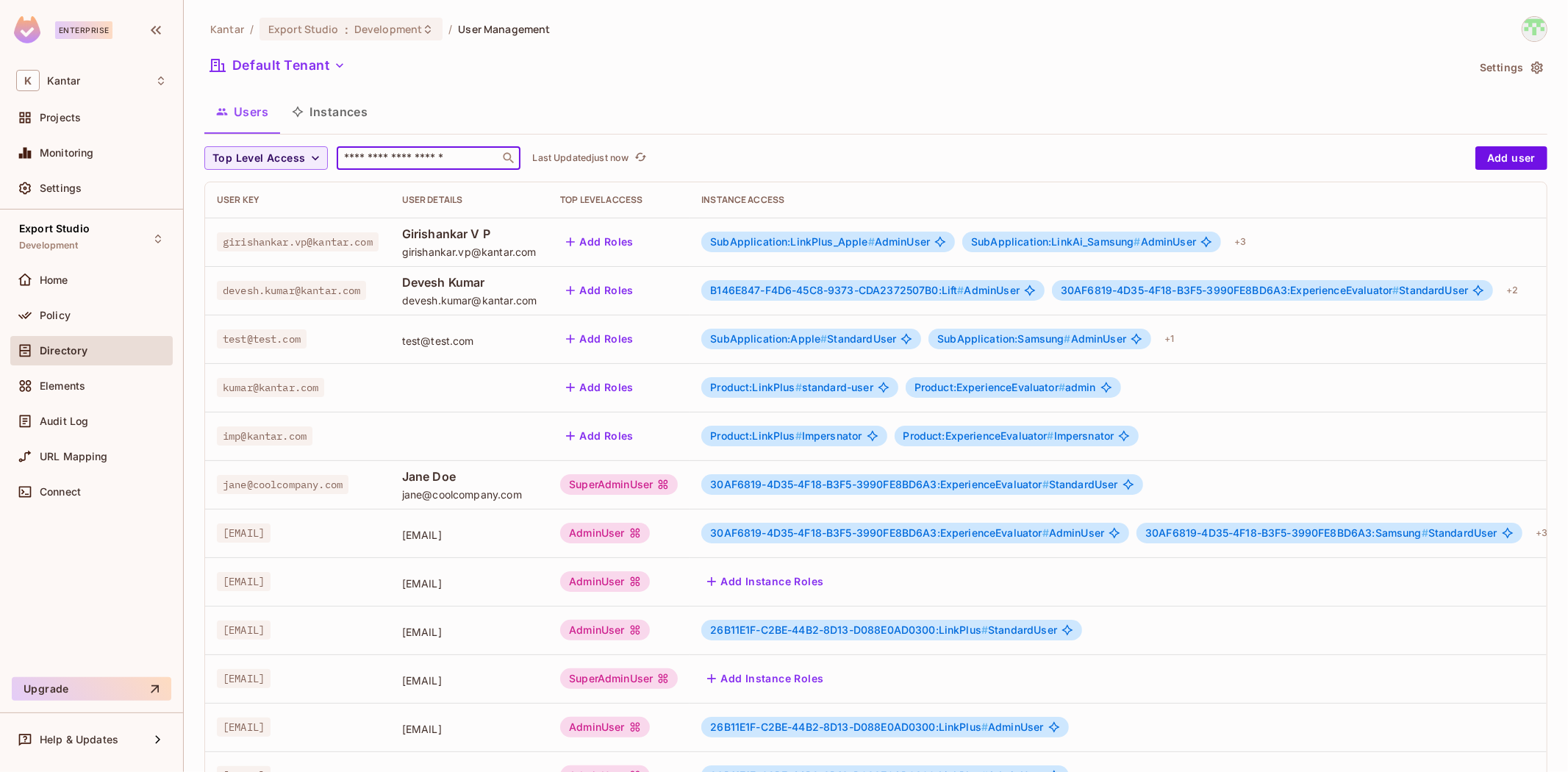 click at bounding box center [418, 158] 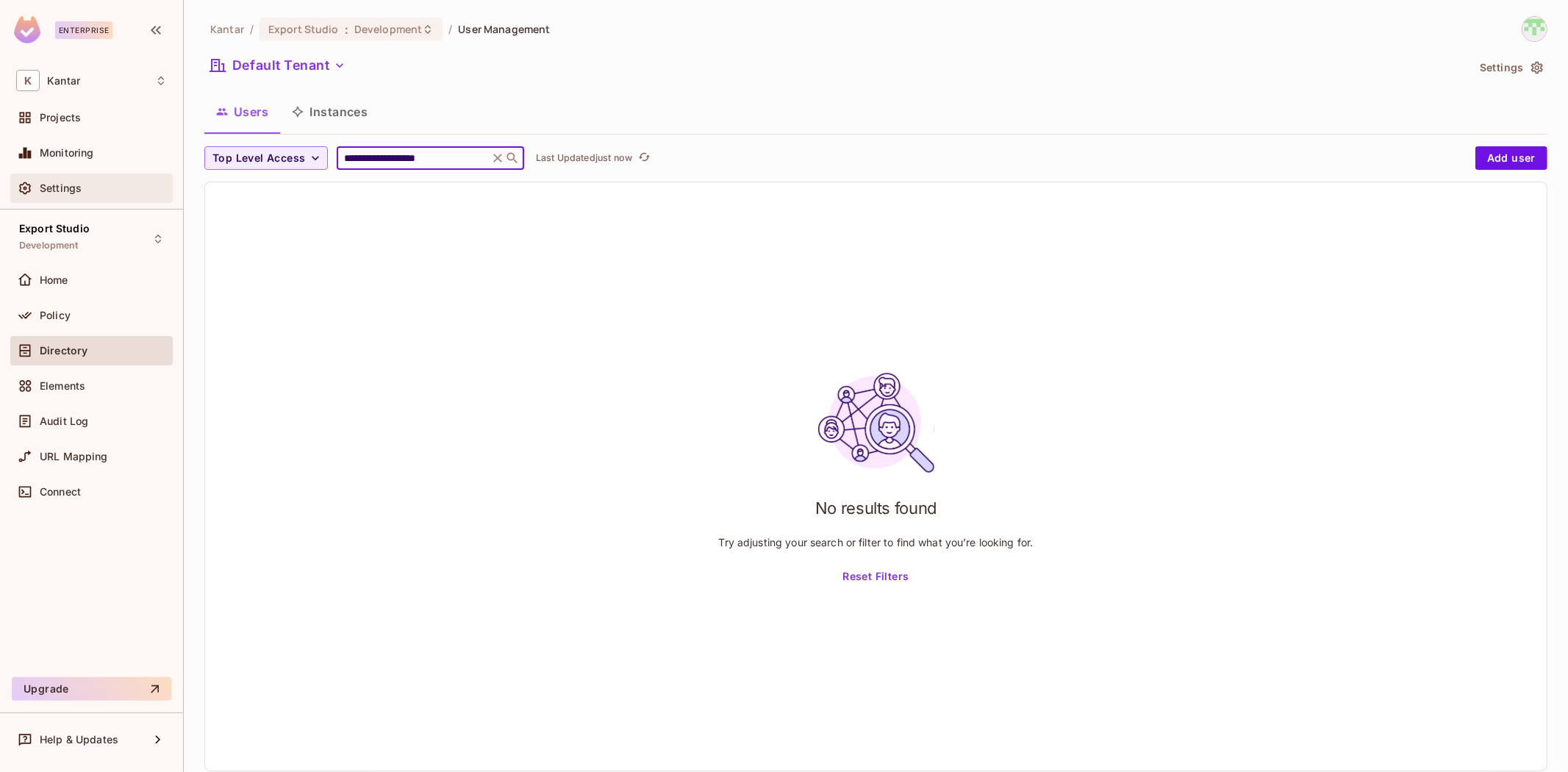 type on "**********" 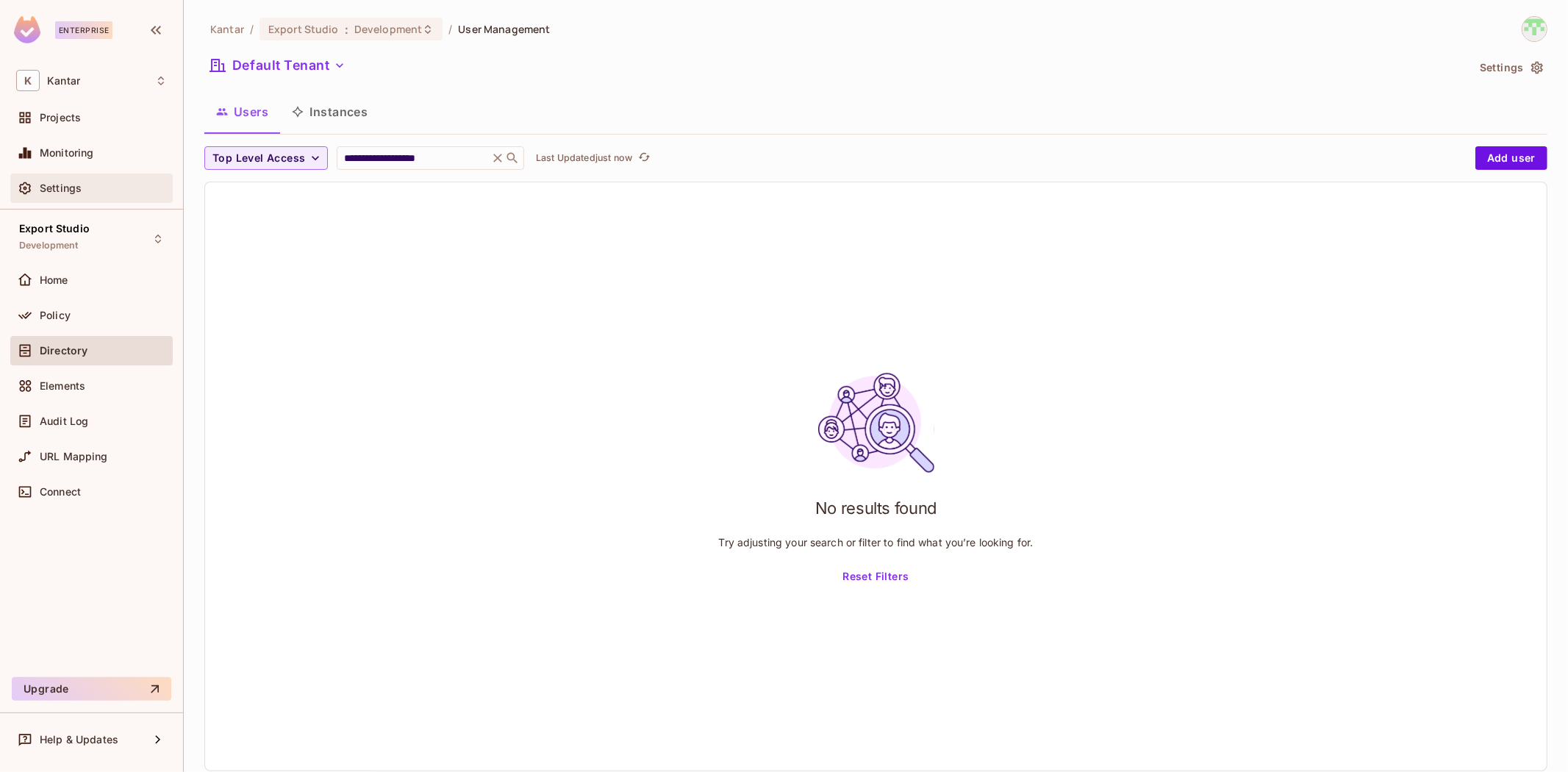 click on "Settings" at bounding box center [91, 188] 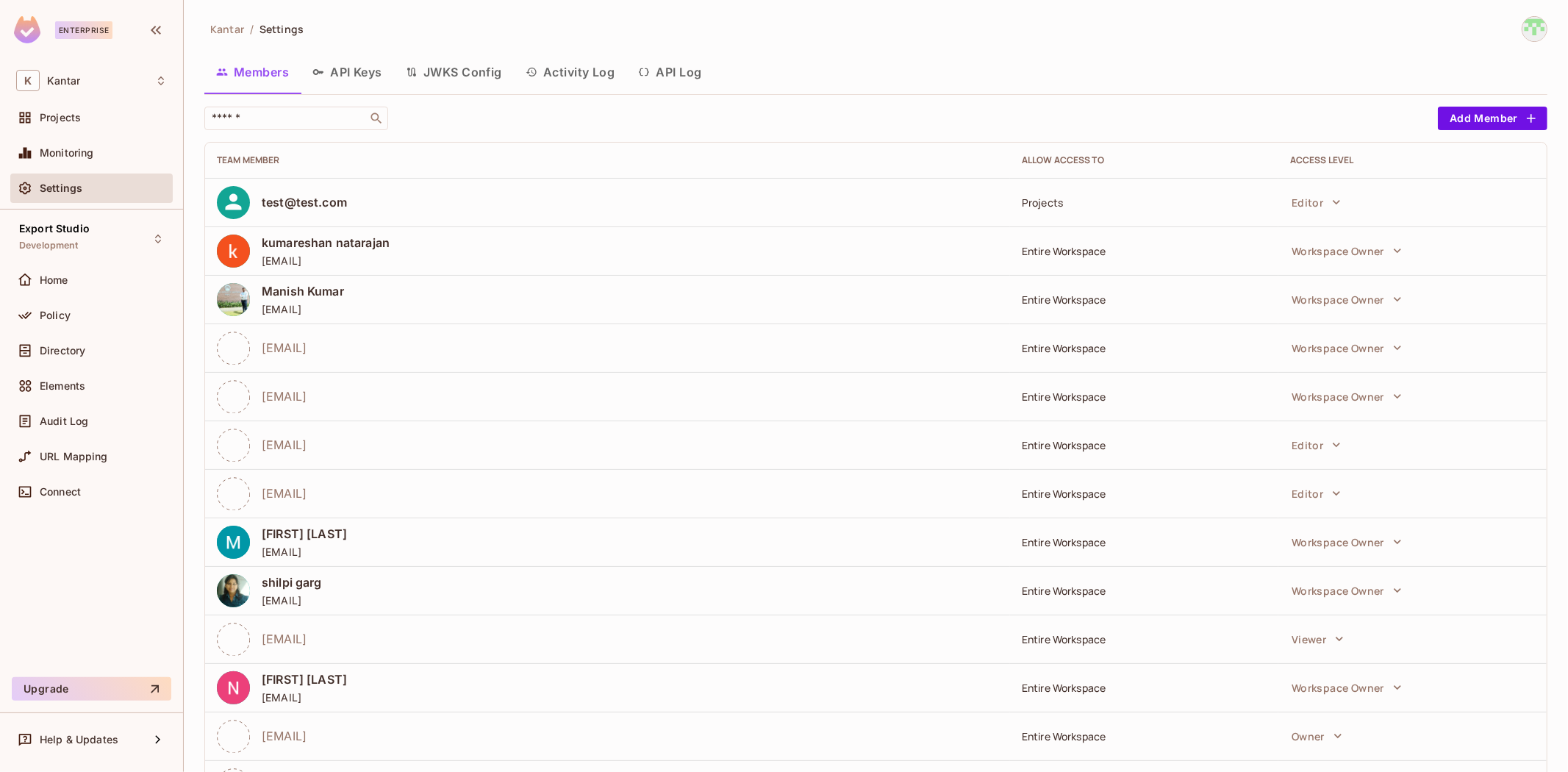 click on "Kantar / Settings" at bounding box center [876, 29] 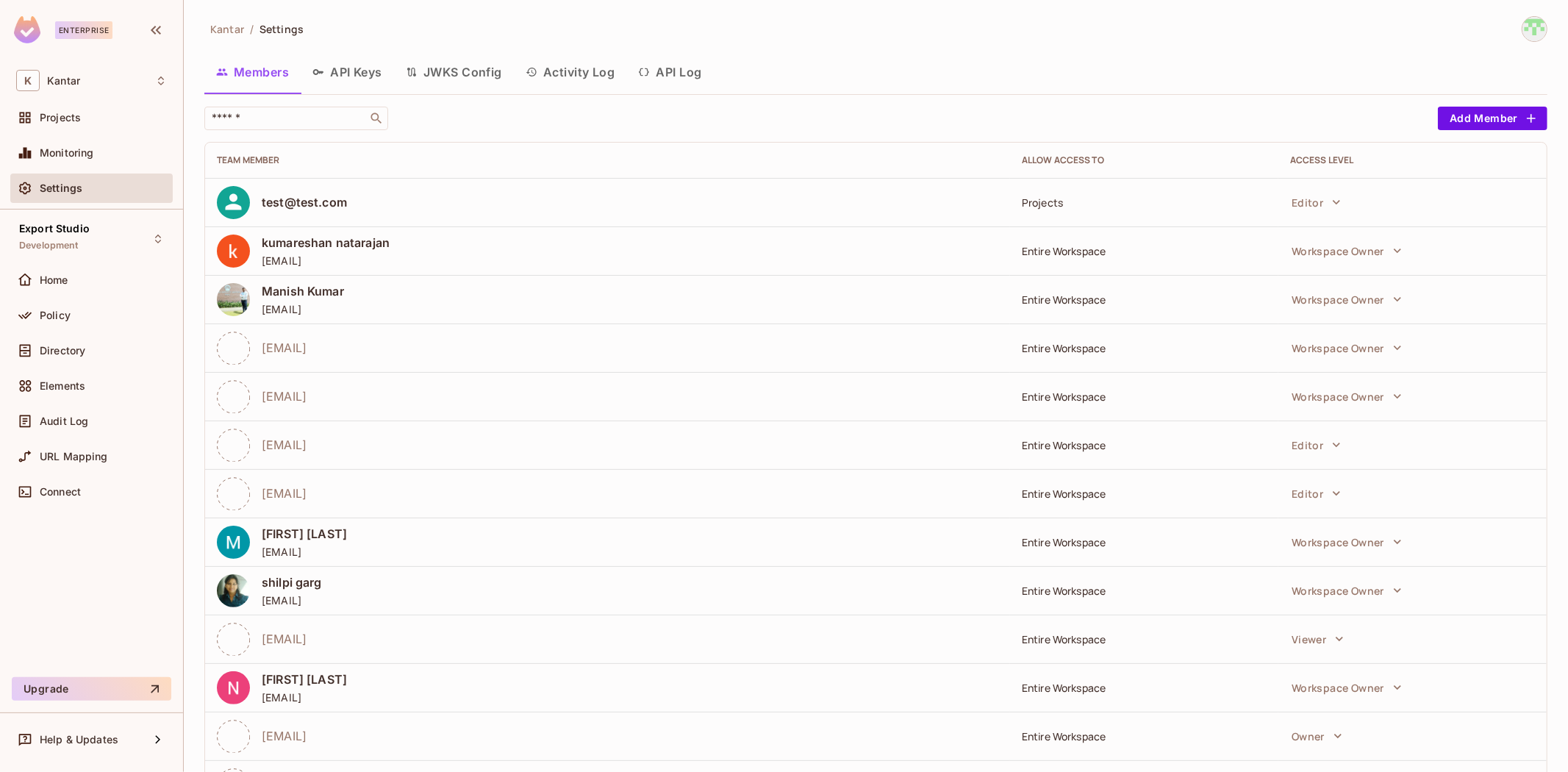 drag, startPoint x: 376, startPoint y: 66, endPoint x: 578, endPoint y: 66, distance: 202 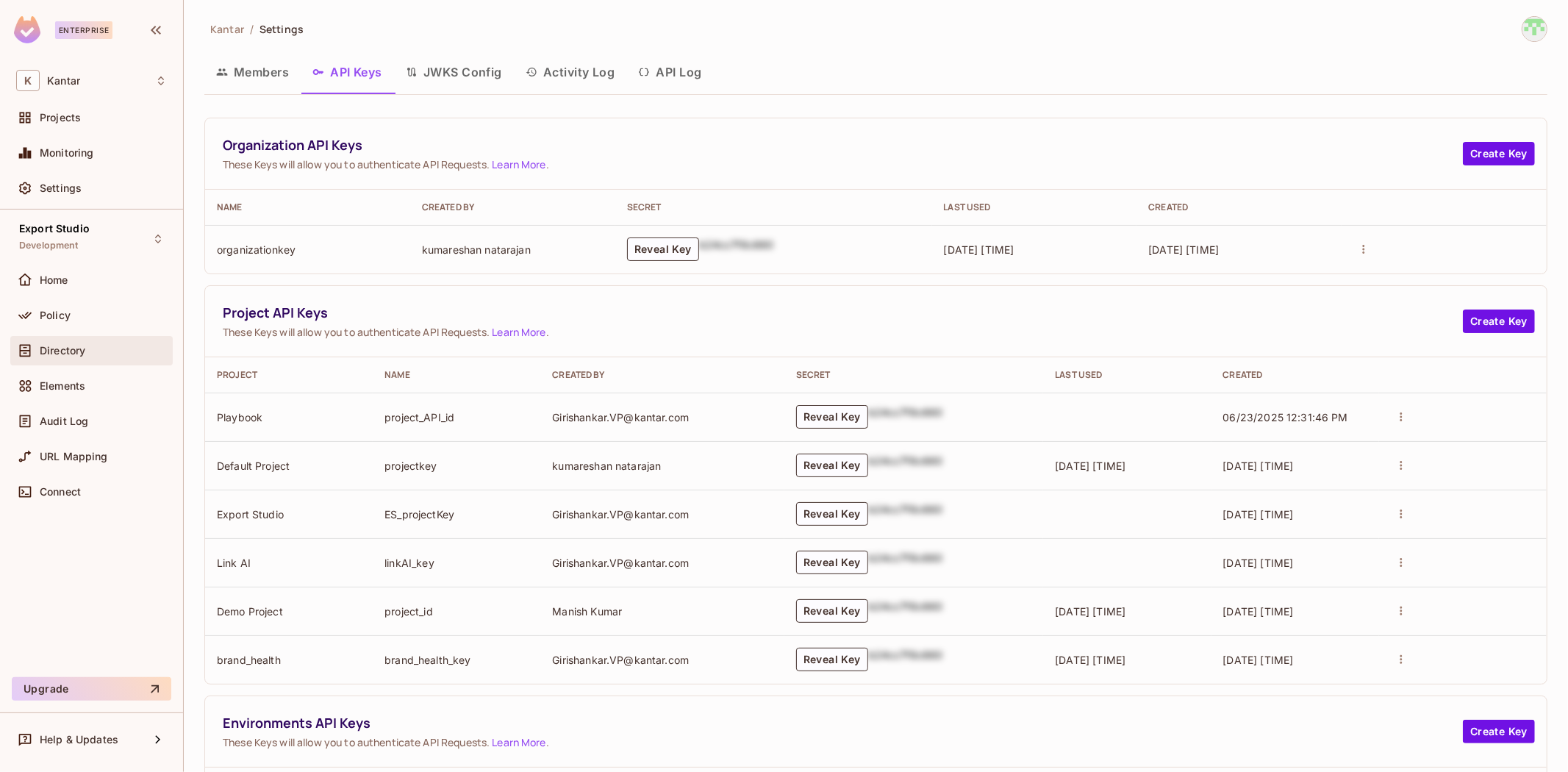 click on "Directory" at bounding box center [91, 351] 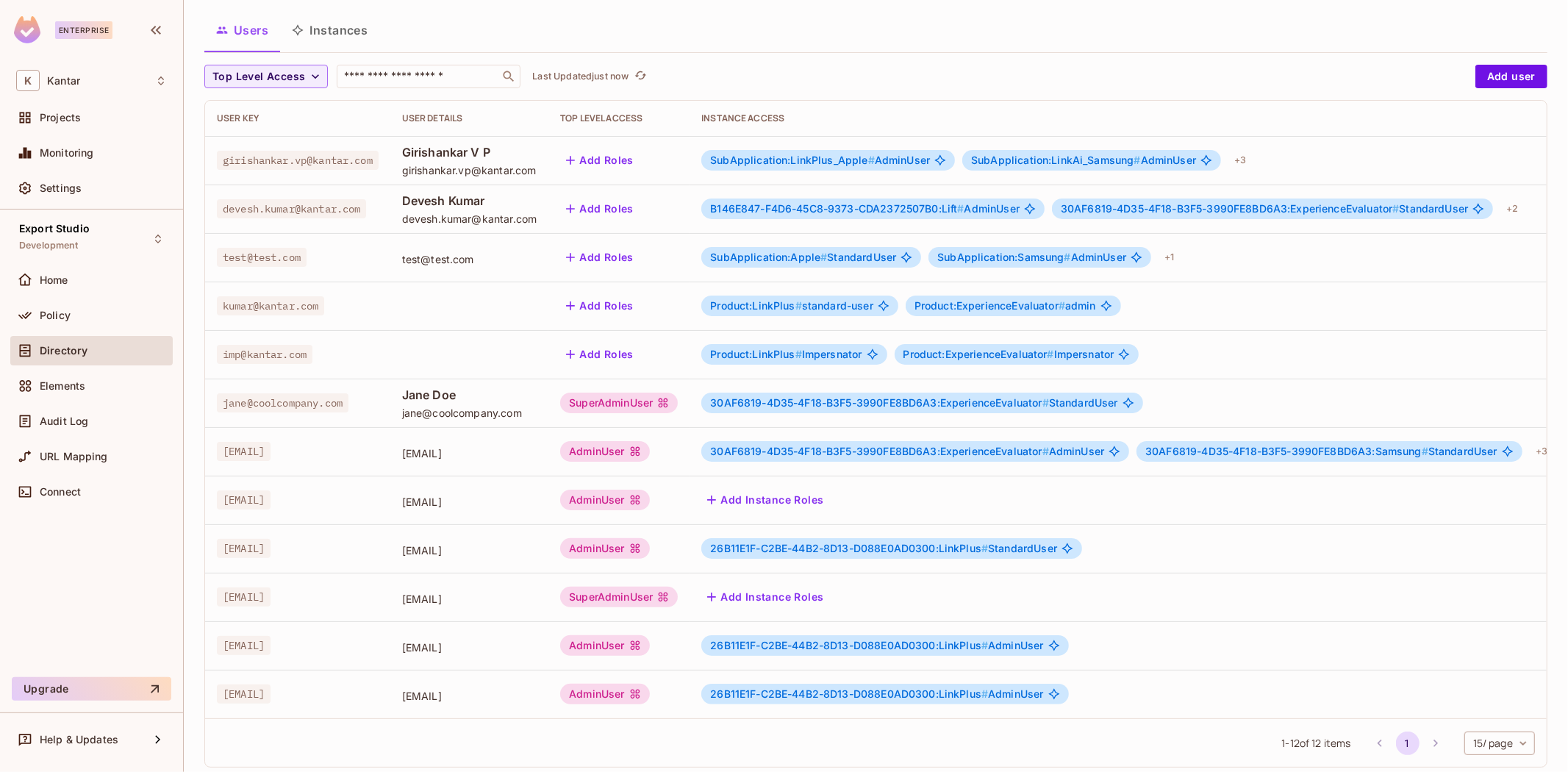 scroll, scrollTop: 0, scrollLeft: 0, axis: both 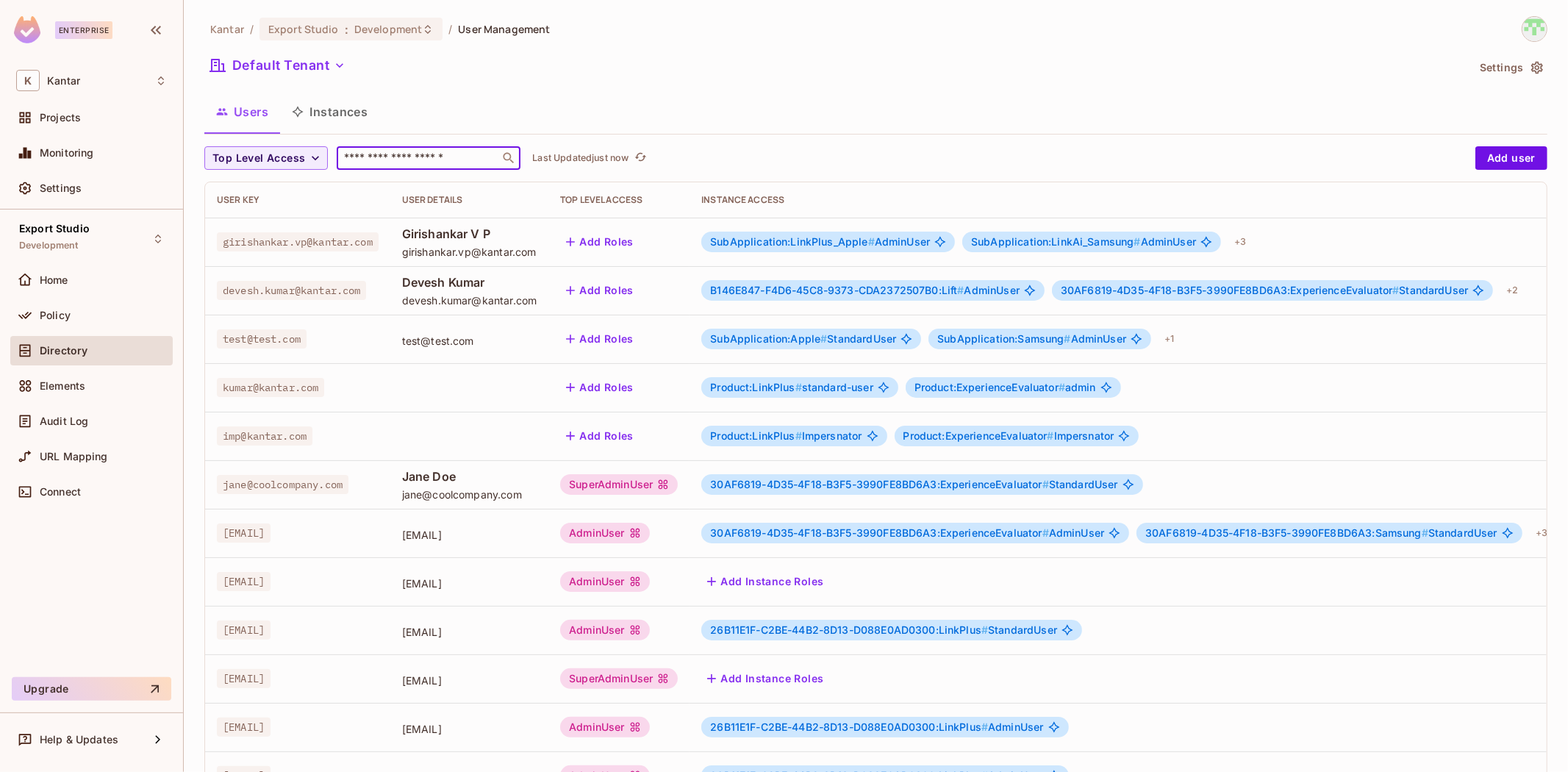 click at bounding box center (418, 158) 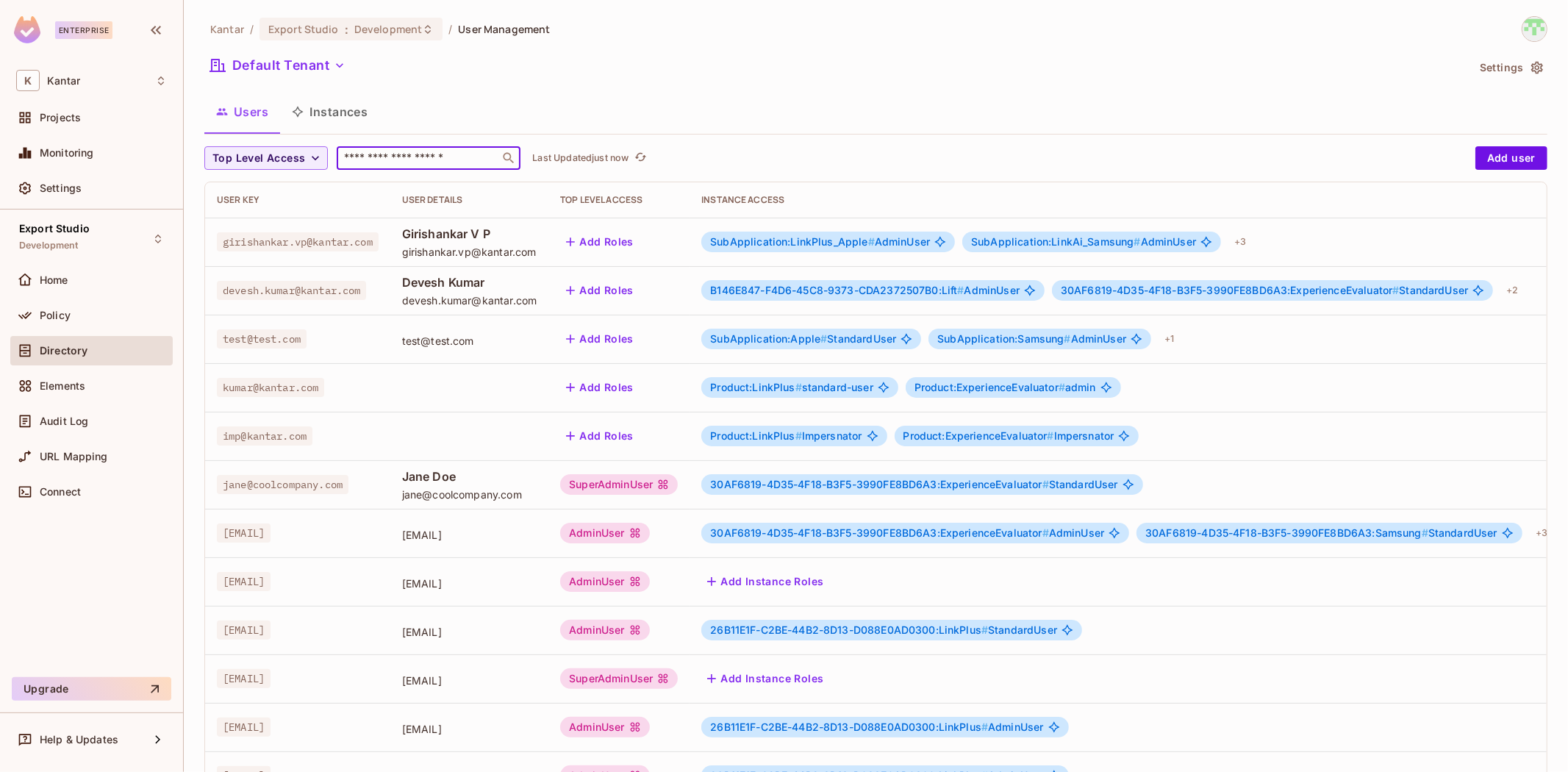 paste on "**********" 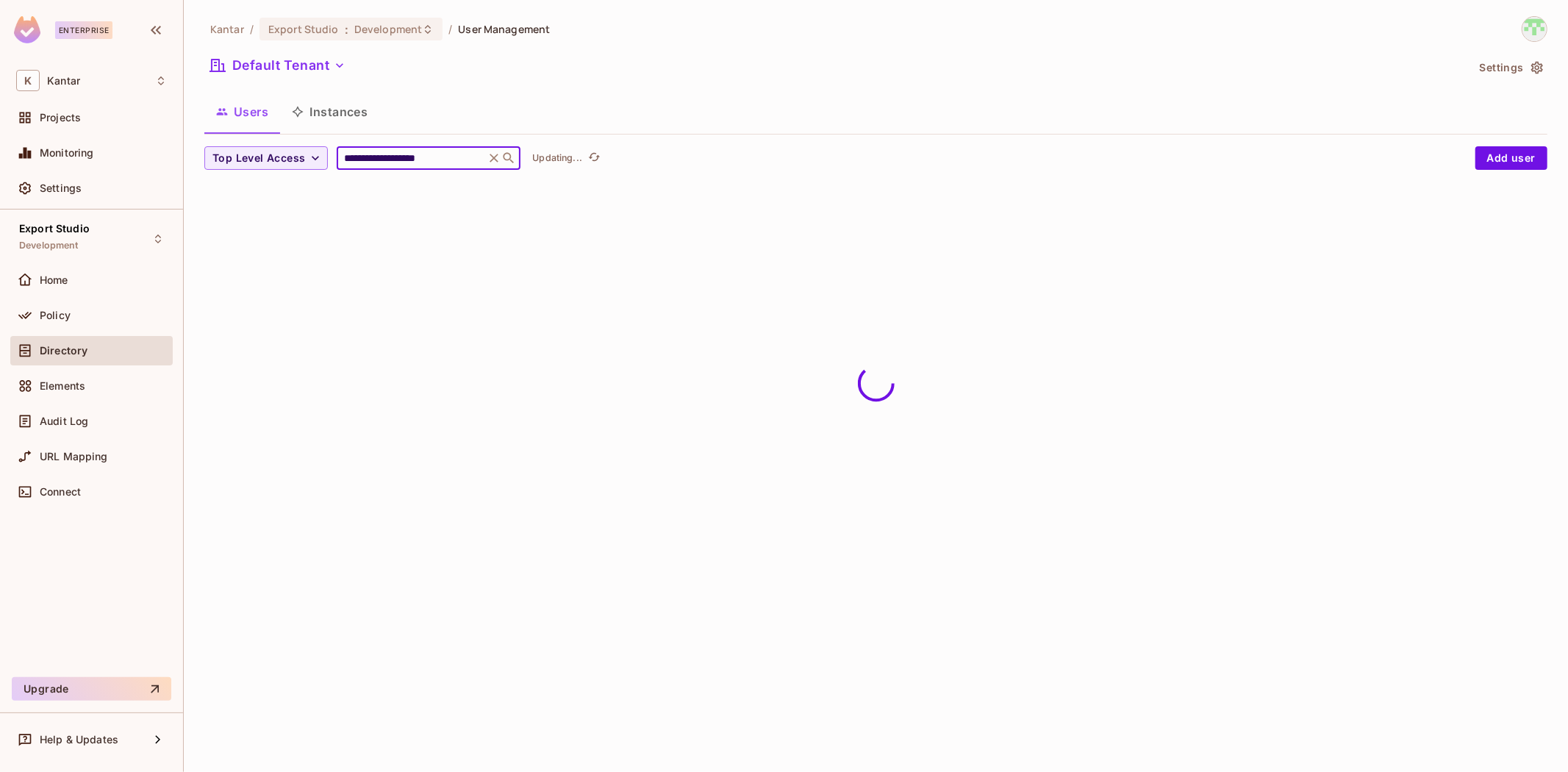 type on "**********" 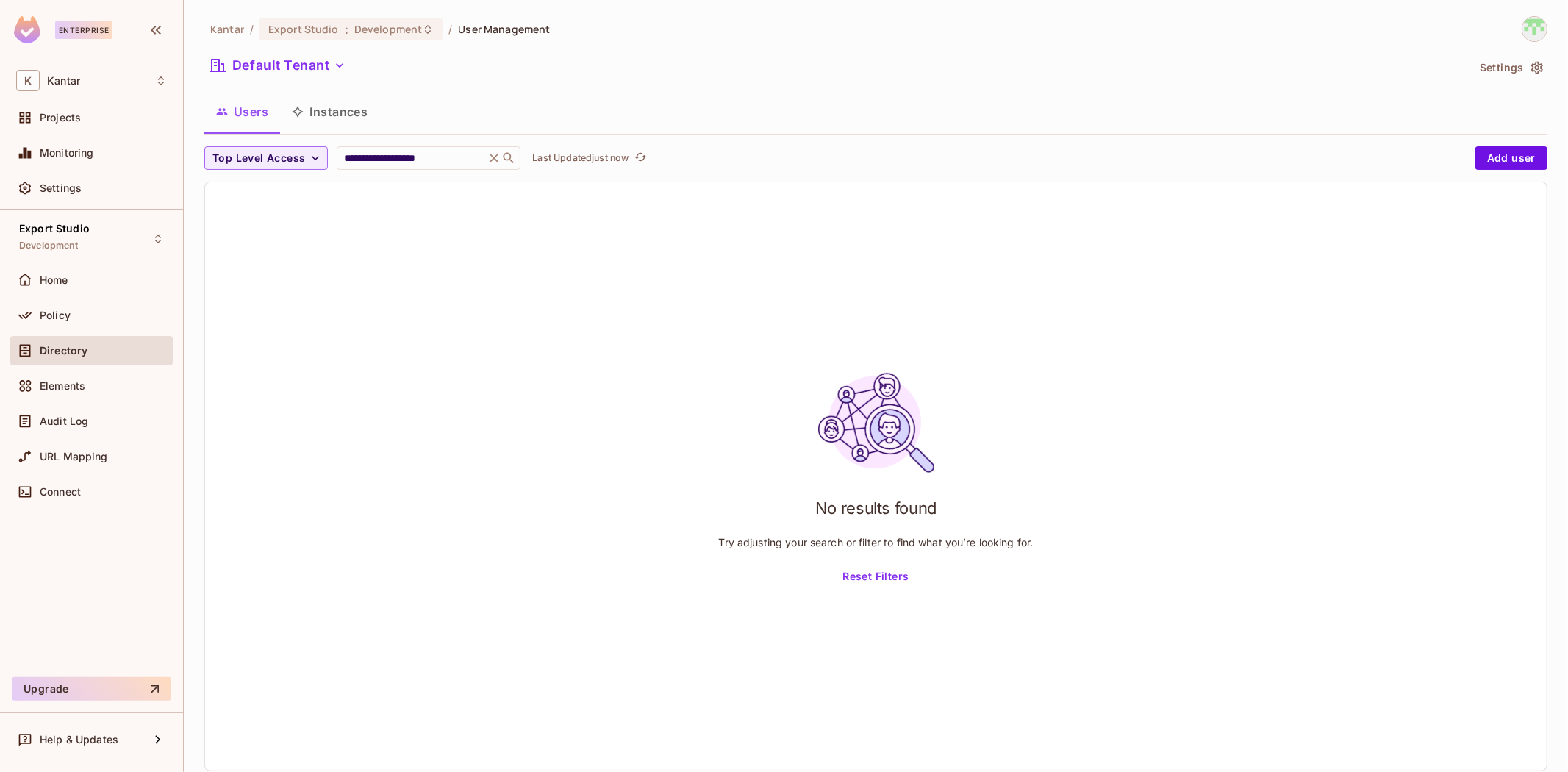 click on "Instances" at bounding box center (329, 112) 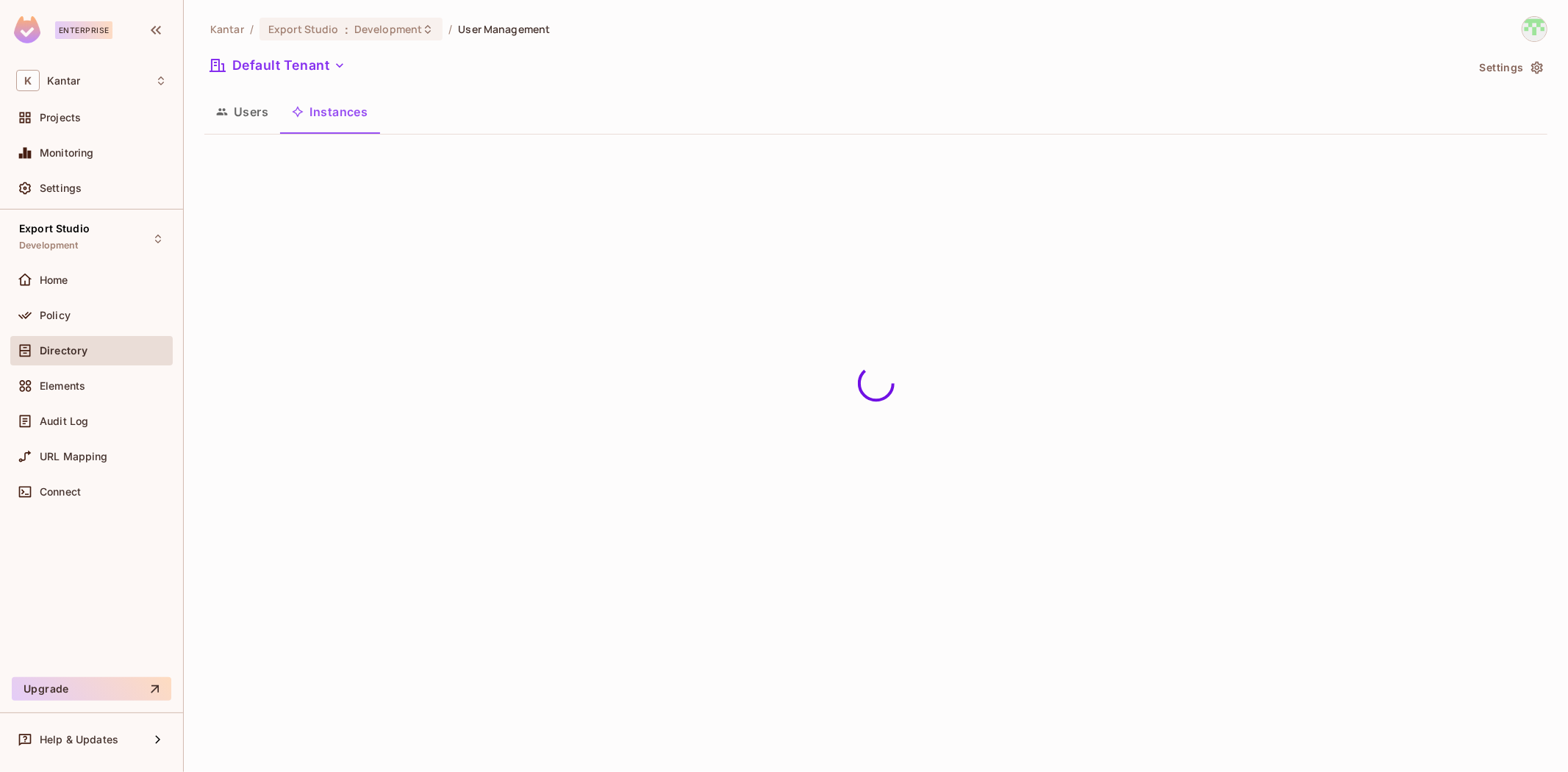 click on "Users" at bounding box center [242, 112] 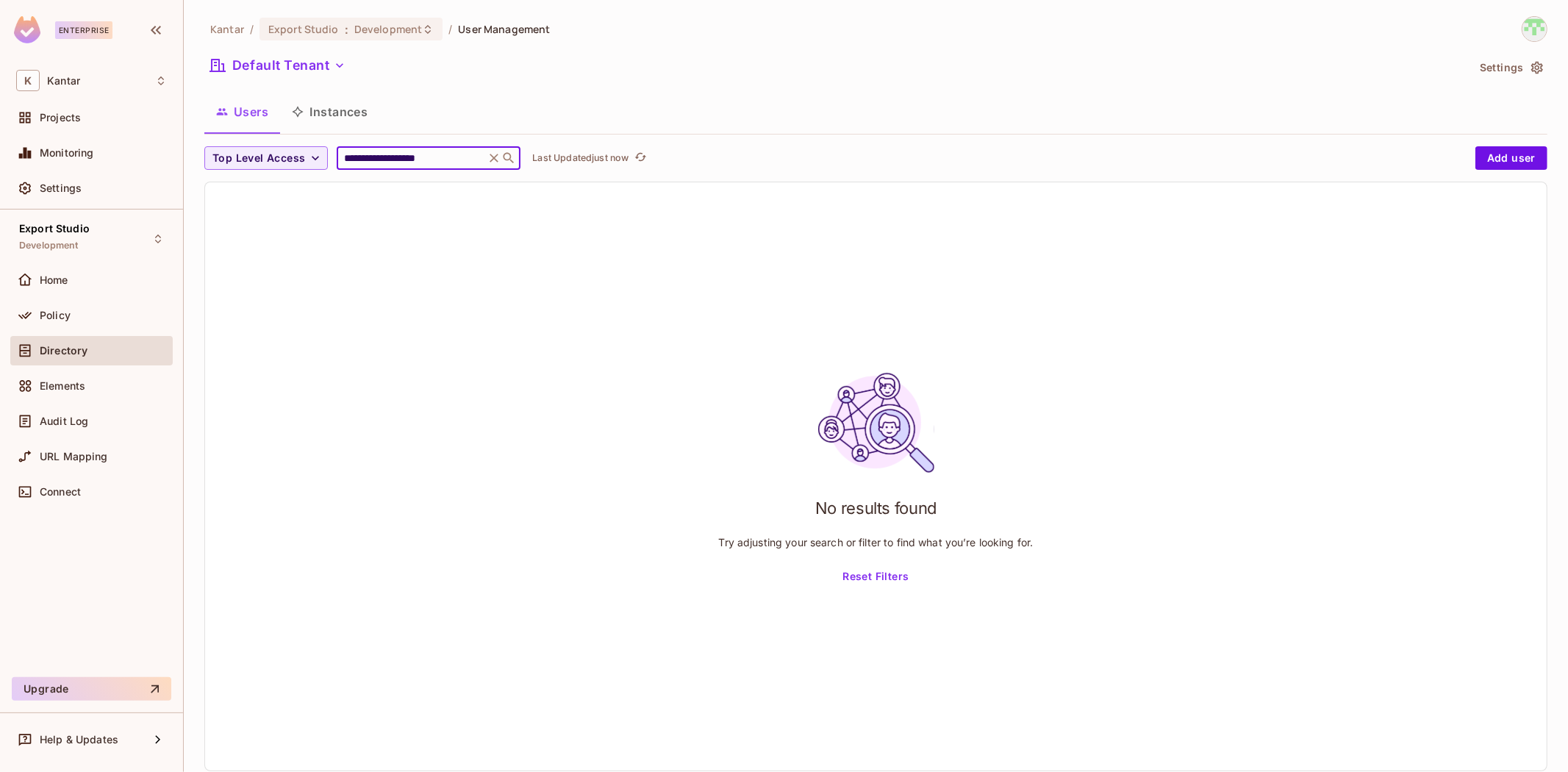 click on "**********" at bounding box center (411, 158) 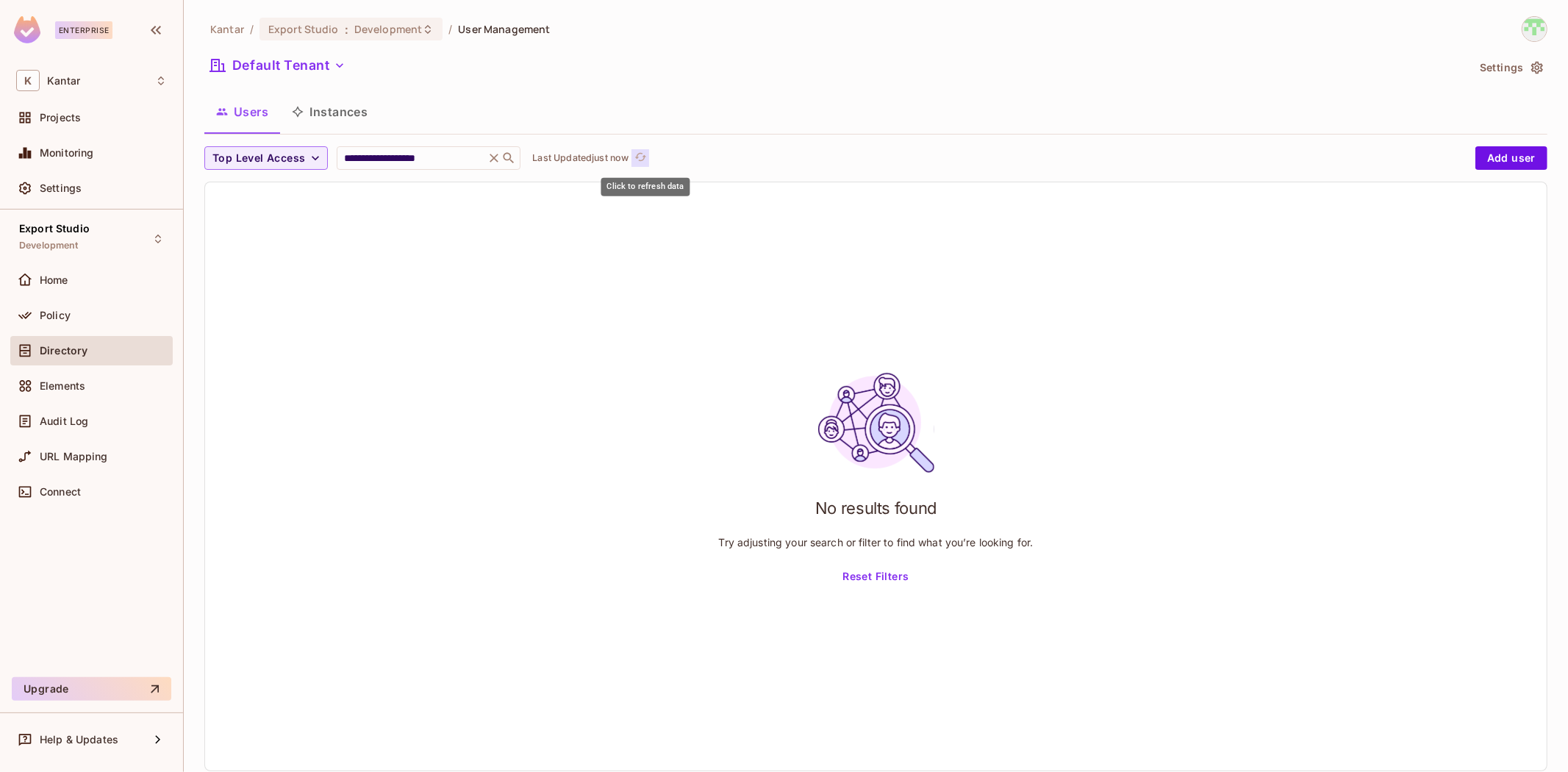 click at bounding box center (640, 158) 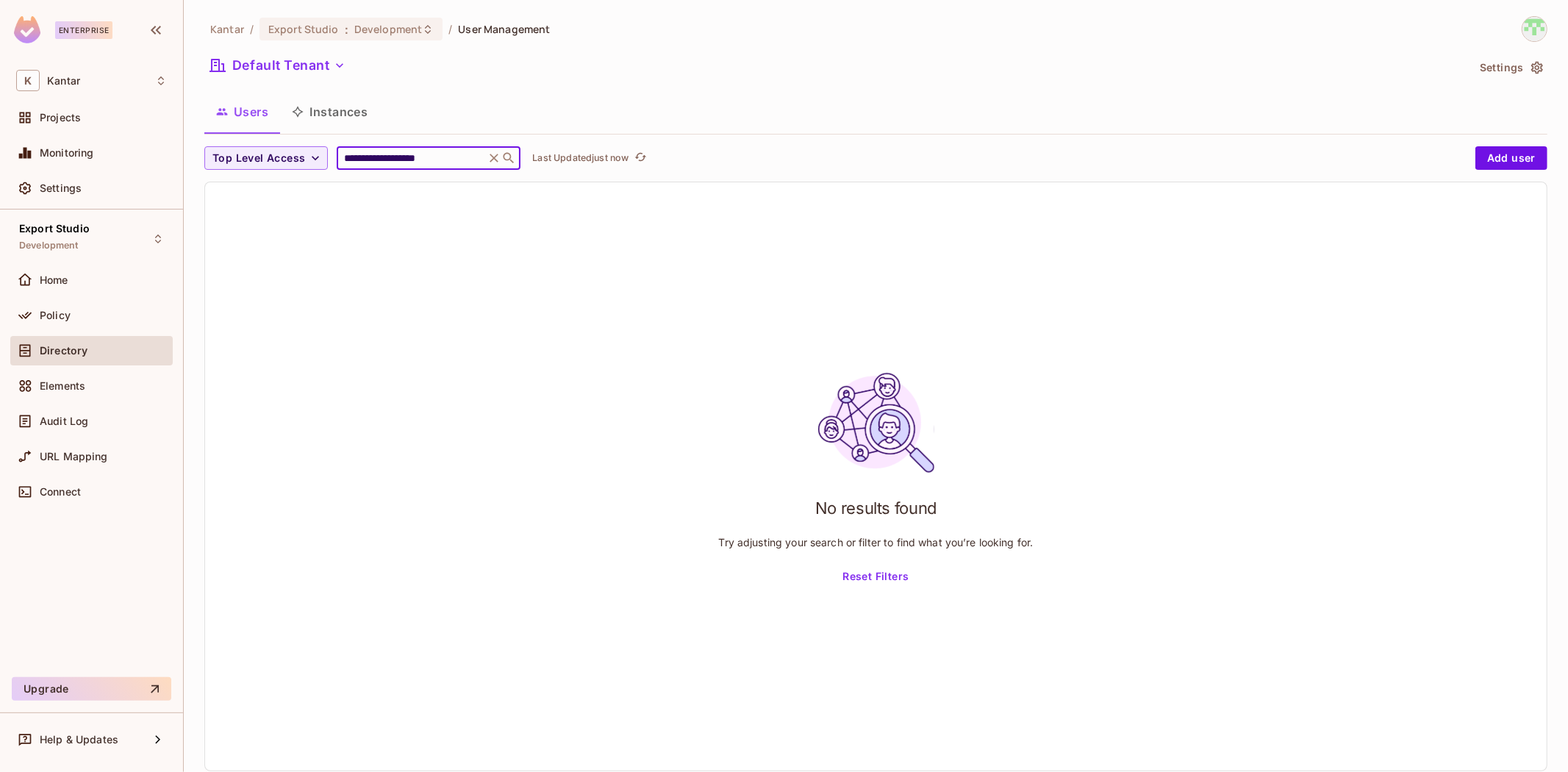 click on "**********" at bounding box center [411, 158] 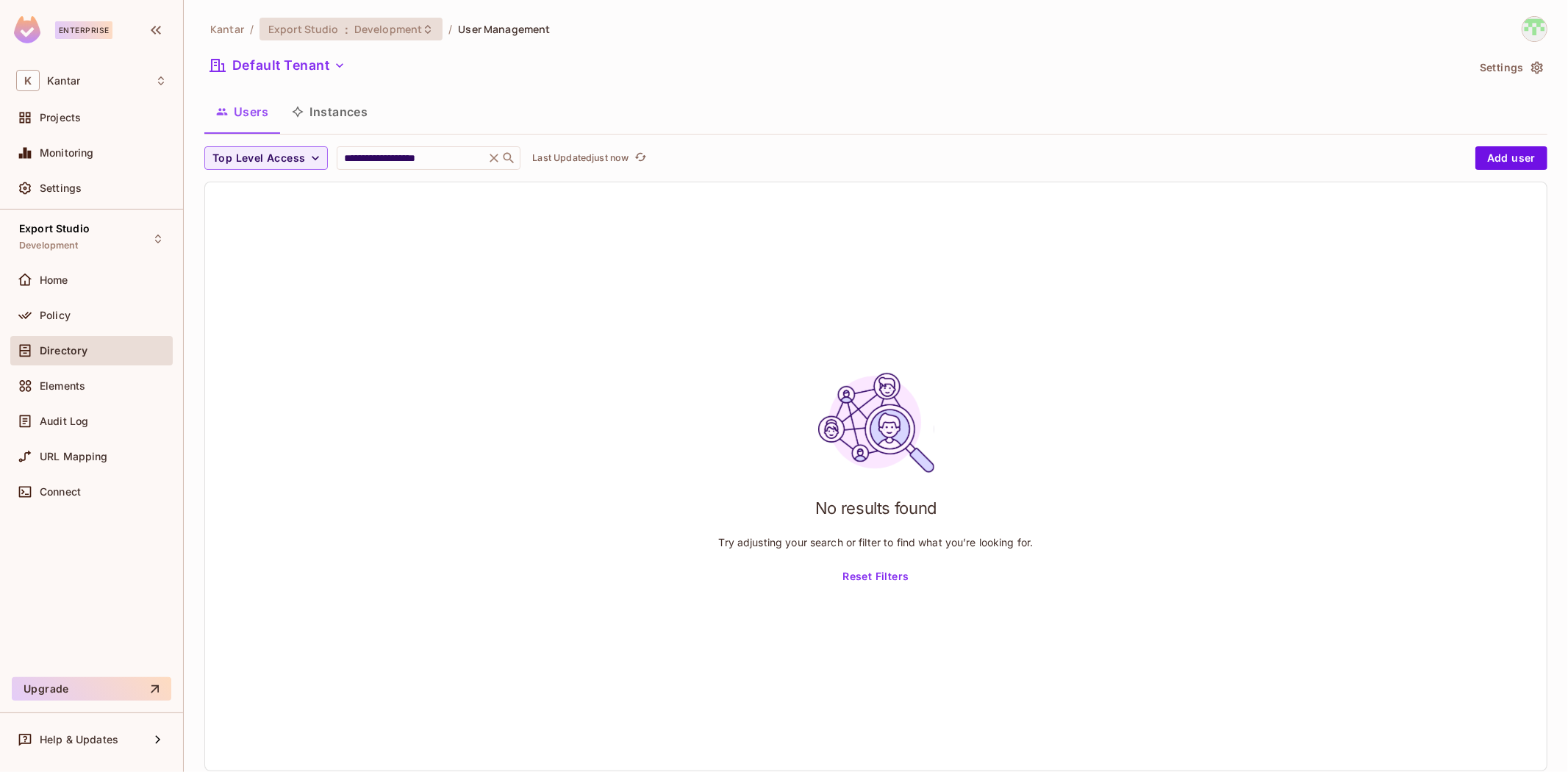 click on "Export Studio" at bounding box center (304, 29) 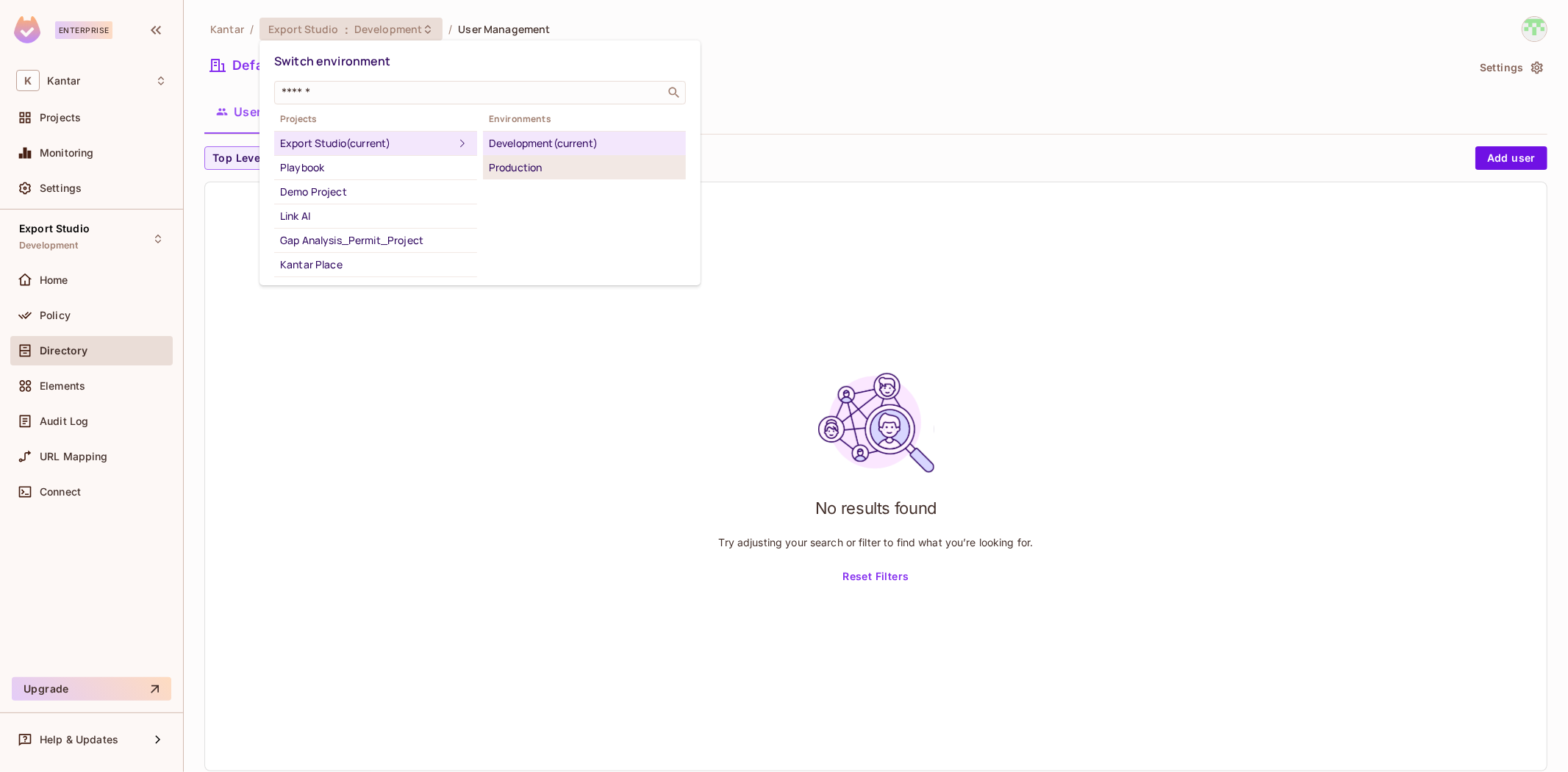 click on "Production" at bounding box center (584, 168) 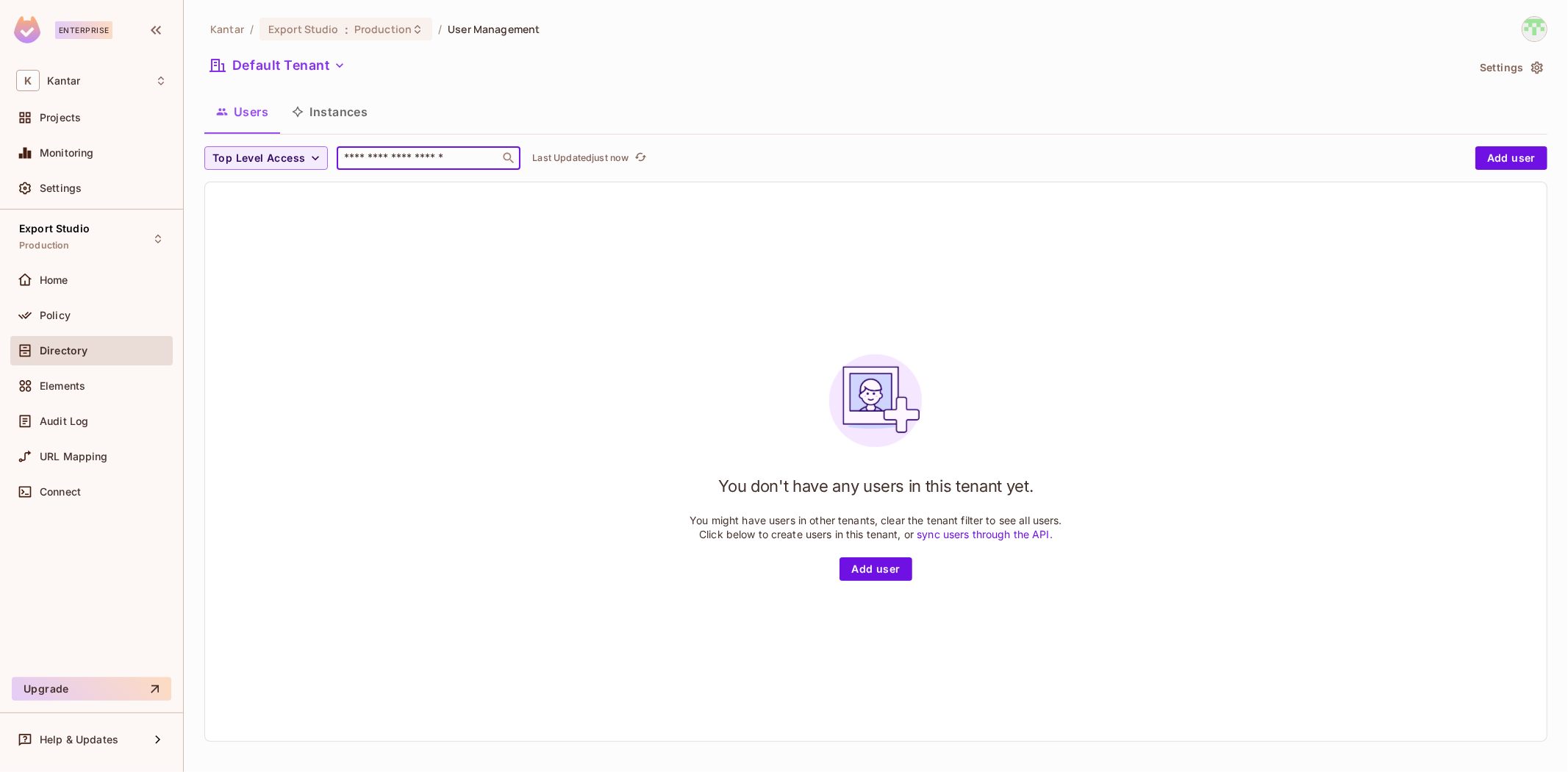 click at bounding box center [418, 158] 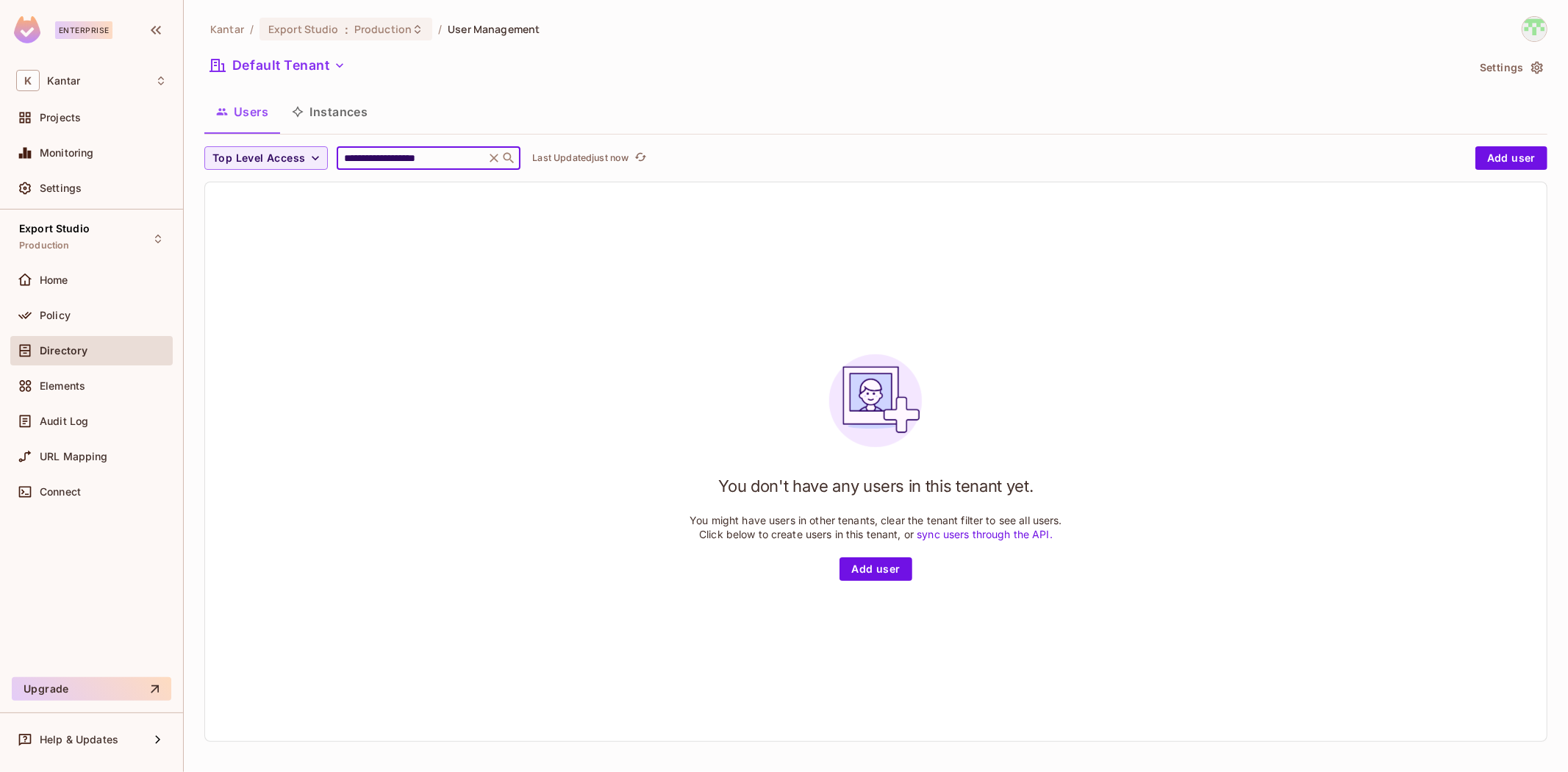 type on "**********" 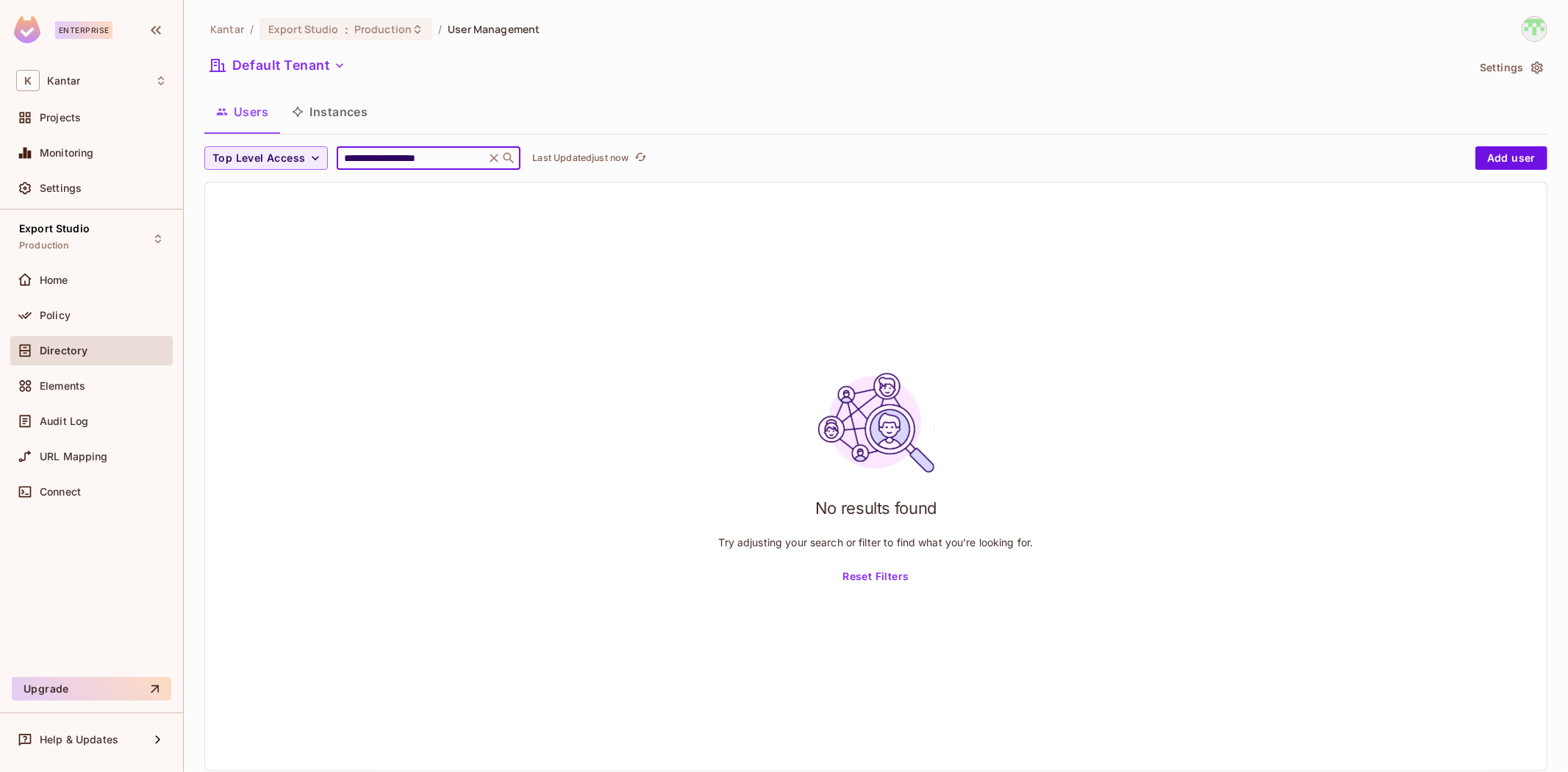 click on "**********" at bounding box center [411, 158] 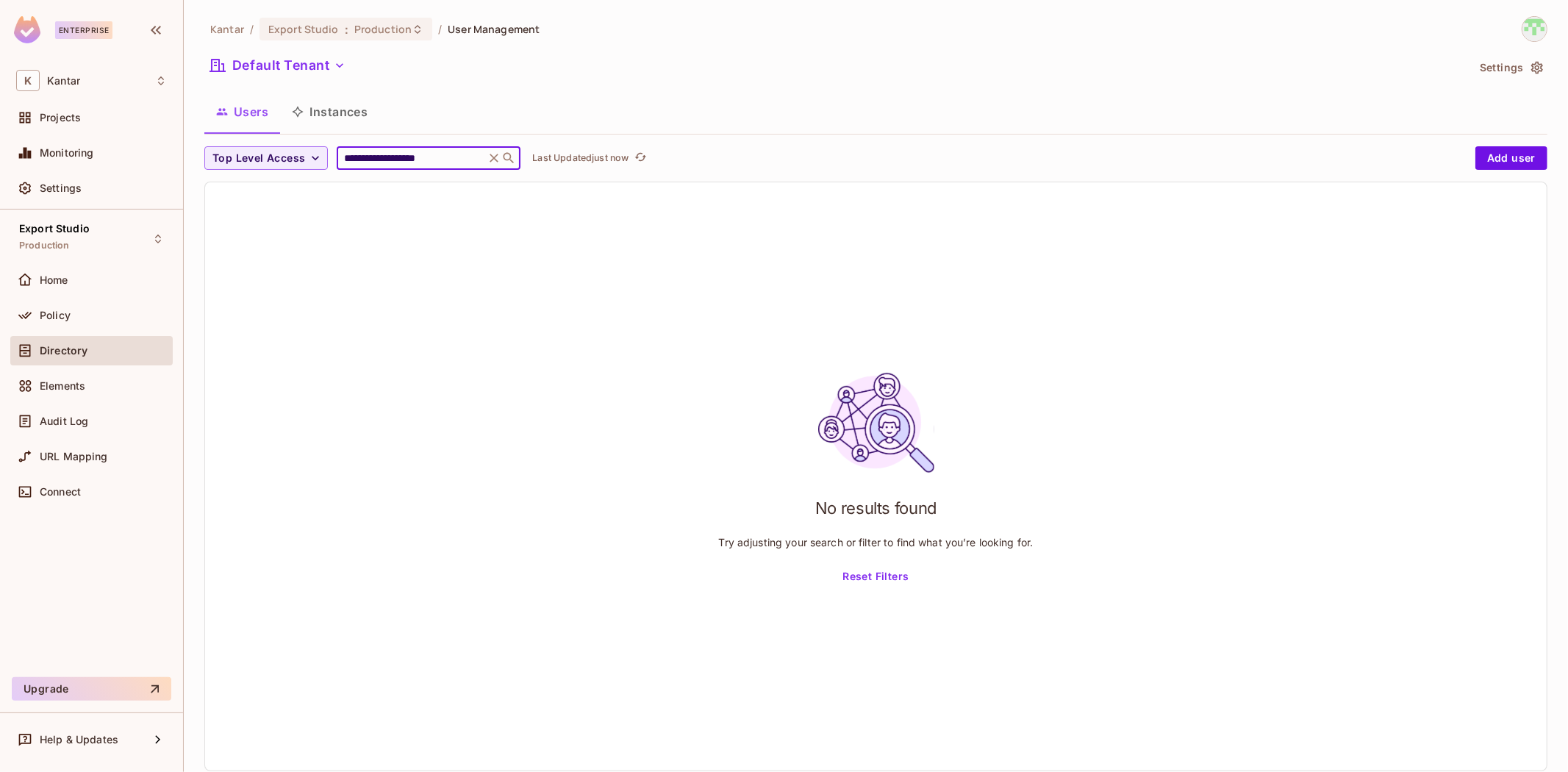 click on "No results found Try adjusting your search or filter to find what you’re looking for. Reset Filters" at bounding box center (876, 476) 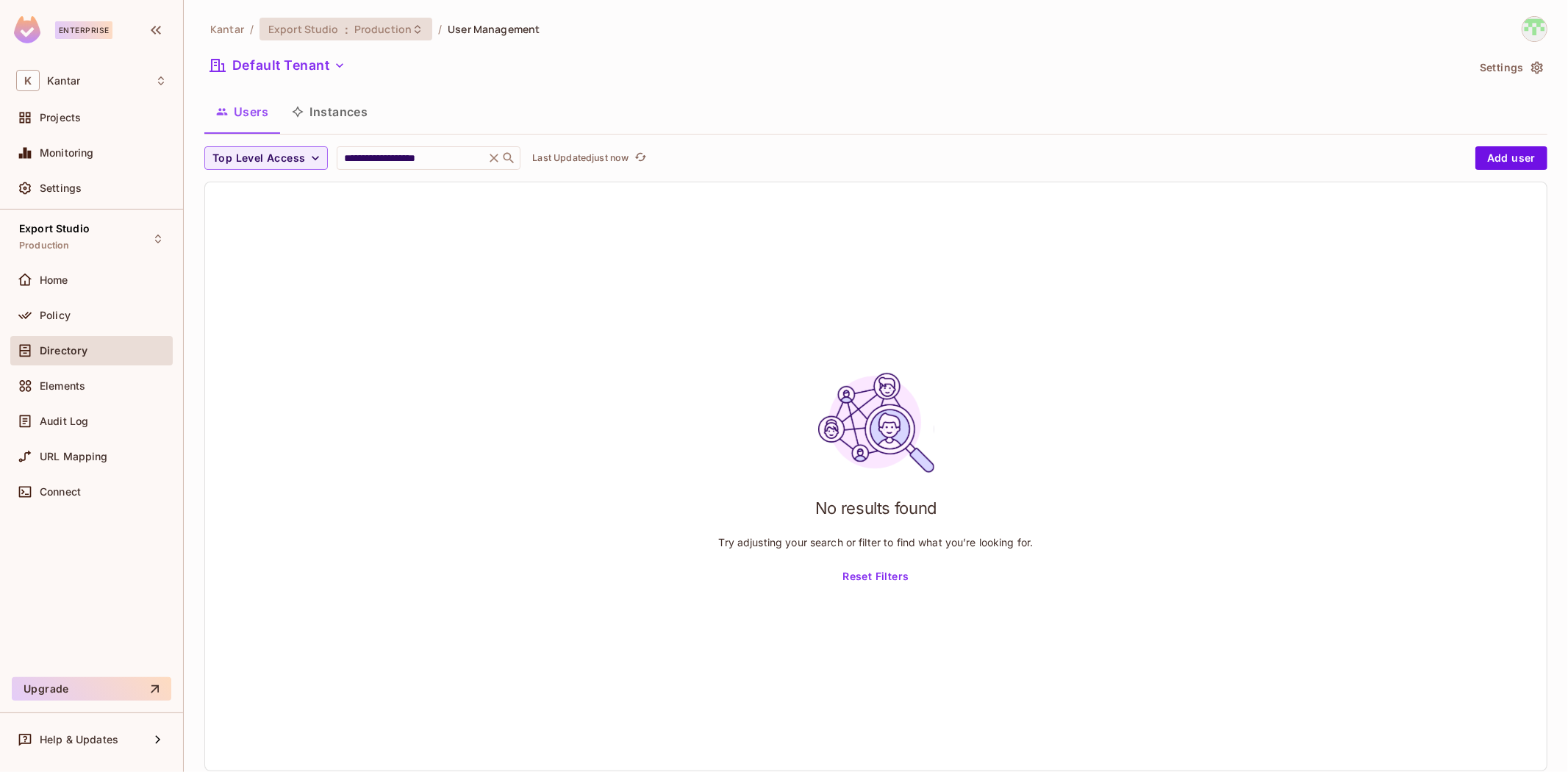 click on "Production" at bounding box center (383, 29) 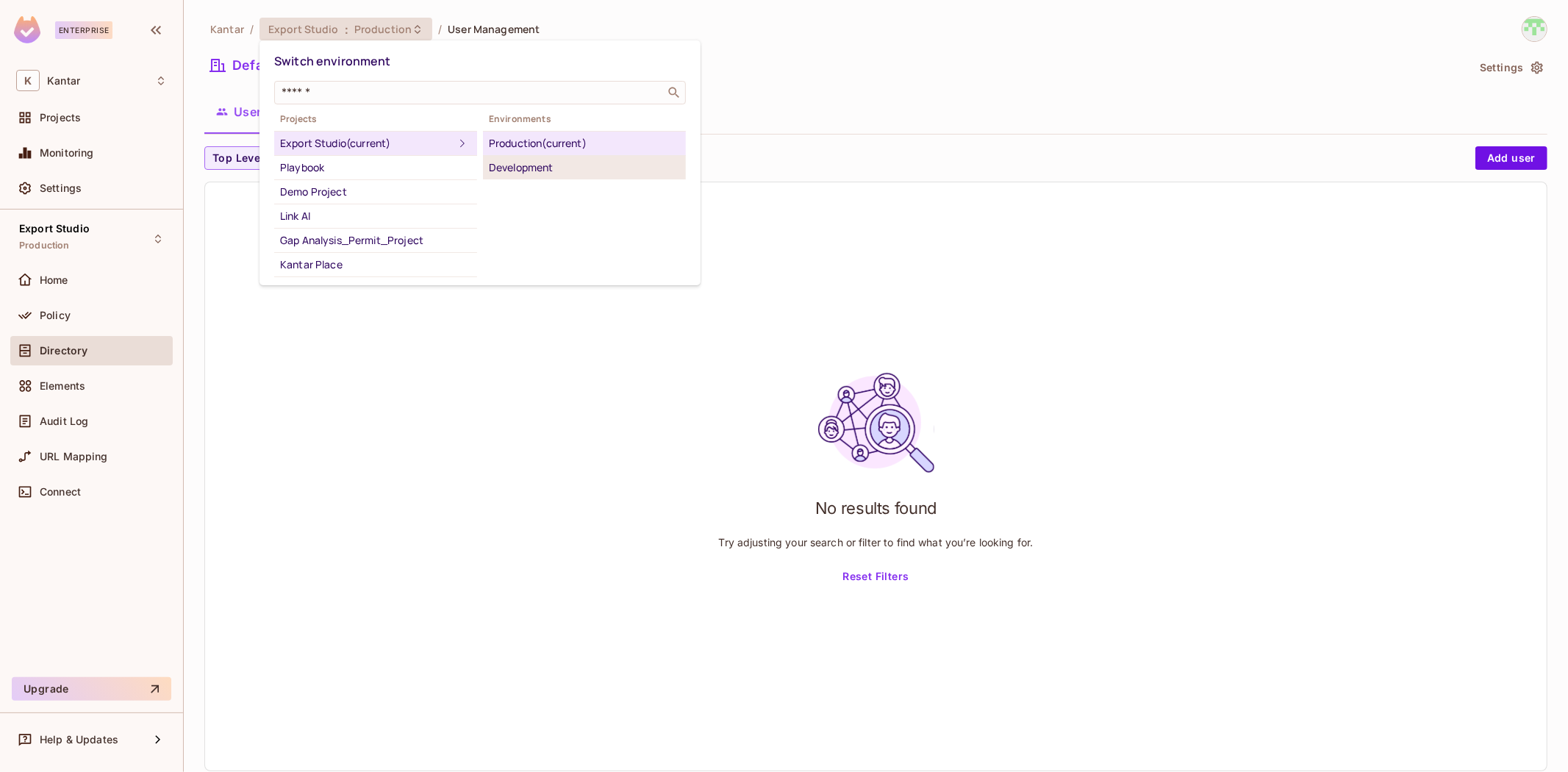 click on "Development" at bounding box center (584, 168) 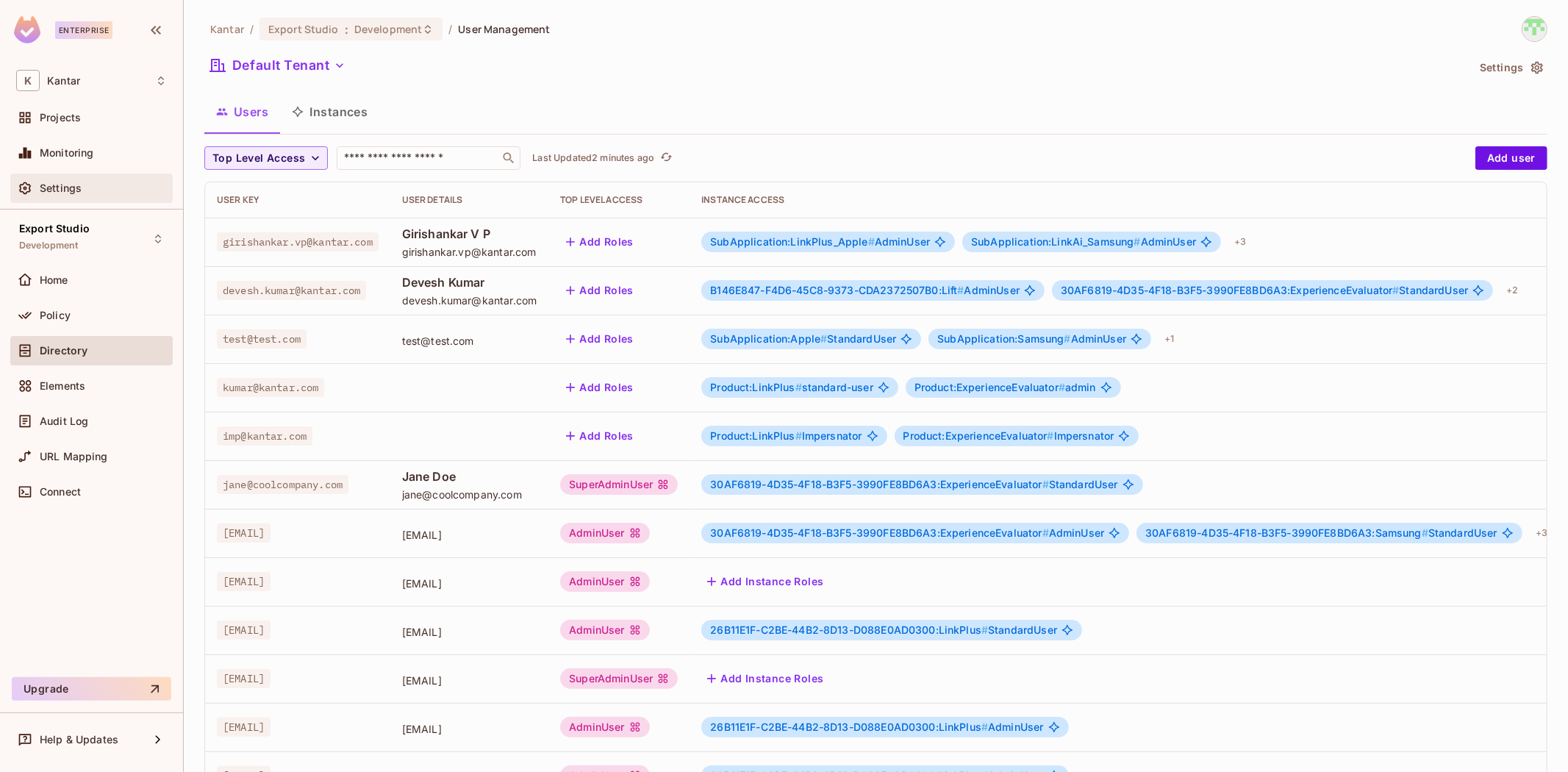 click on "Settings" at bounding box center [91, 188] 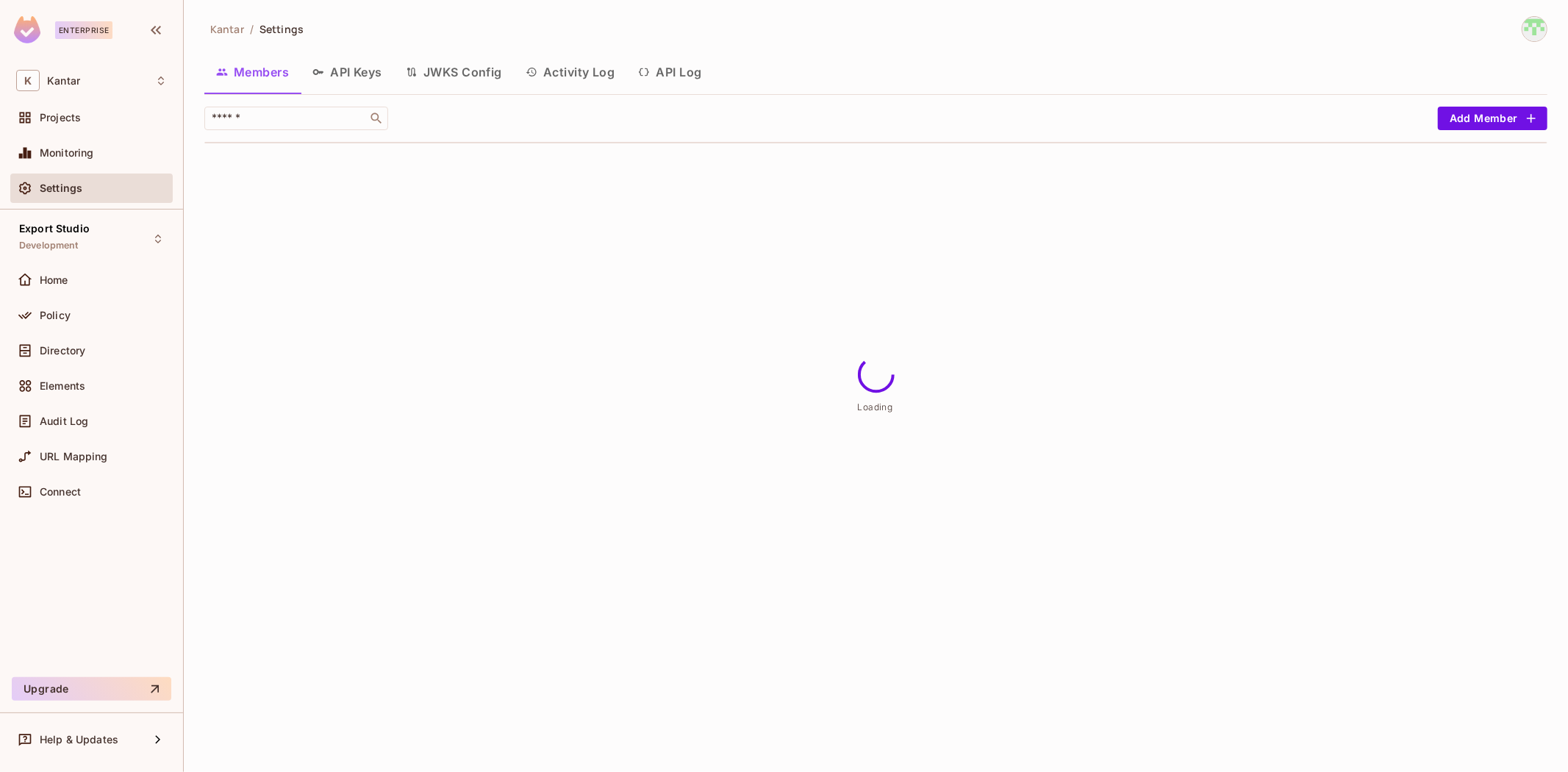 click on "API Keys" at bounding box center [347, 72] 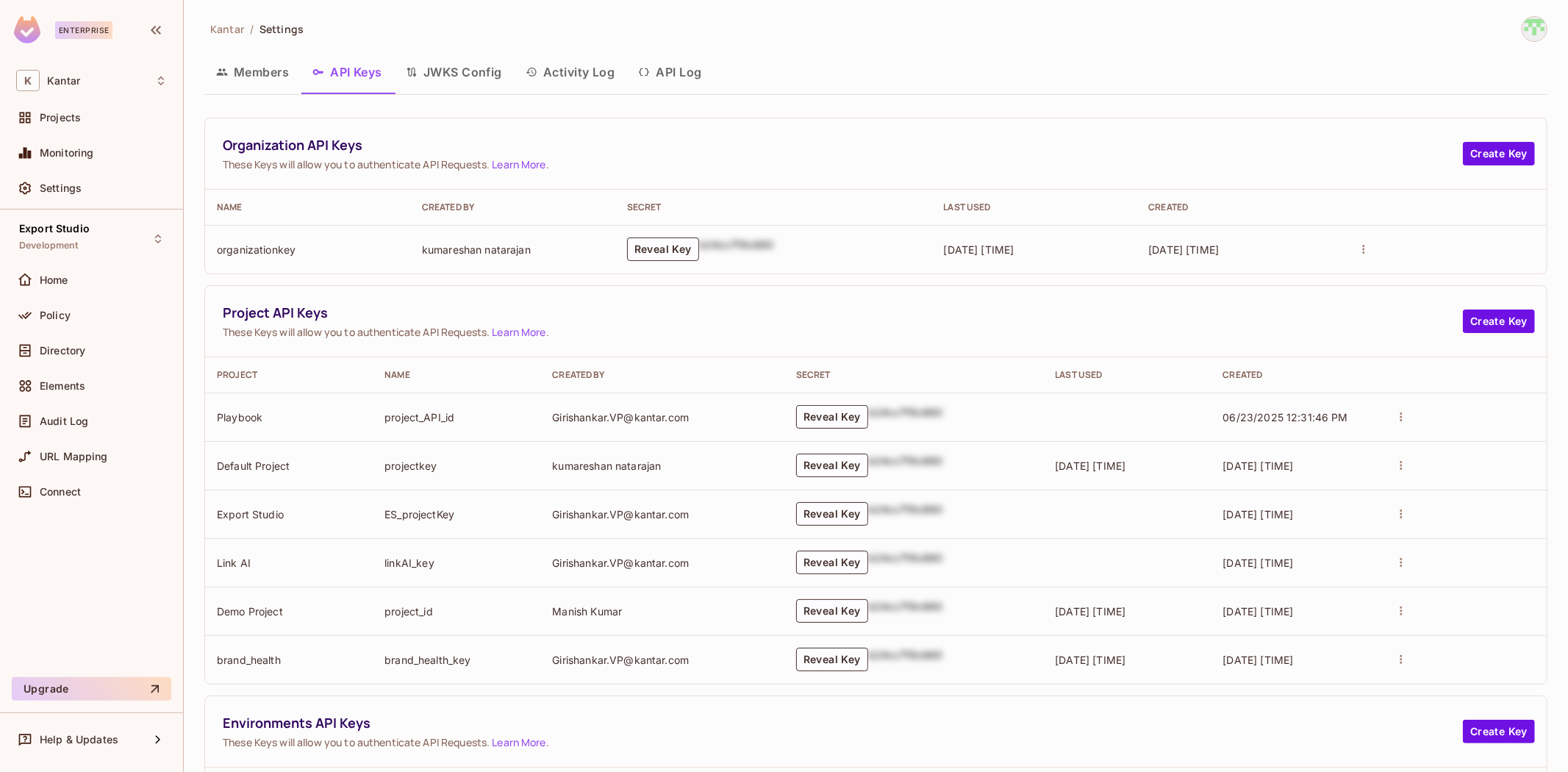 click on "These Keys will allow you to authenticate API Requests.   Learn More ." at bounding box center (842, 332) 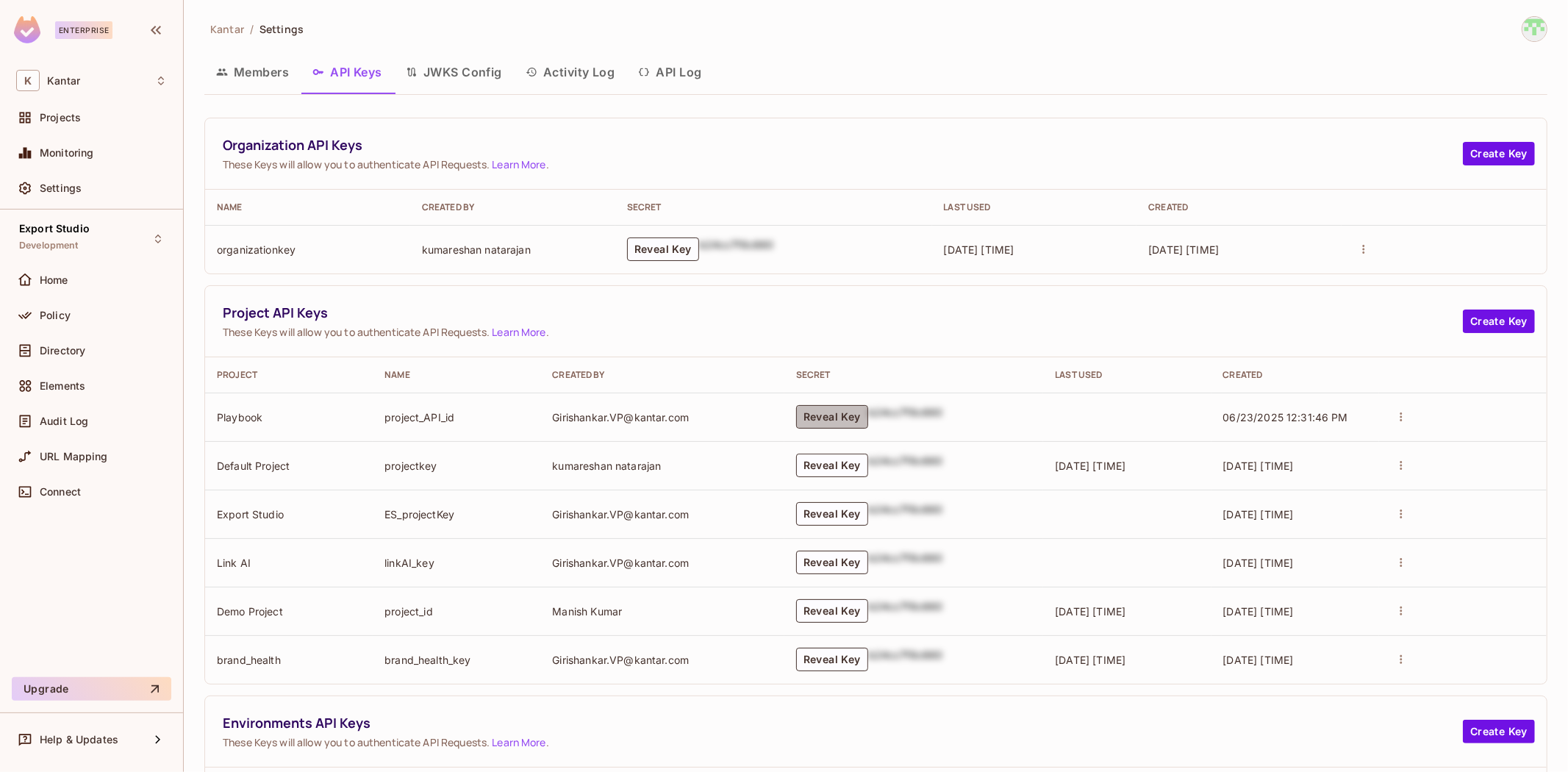 click on "Reveal Key" at bounding box center (832, 417) 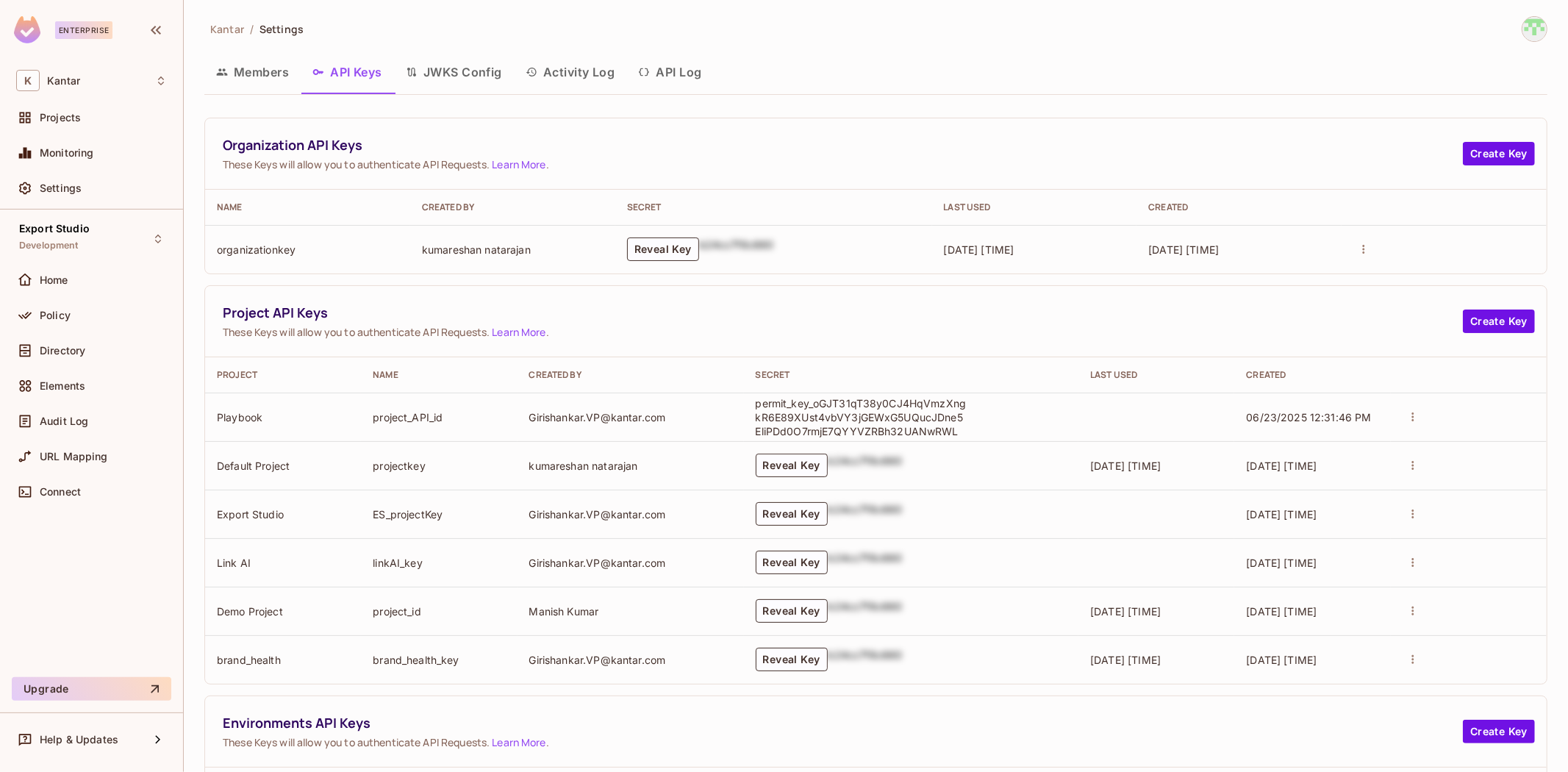 scroll, scrollTop: 82, scrollLeft: 0, axis: vertical 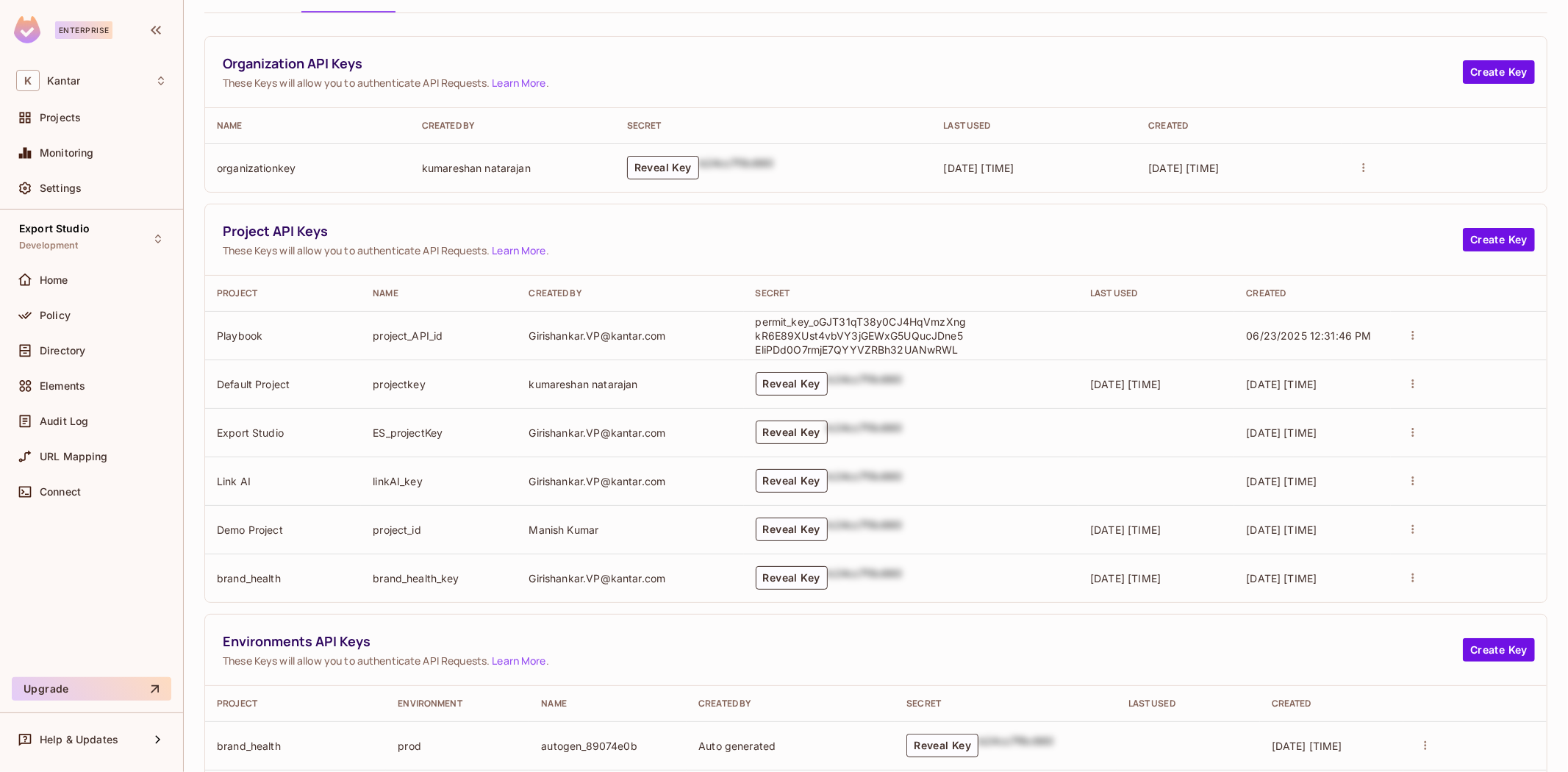 click on "Reveal Key" at bounding box center [792, 432] 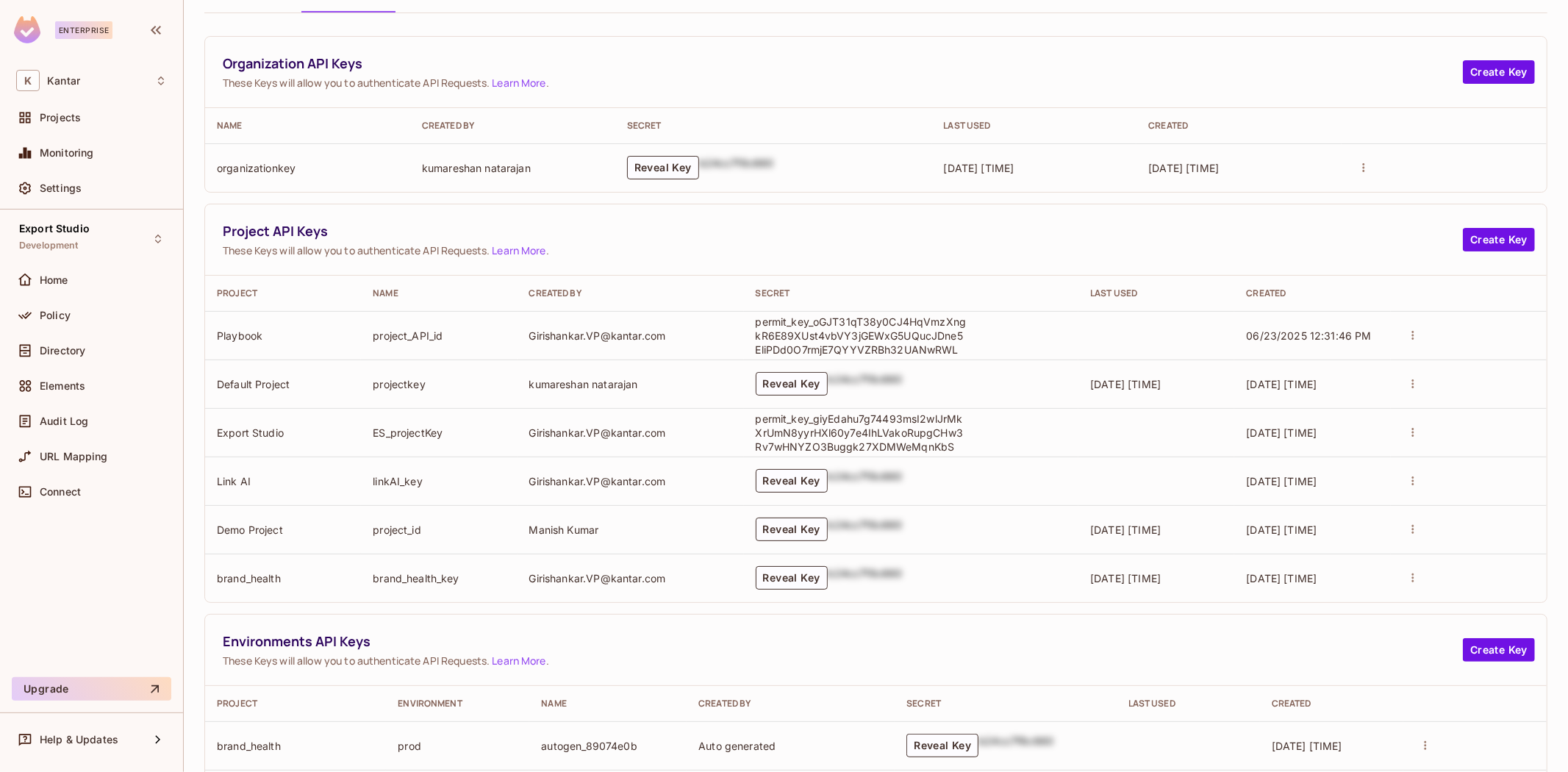 click on "permit_key_giyEdahu7g74493msI2wlJrMkXrUmN8yyrHXl60y7e4IhLVakoRupgCHw3Rv7wHNYZO3Buggk27XDMWeMqnKbS" at bounding box center (862, 432) 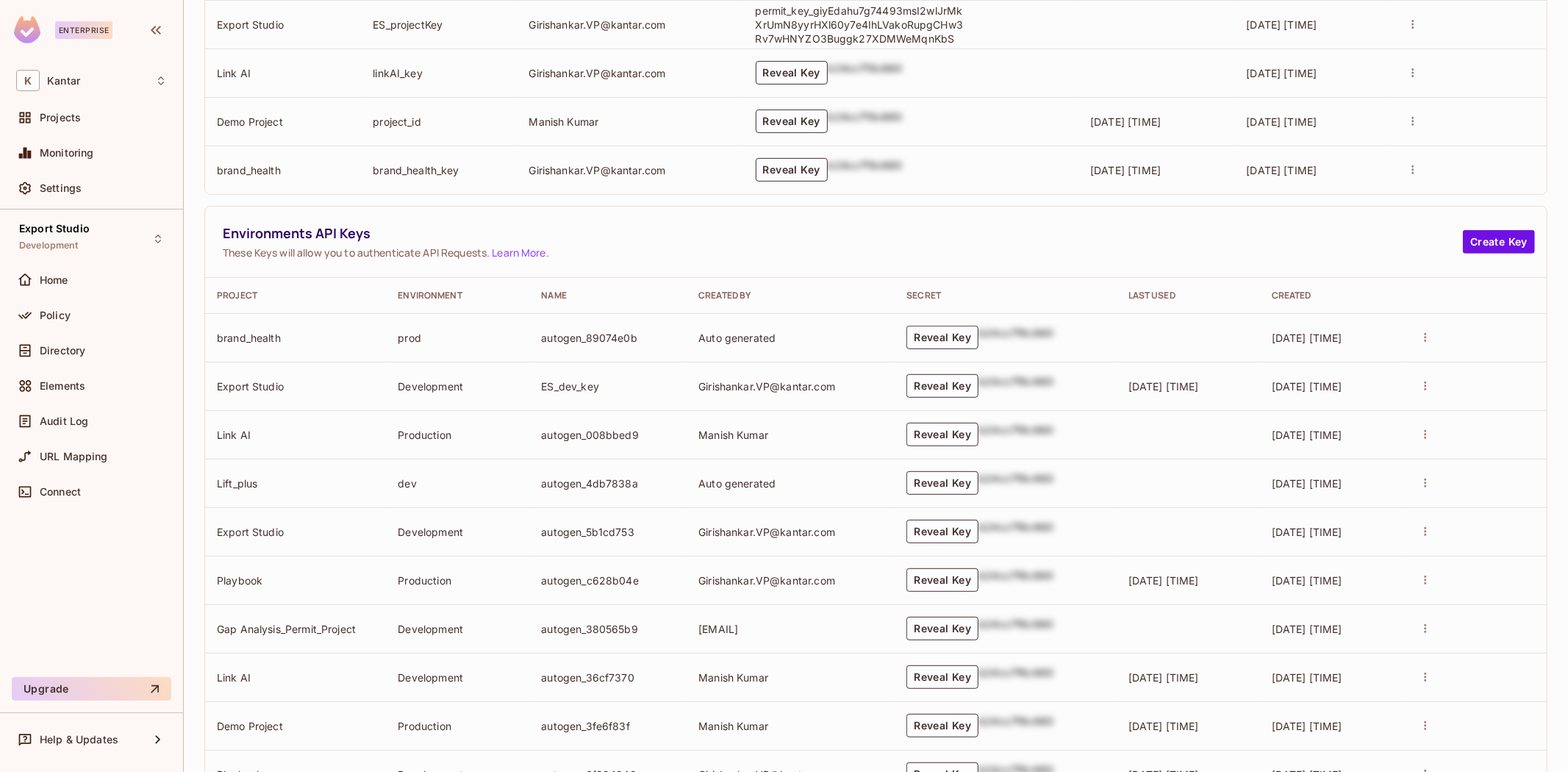 scroll, scrollTop: 571, scrollLeft: 0, axis: vertical 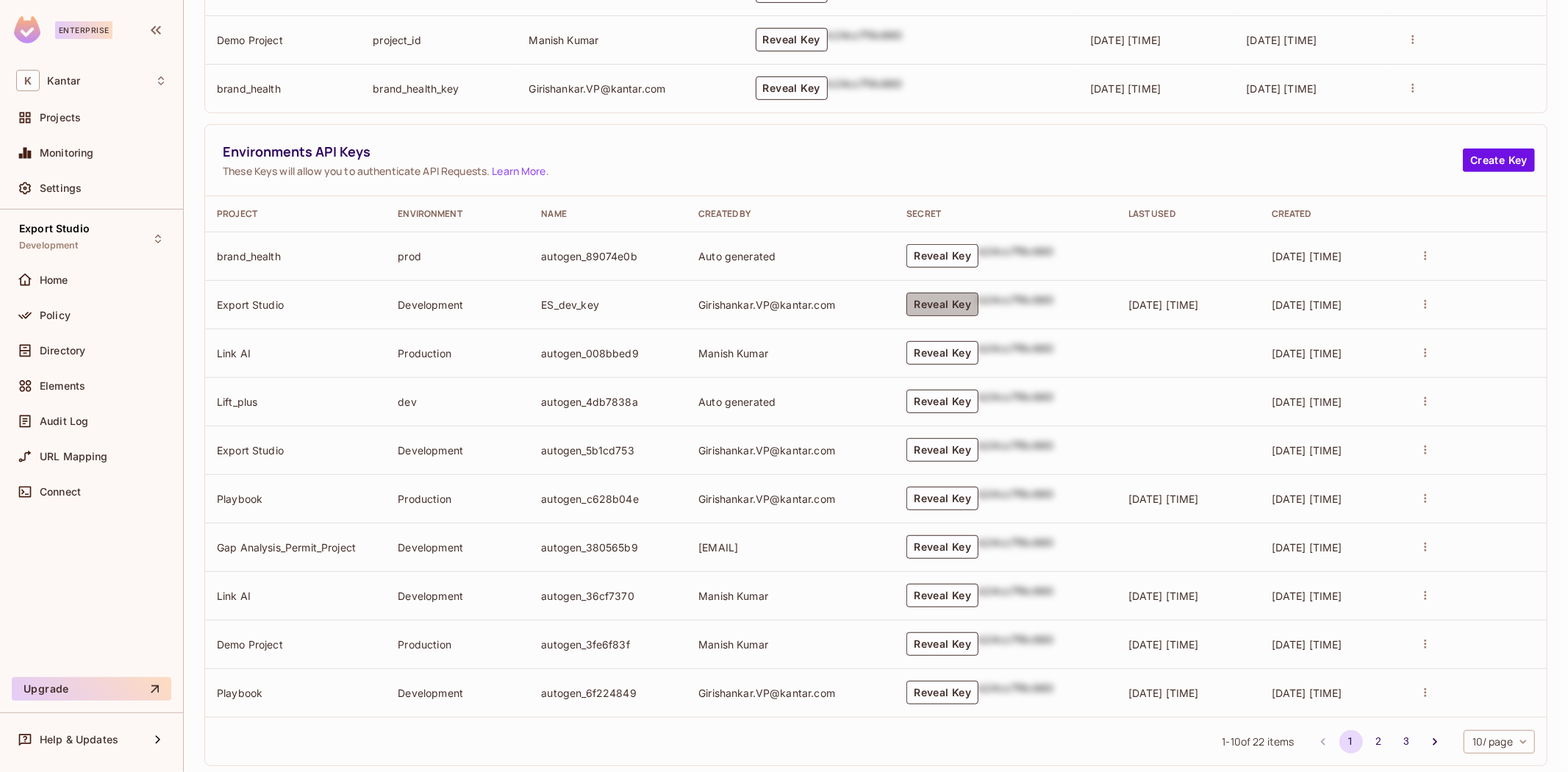 click on "Reveal Key" at bounding box center [942, 304] 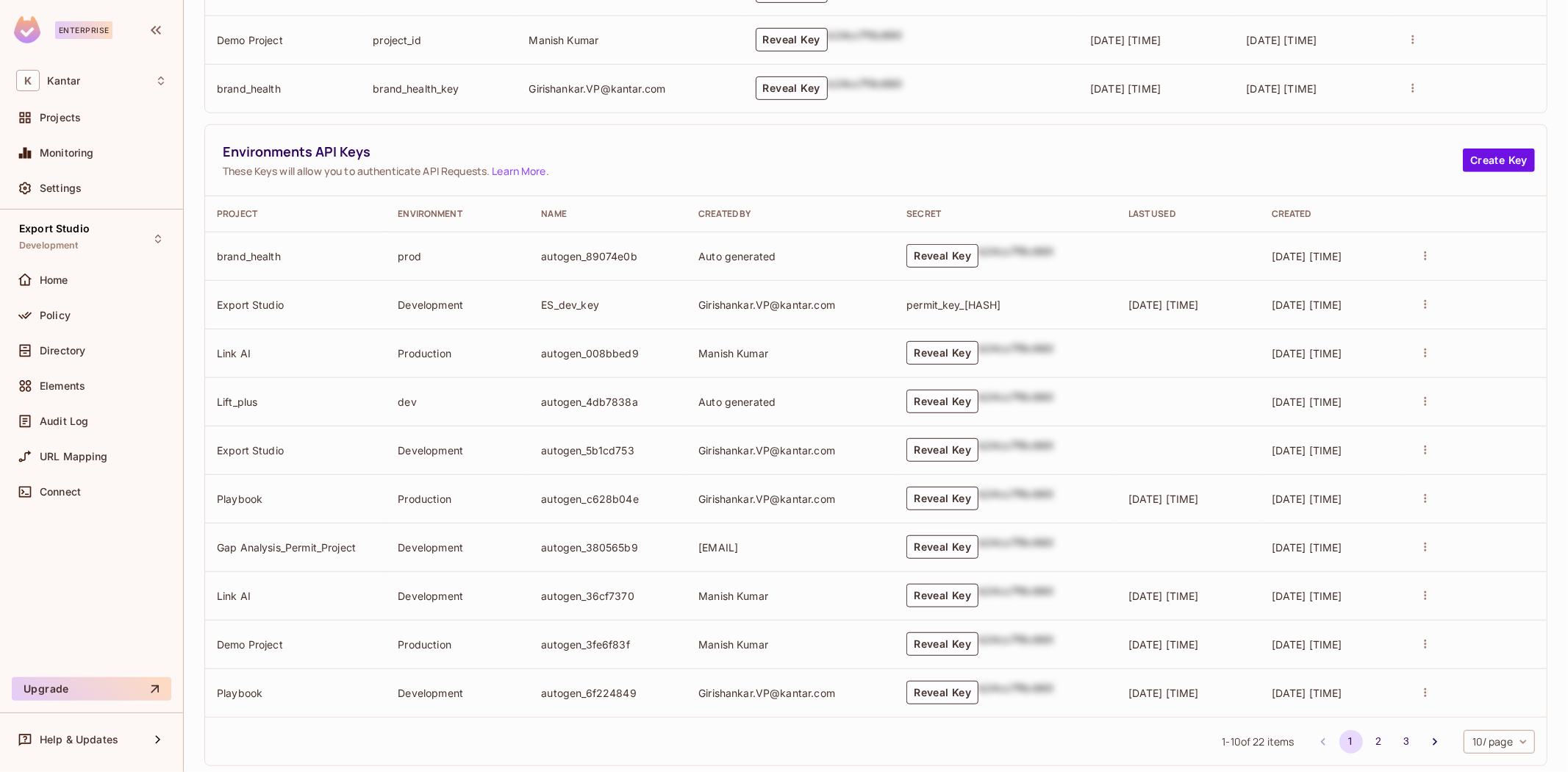 drag, startPoint x: 861, startPoint y: 290, endPoint x: 1039, endPoint y: 324, distance: 181.2181 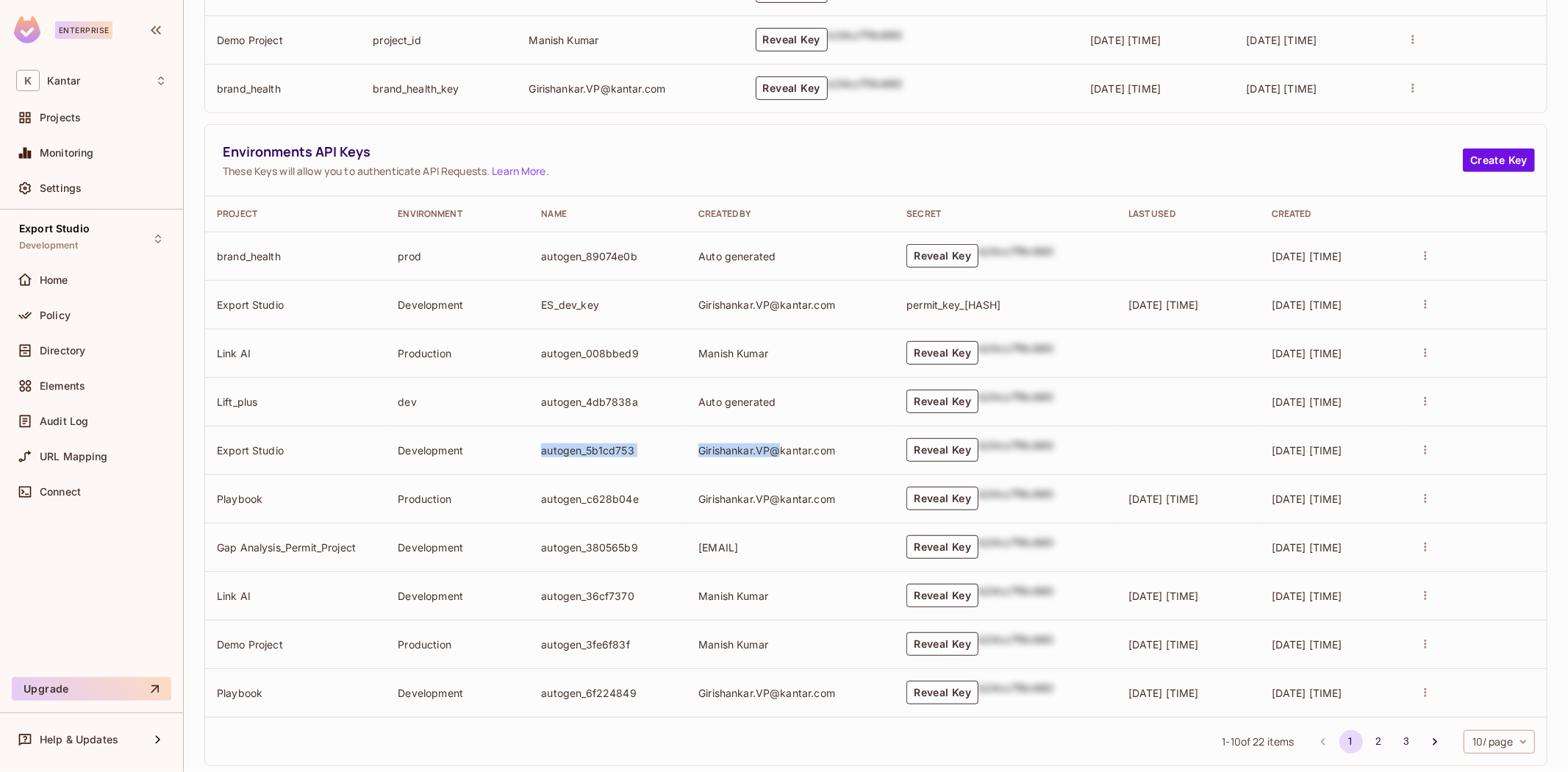 drag, startPoint x: 509, startPoint y: 445, endPoint x: 751, endPoint y: 446, distance: 242.00207 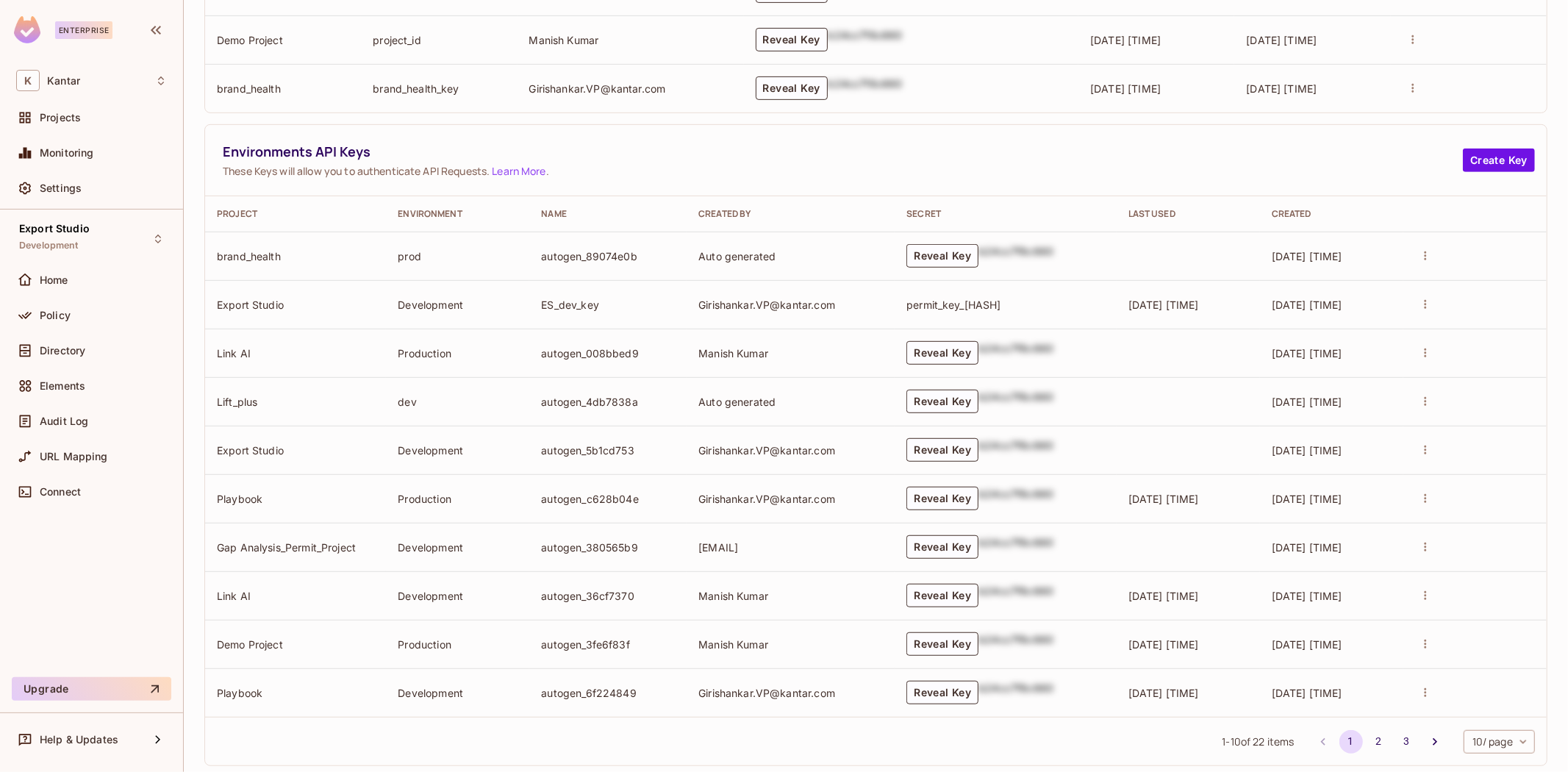 click on "Girishankar.VP@kantar.com" at bounding box center (790, 450) 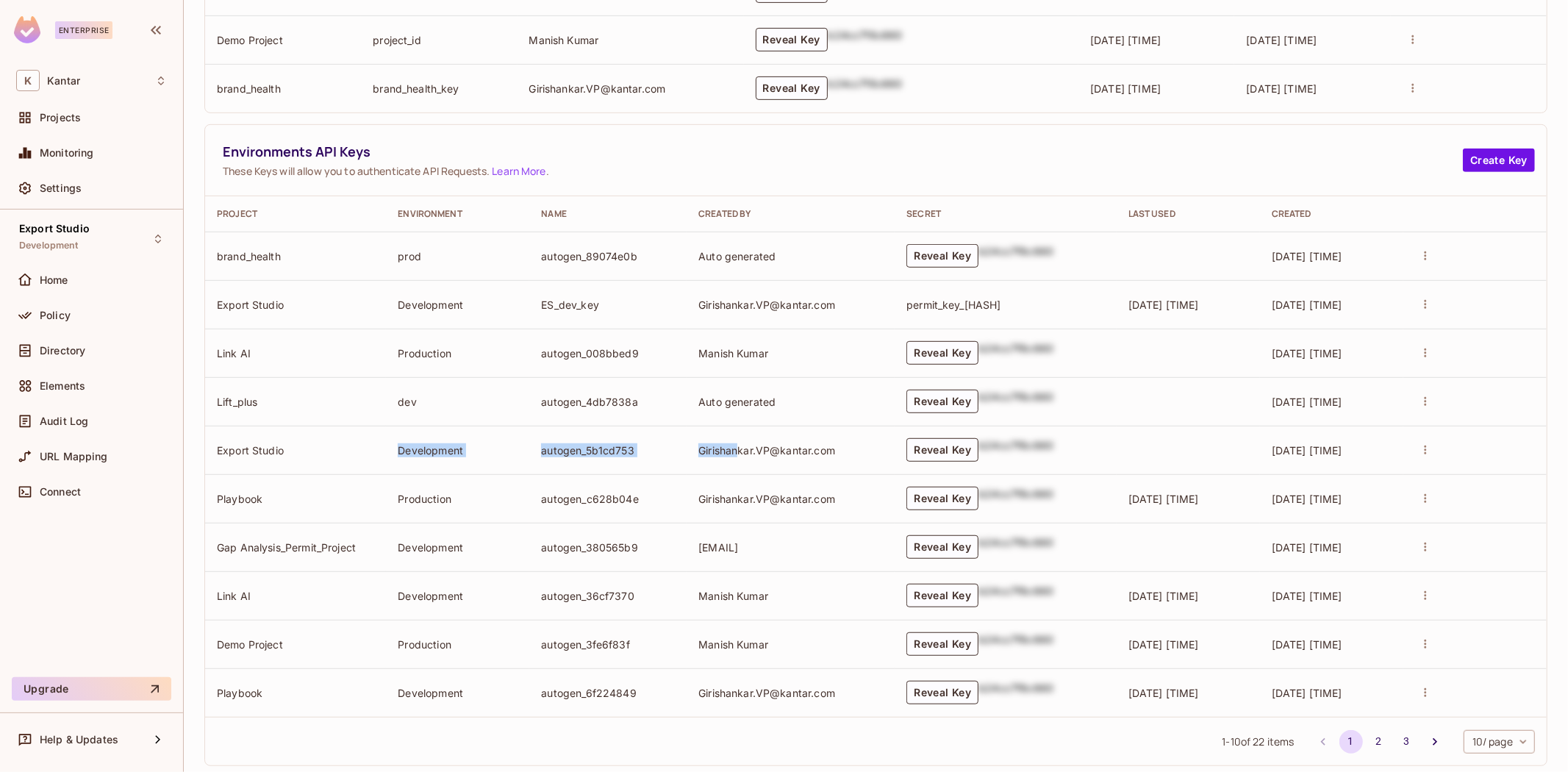 drag, startPoint x: 373, startPoint y: 454, endPoint x: 706, endPoint y: 469, distance: 333.33767 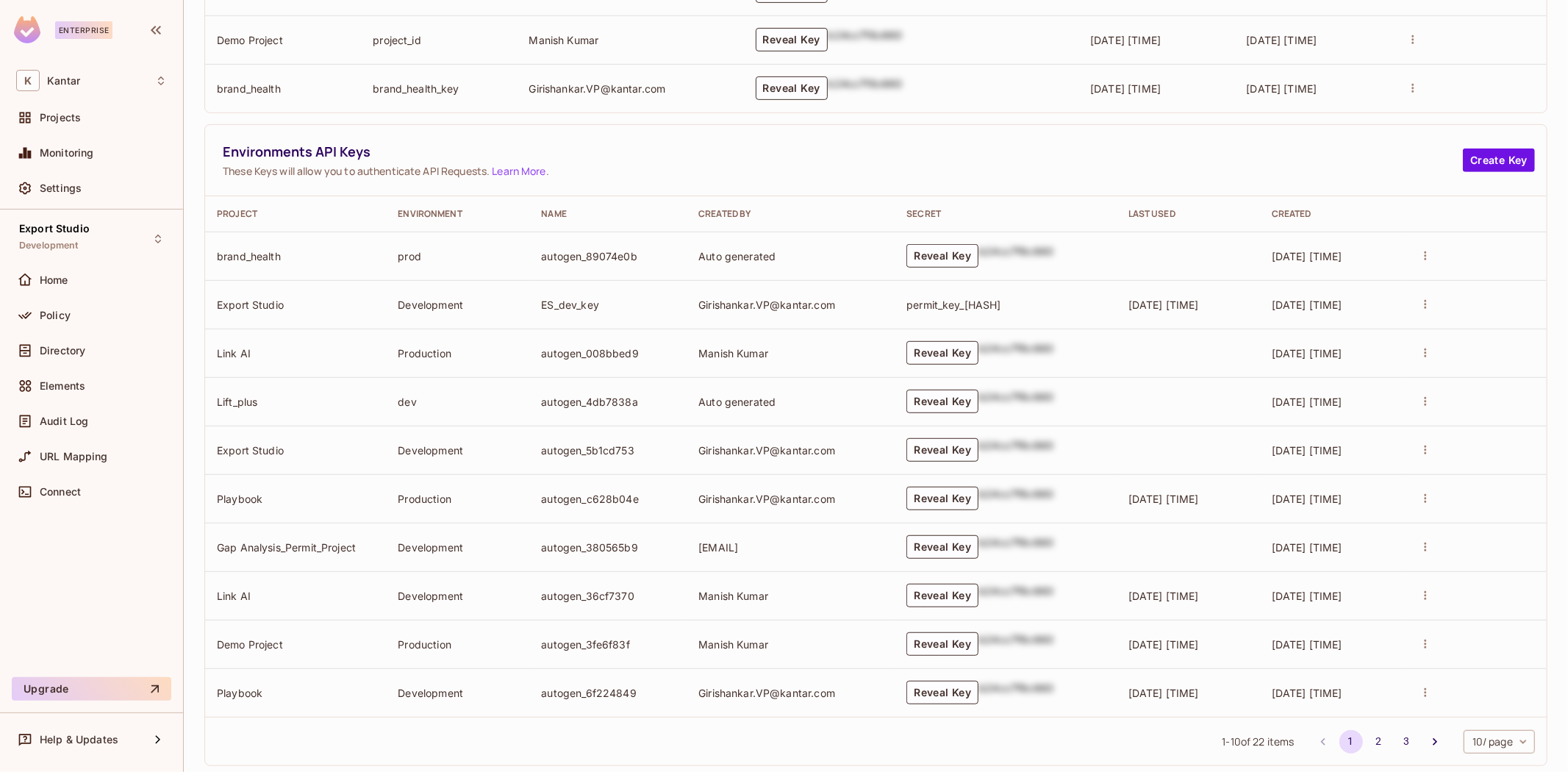 click on "Girishankar.VP@kantar.com" at bounding box center (790, 450) 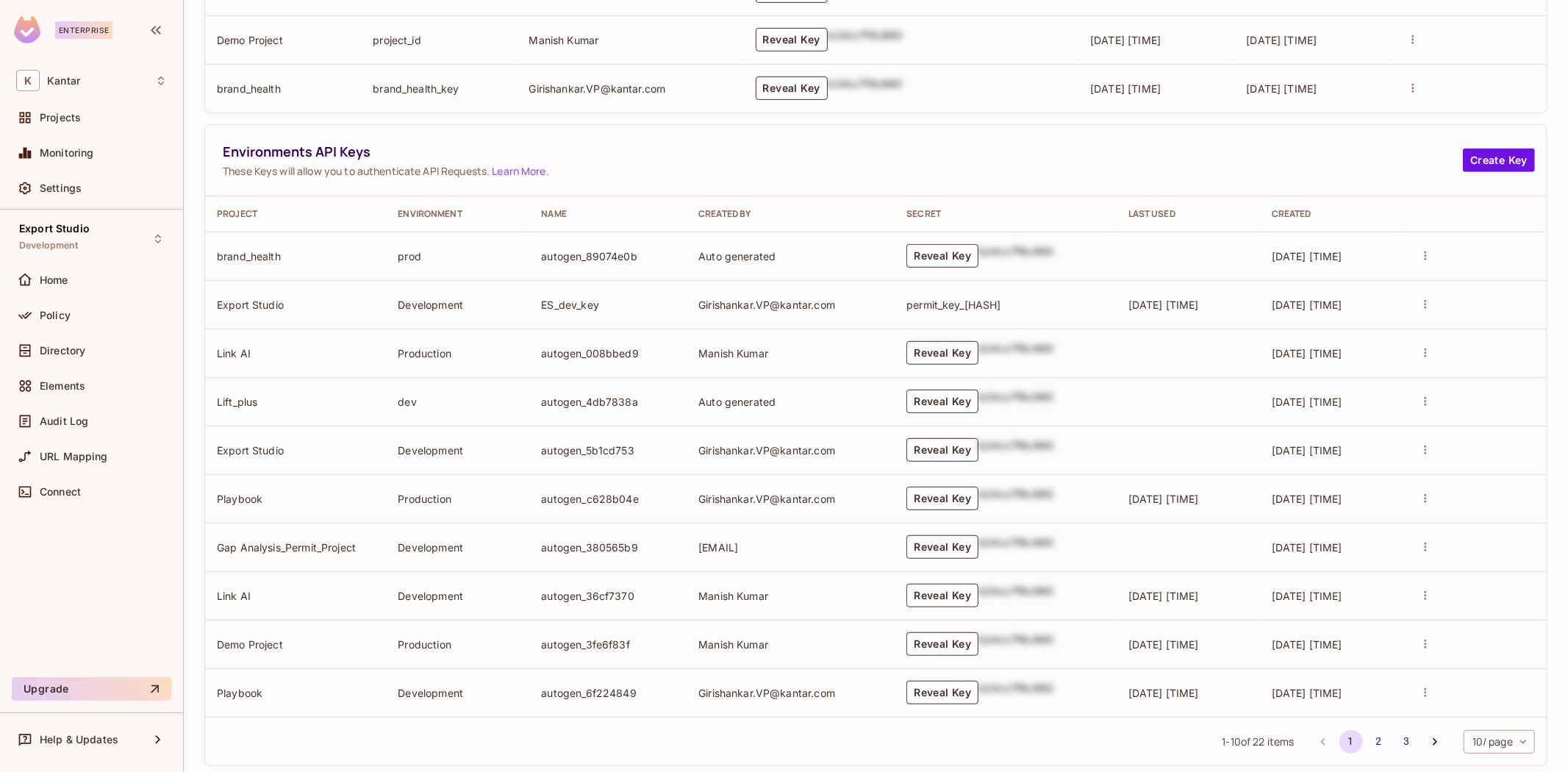 click on "Reveal Key" at bounding box center (942, 450) 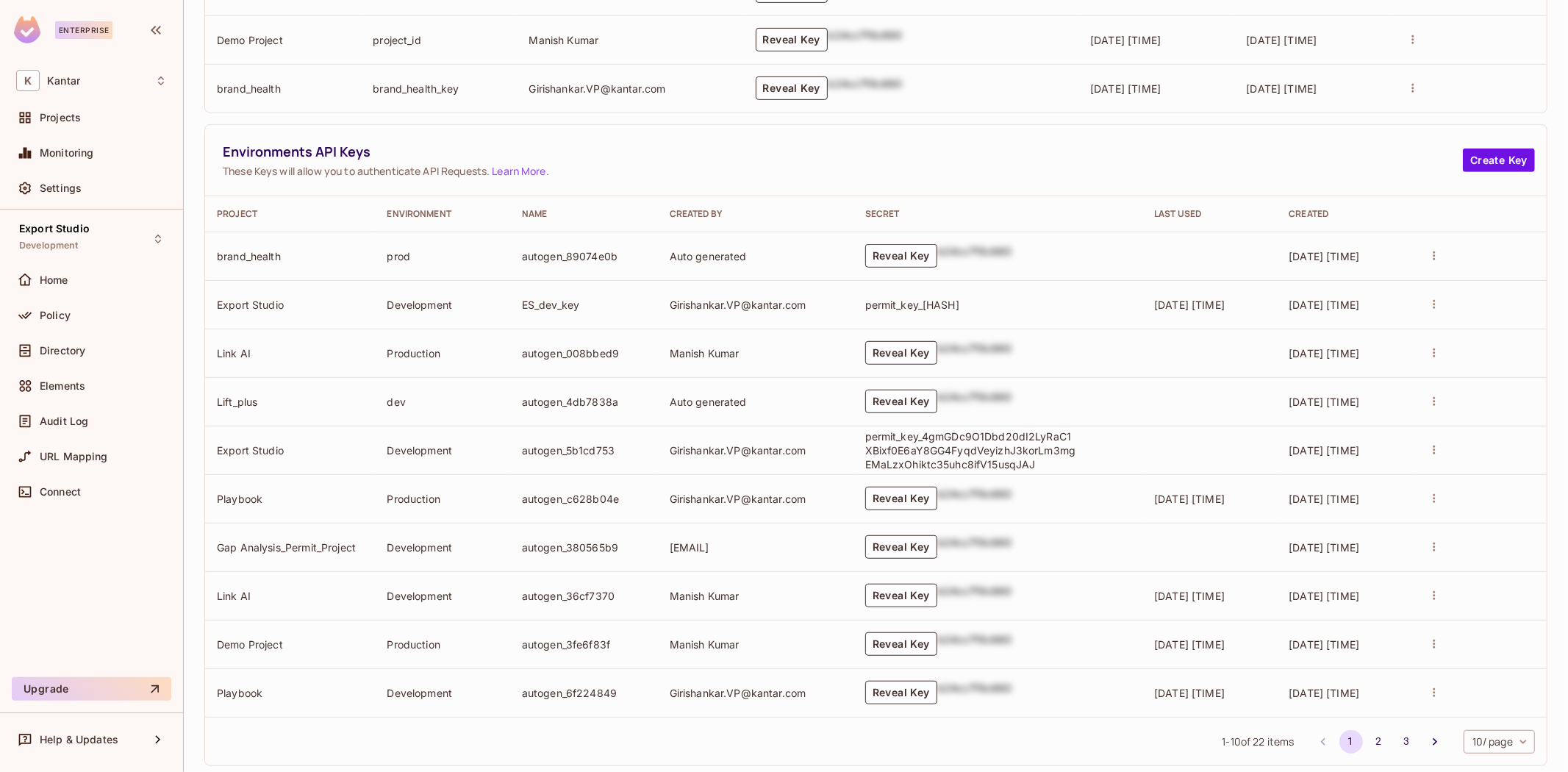 drag, startPoint x: 861, startPoint y: 293, endPoint x: 1045, endPoint y: 319, distance: 185.82788 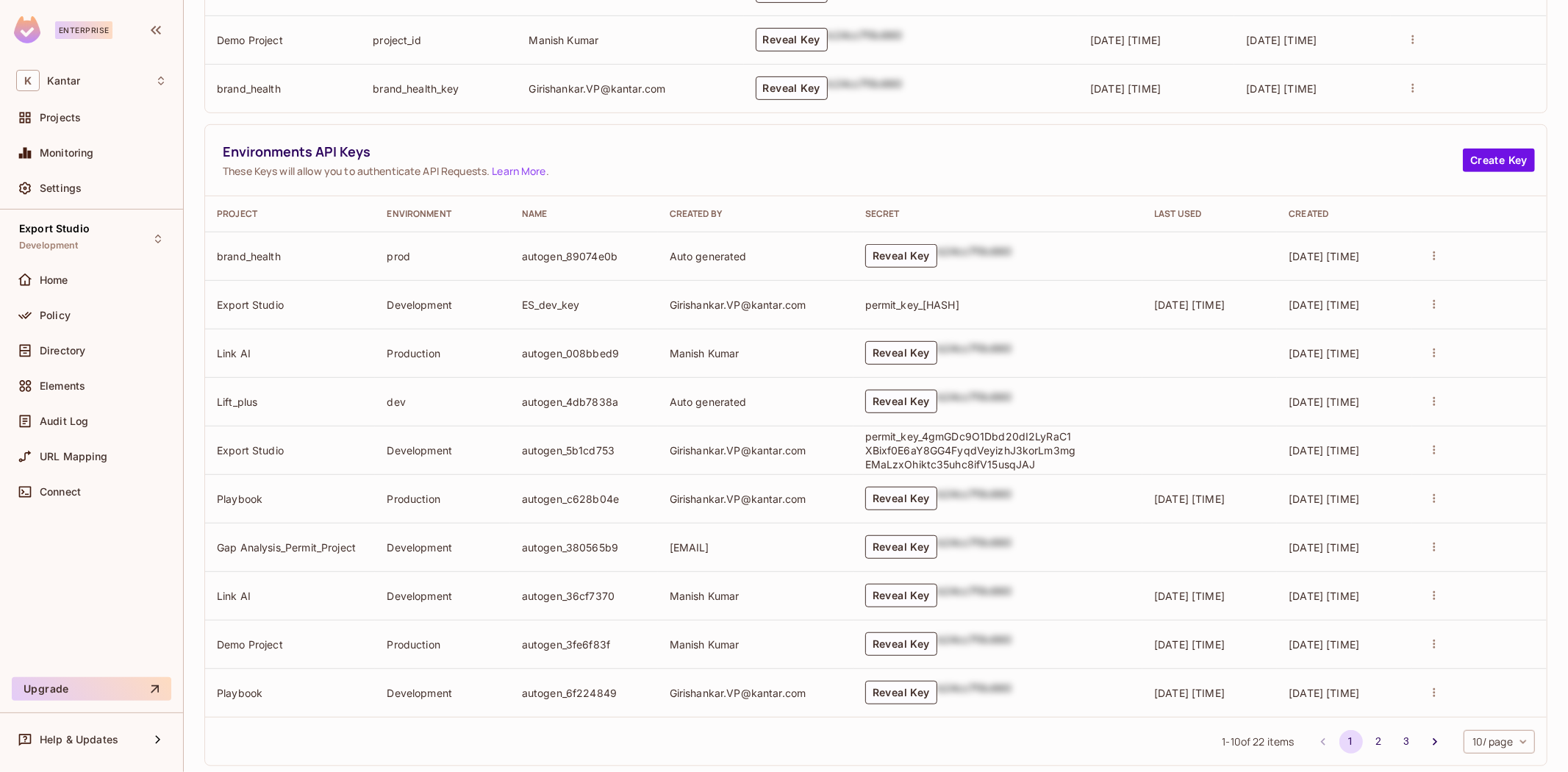 drag, startPoint x: 512, startPoint y: 307, endPoint x: 1044, endPoint y: 318, distance: 532.1137 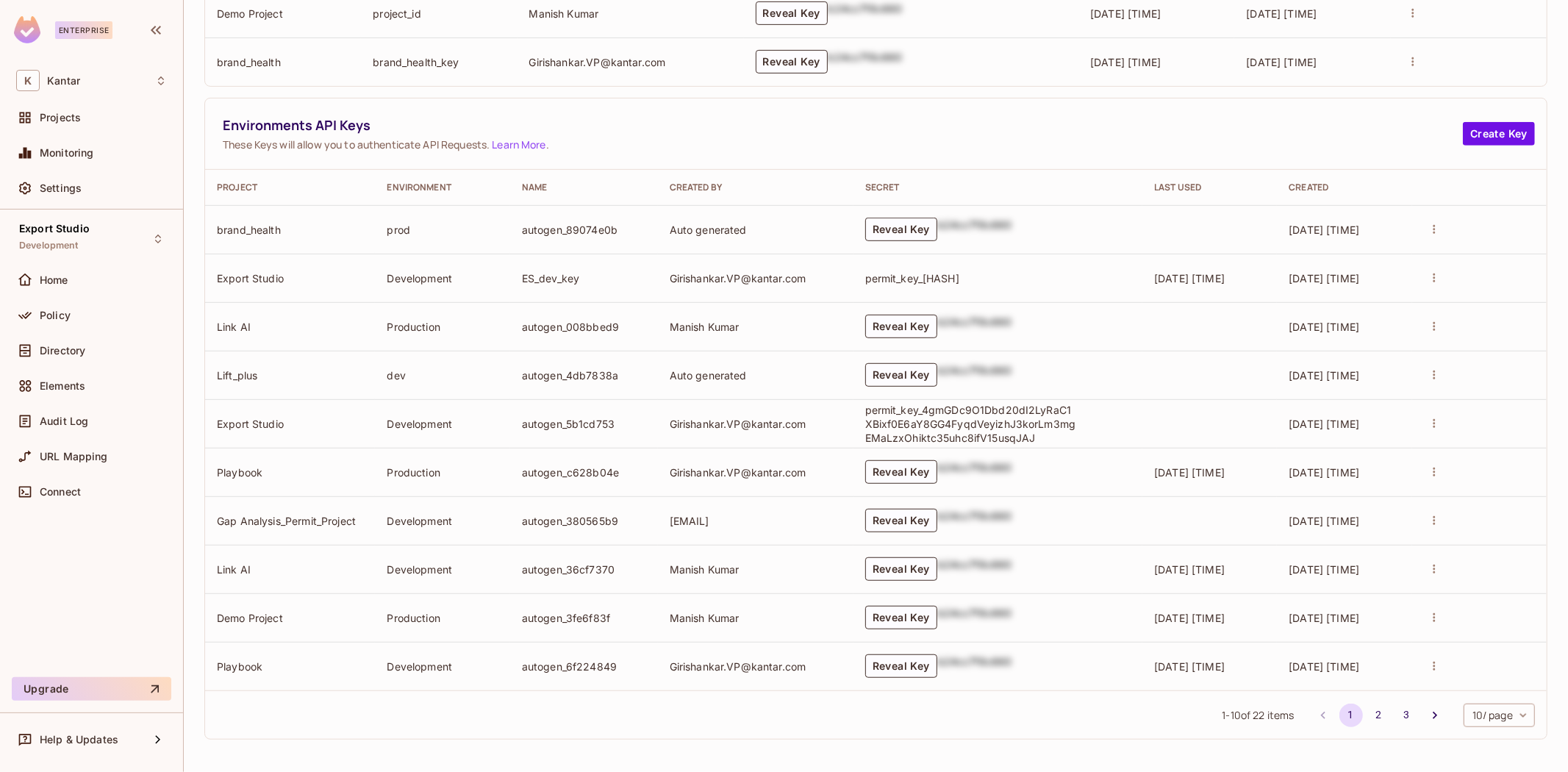 scroll, scrollTop: 435, scrollLeft: 0, axis: vertical 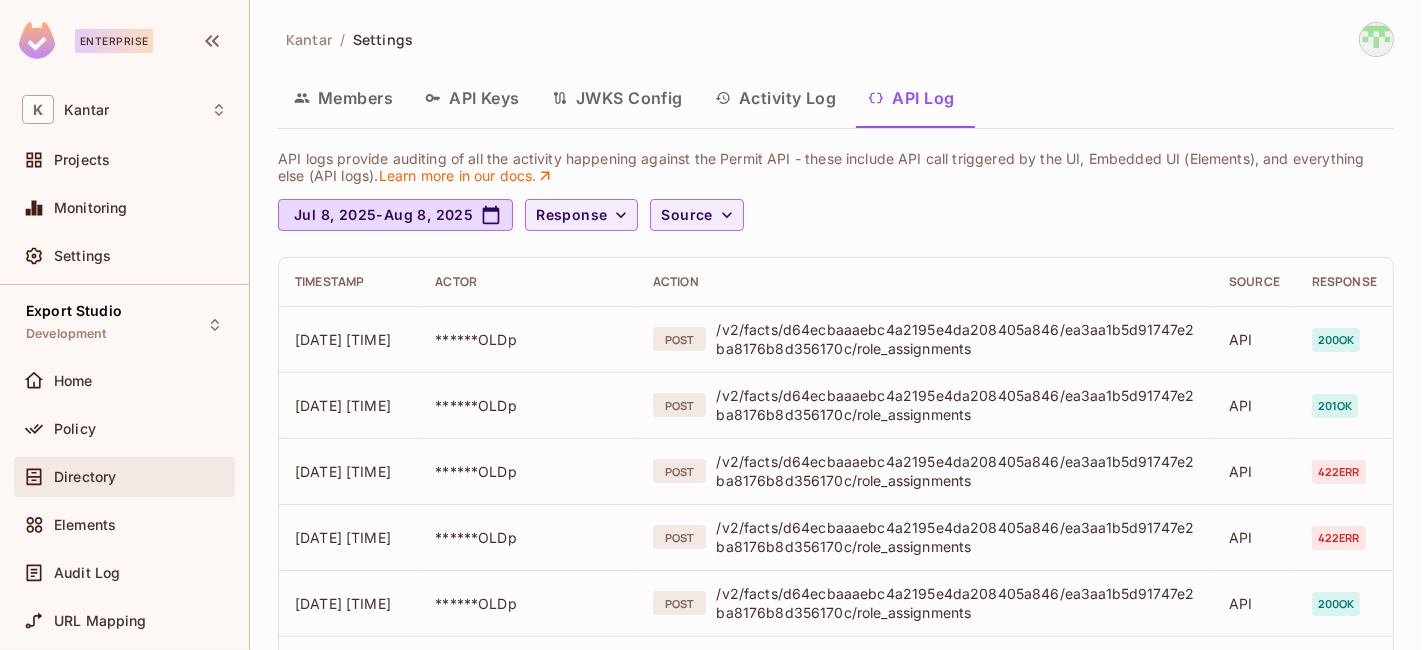 click on "Directory" at bounding box center (85, 477) 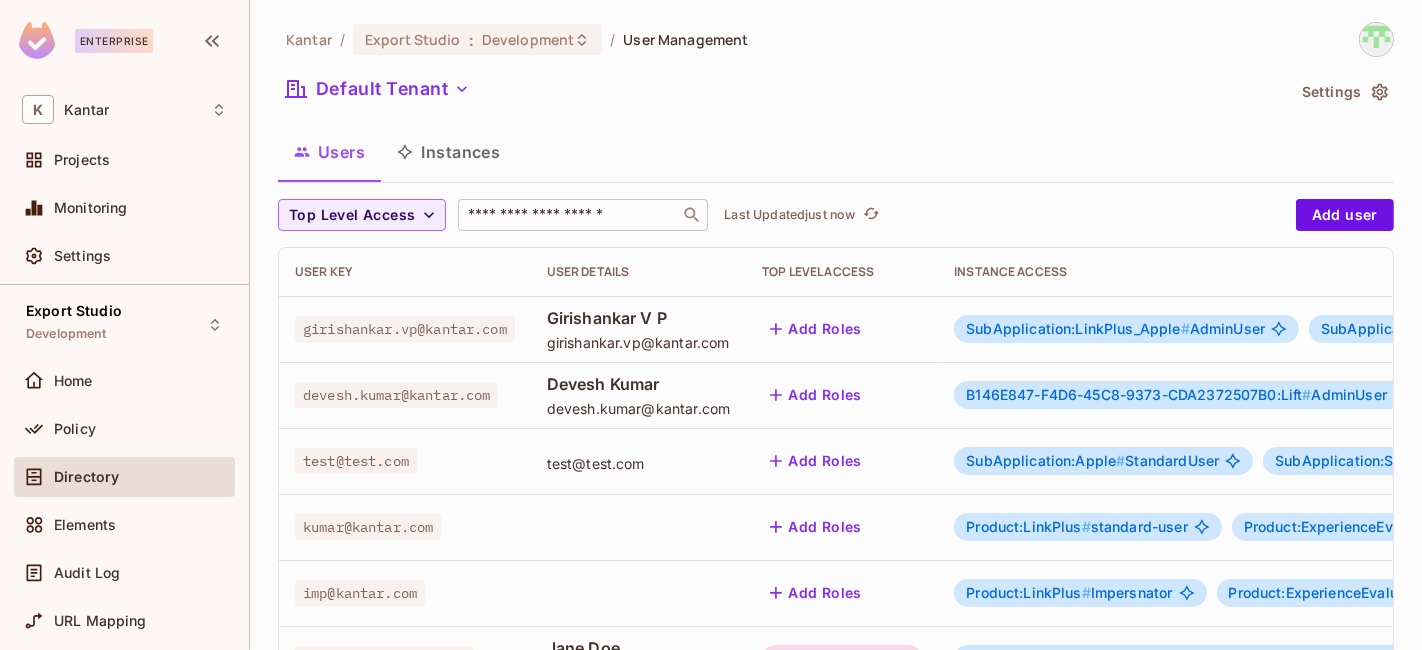 click at bounding box center (569, 215) 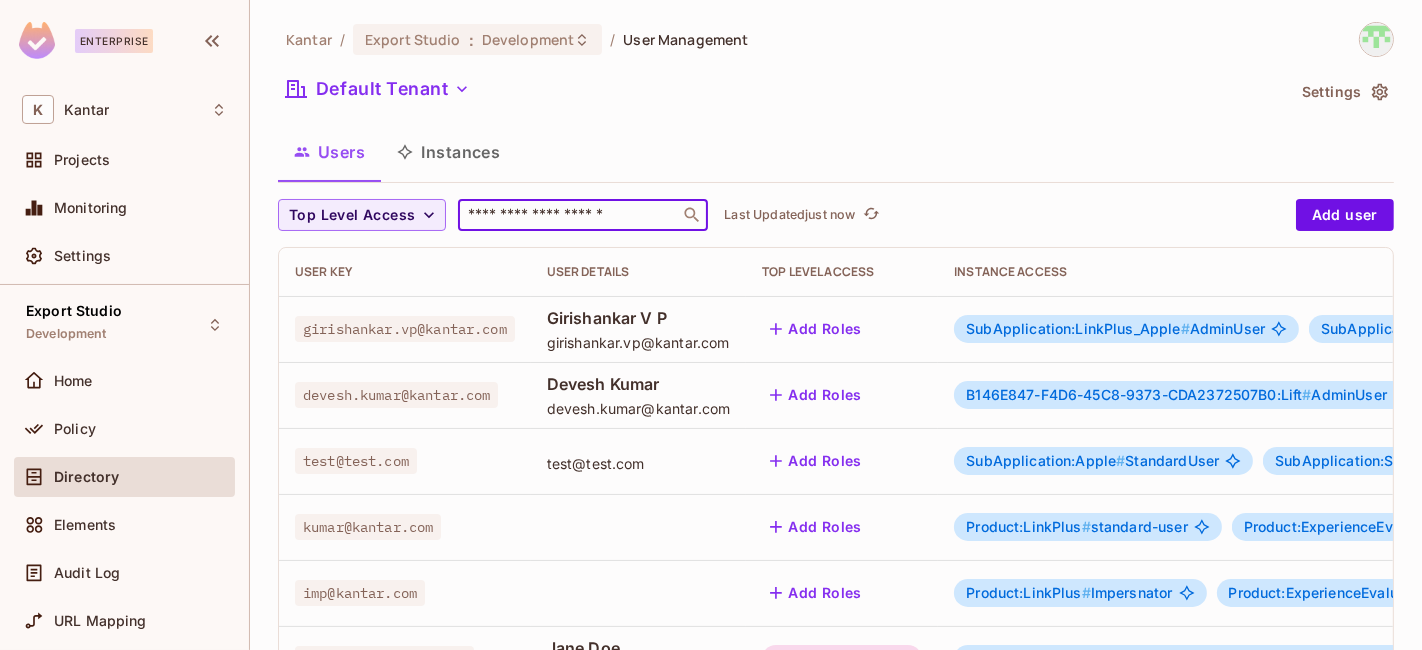paste on "**********" 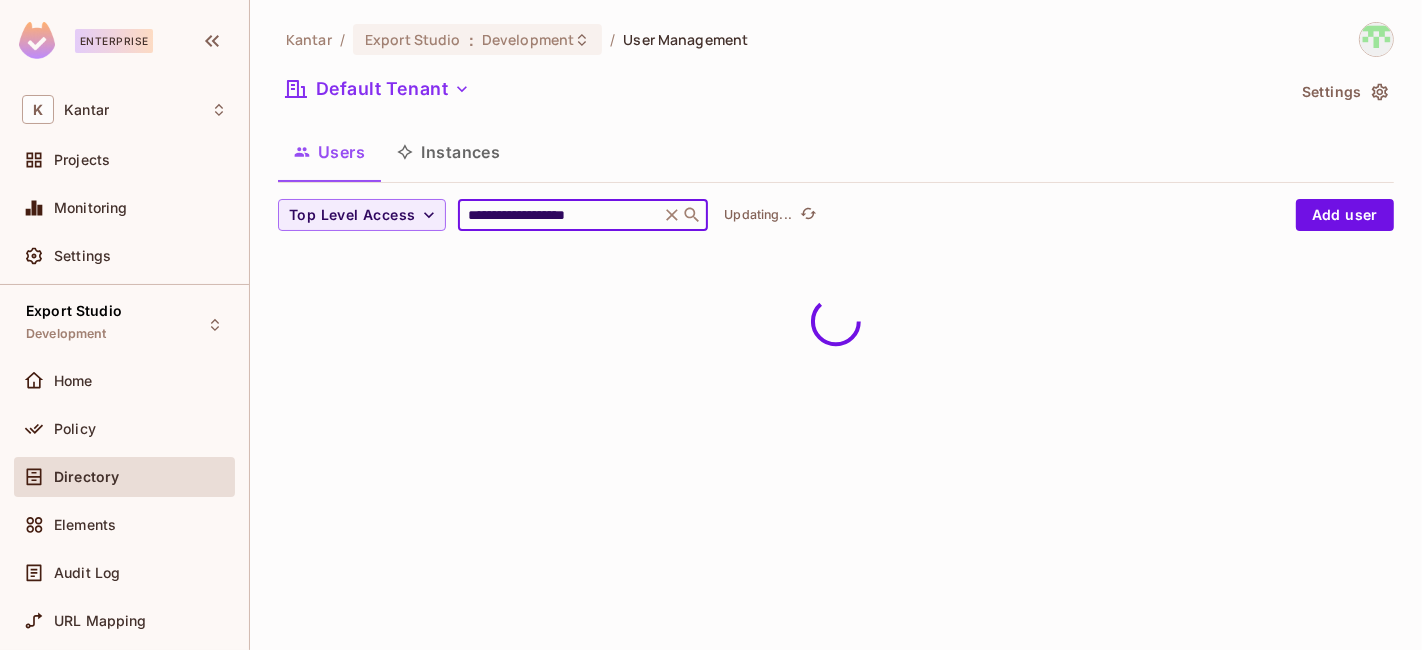 type on "**********" 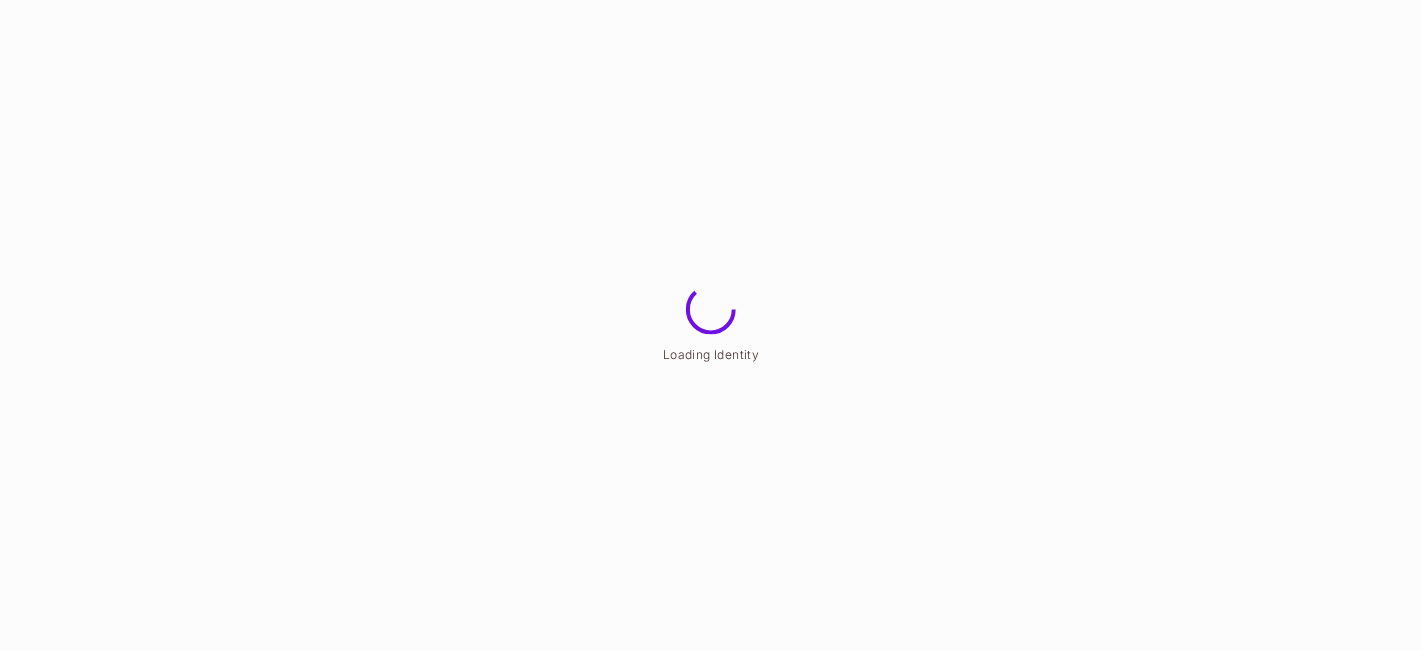 scroll, scrollTop: 0, scrollLeft: 0, axis: both 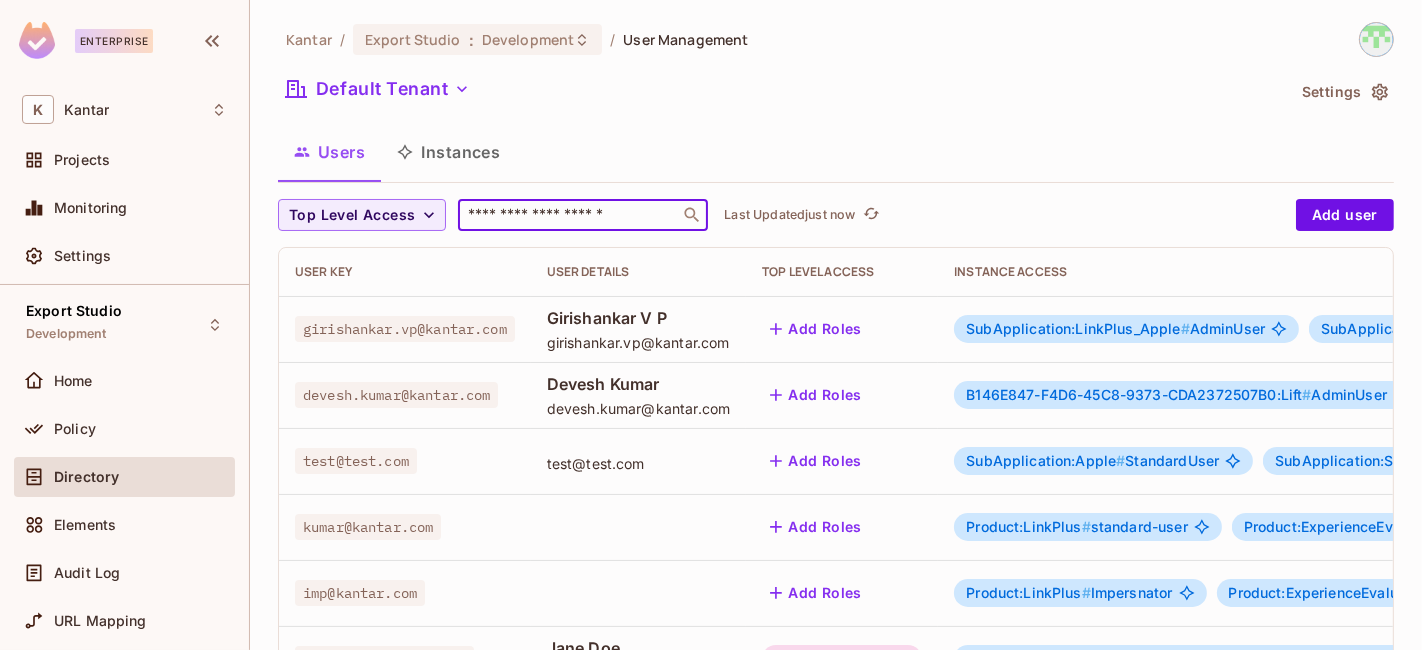click at bounding box center (569, 215) 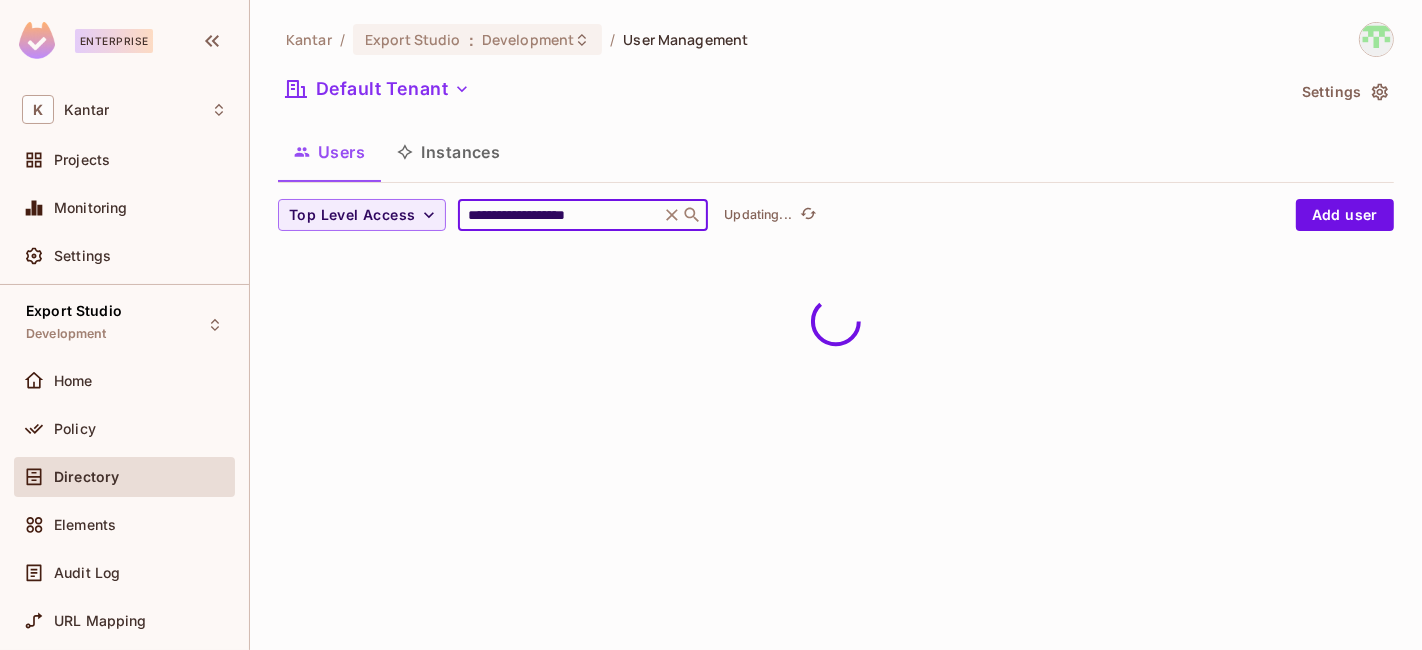 type on "**********" 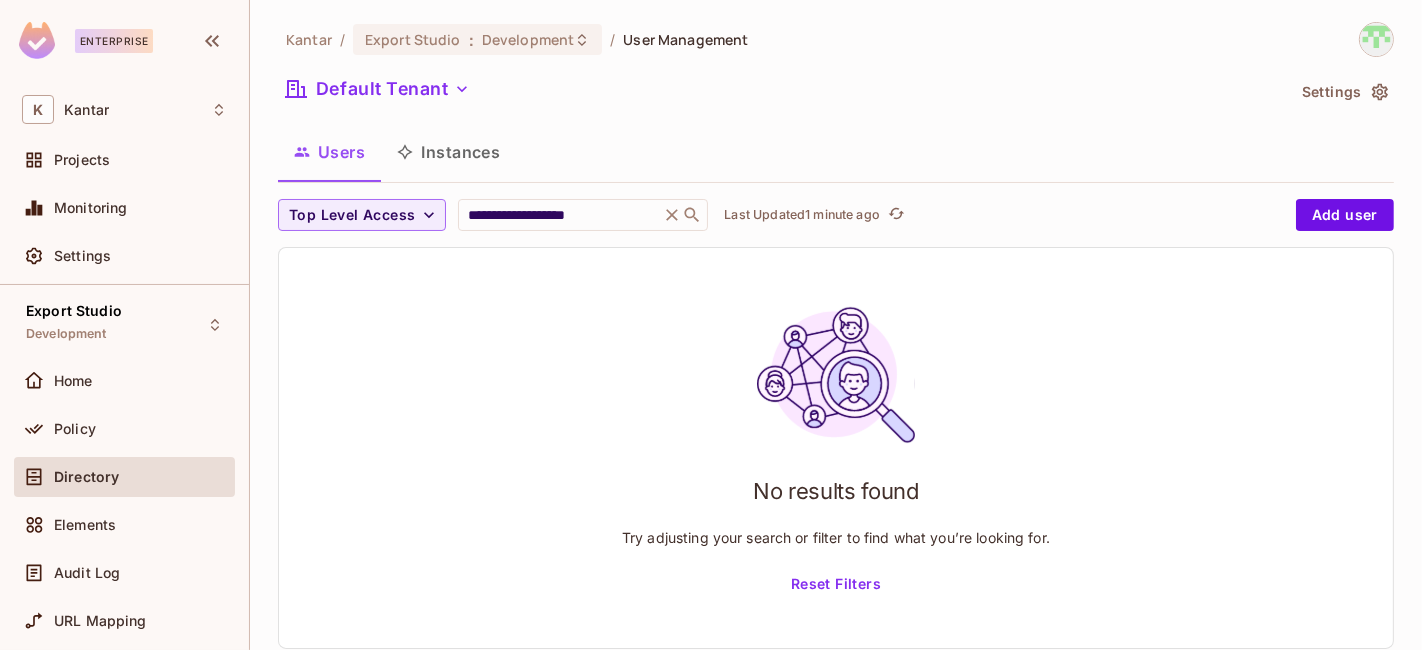 drag, startPoint x: 136, startPoint y: 249, endPoint x: 402, endPoint y: 184, distance: 273.8266 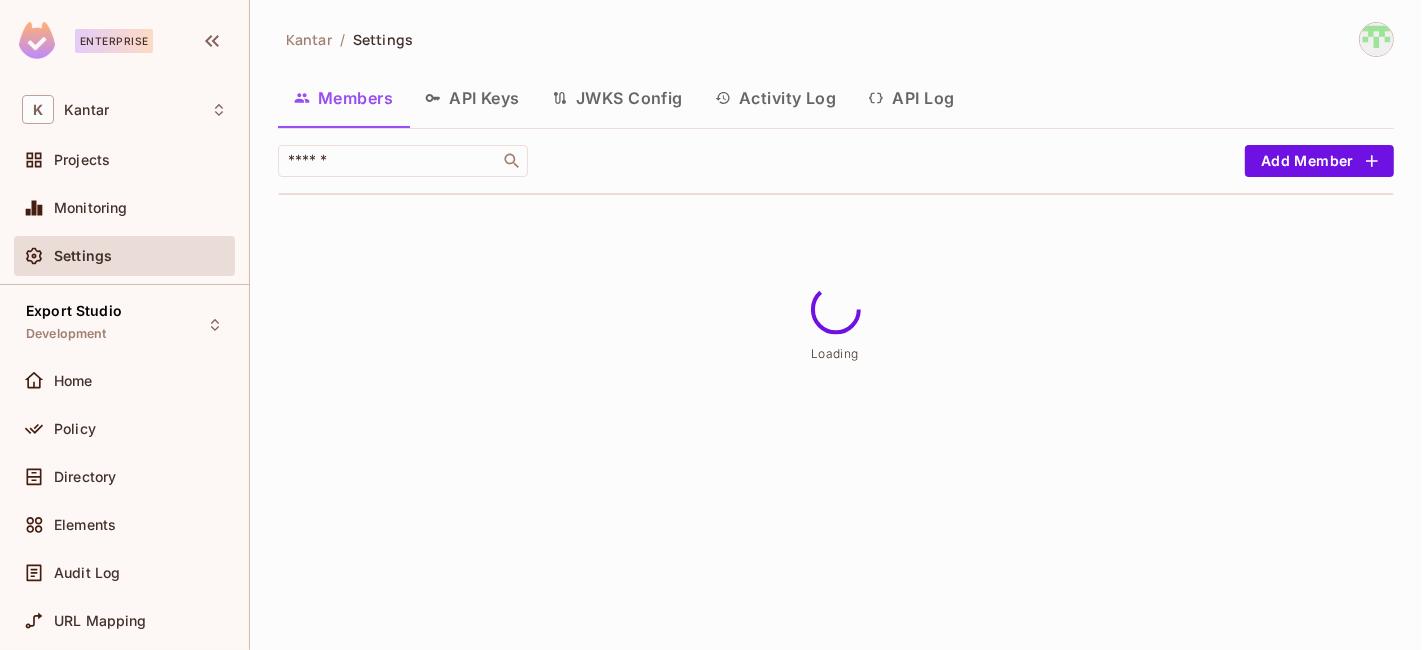 click on "API Keys" at bounding box center (472, 98) 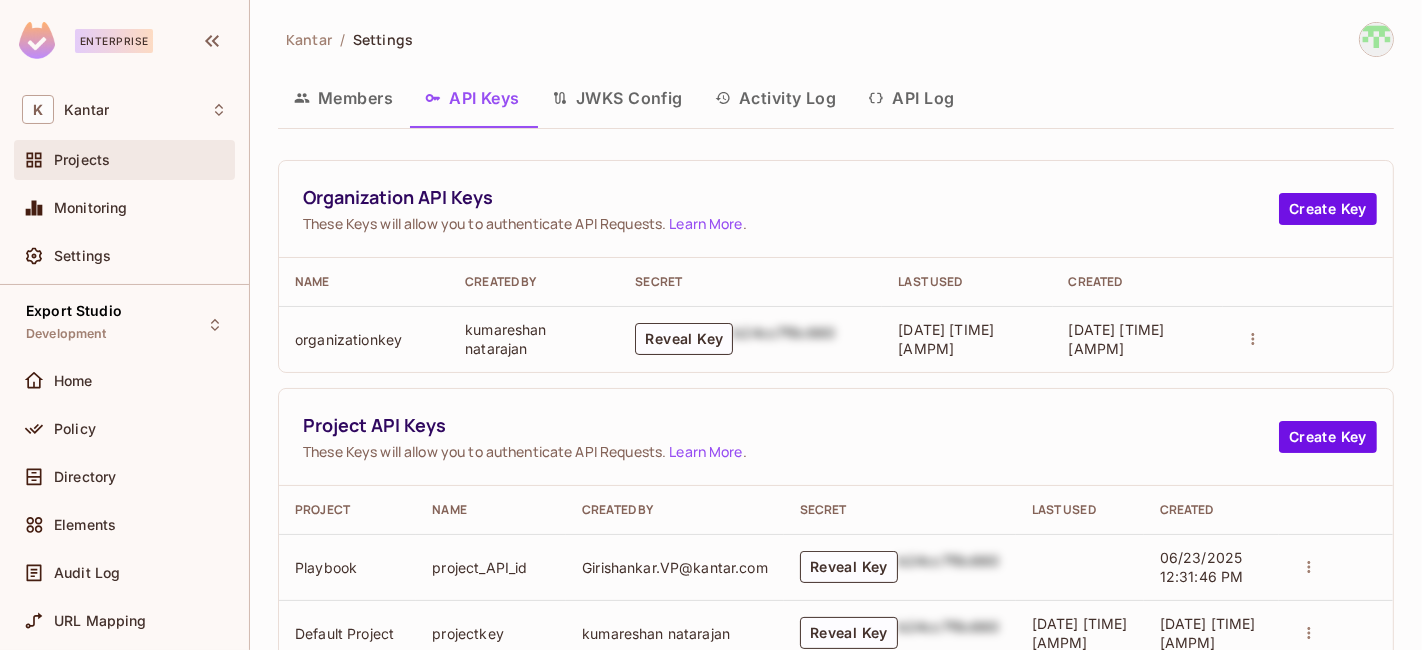 click on "Projects" at bounding box center [140, 160] 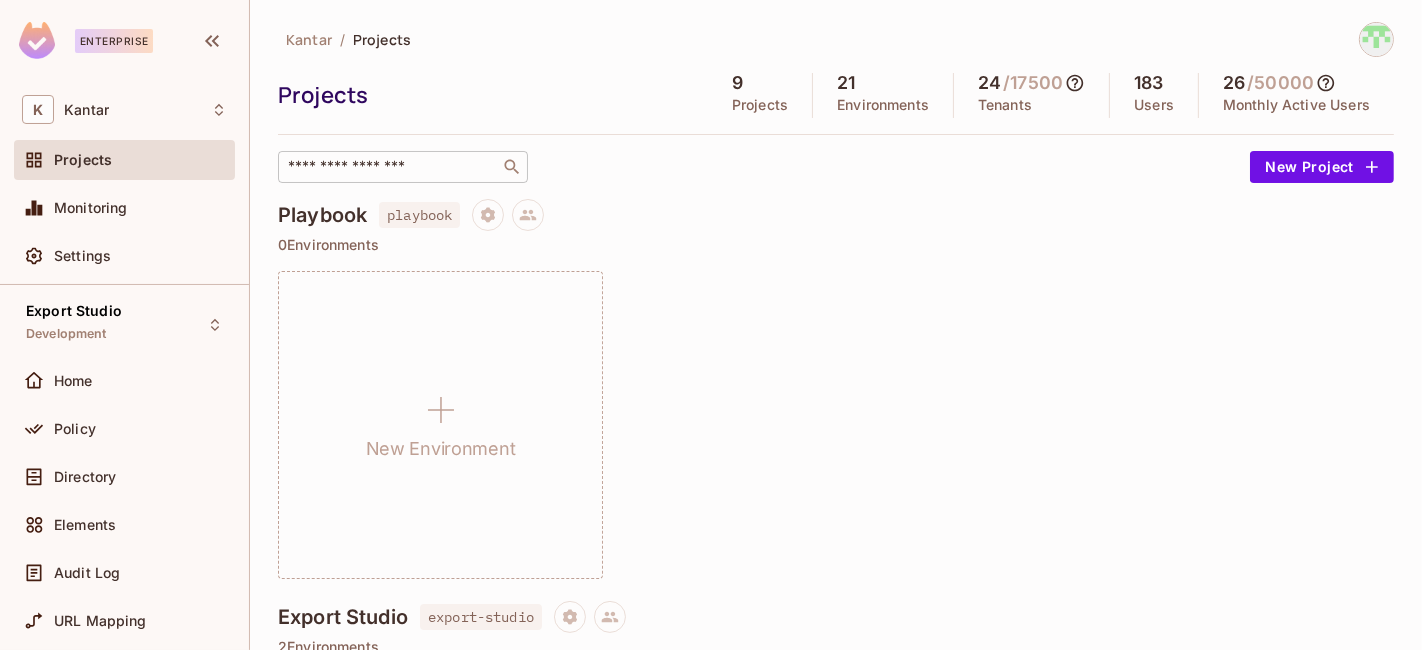 click at bounding box center [389, 167] 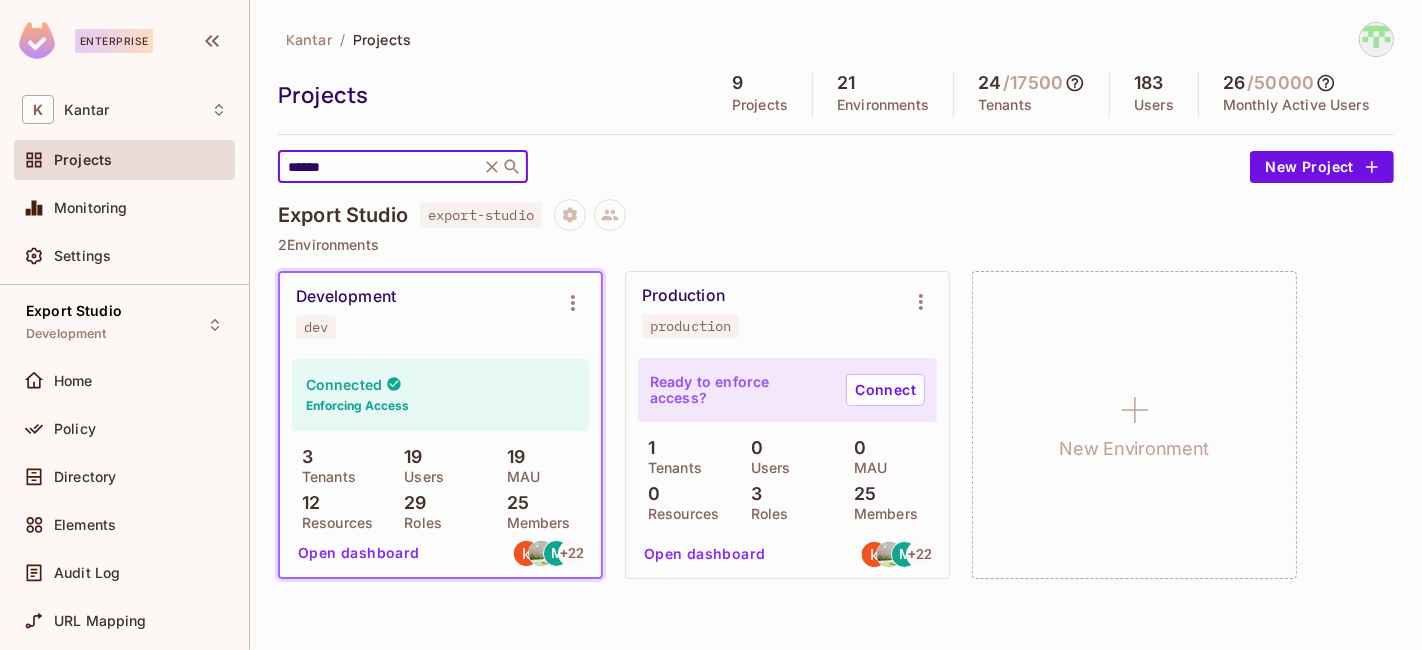 type on "******" 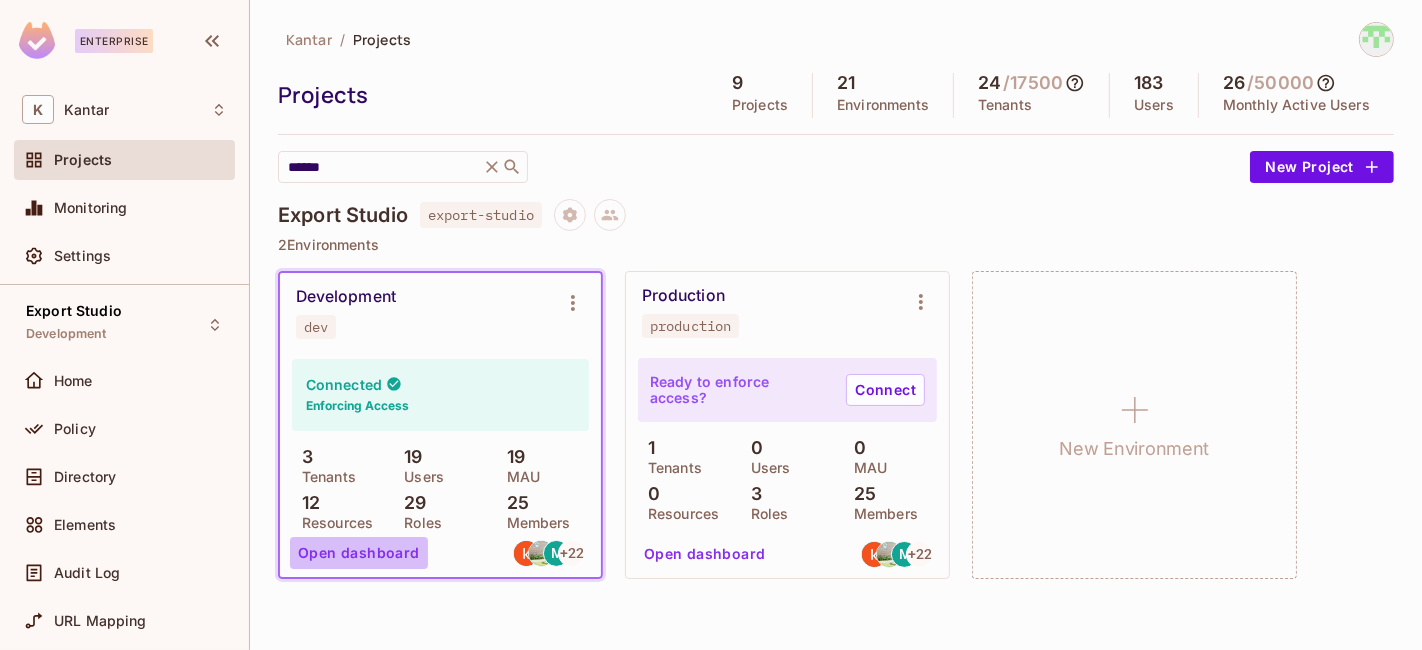click on "Open dashboard" at bounding box center [359, 553] 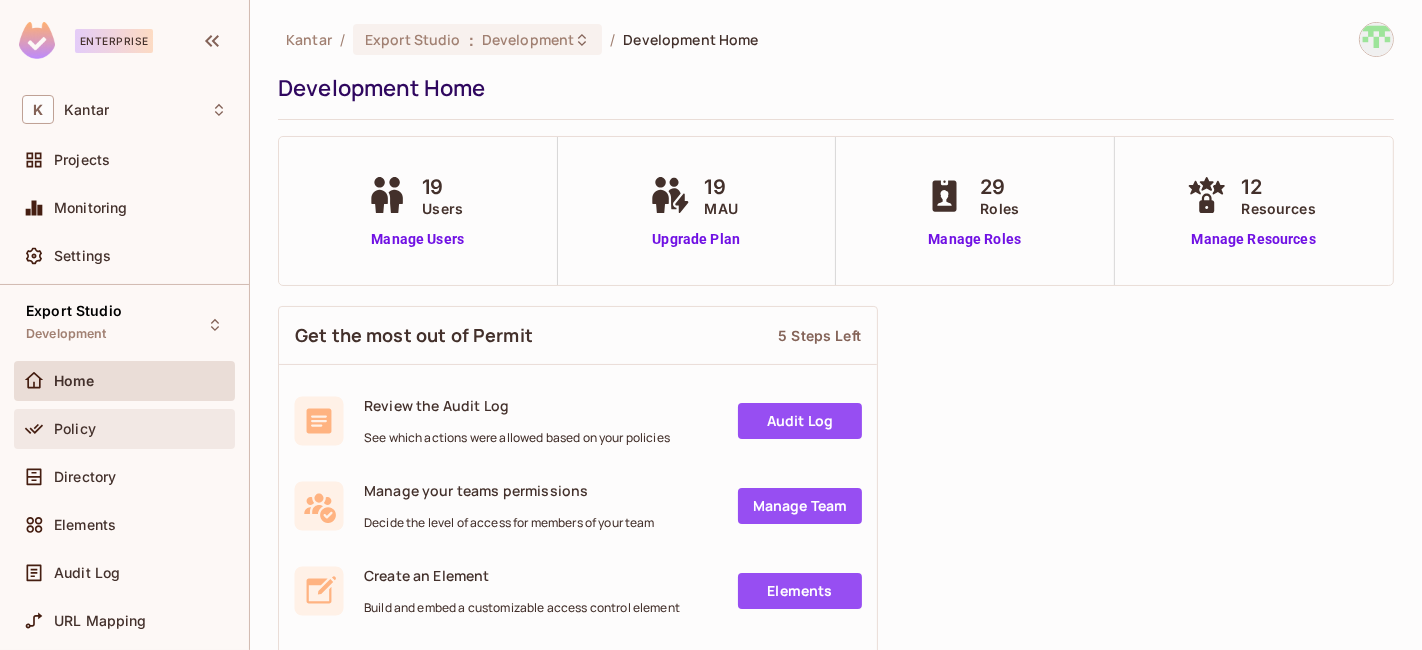 click on "Policy" at bounding box center (140, 429) 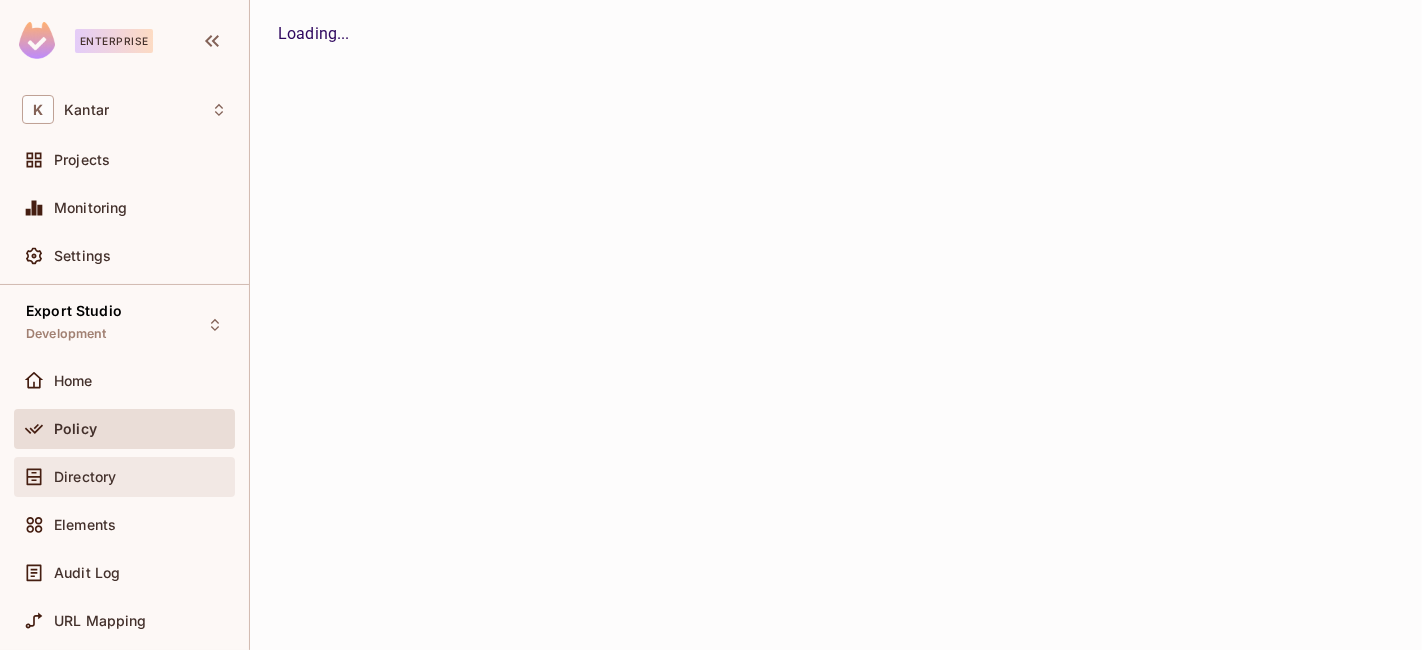 click on "Directory" at bounding box center (124, 477) 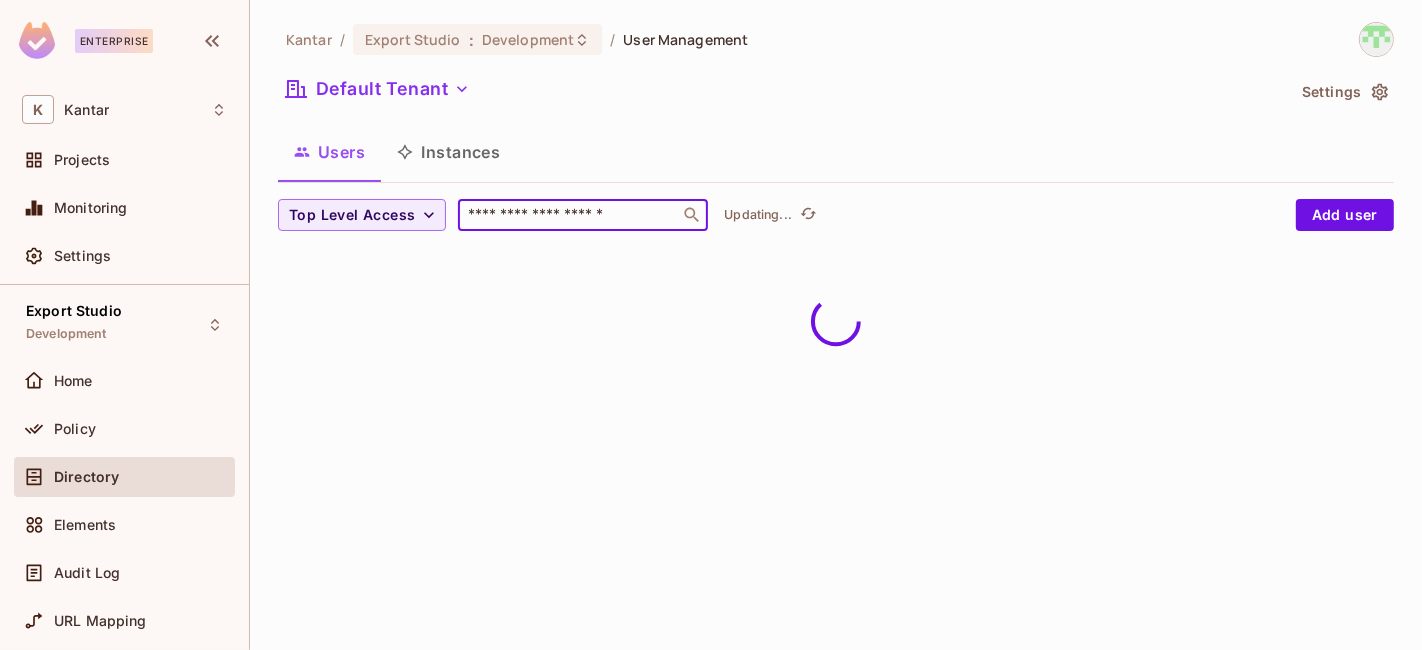 click at bounding box center [569, 215] 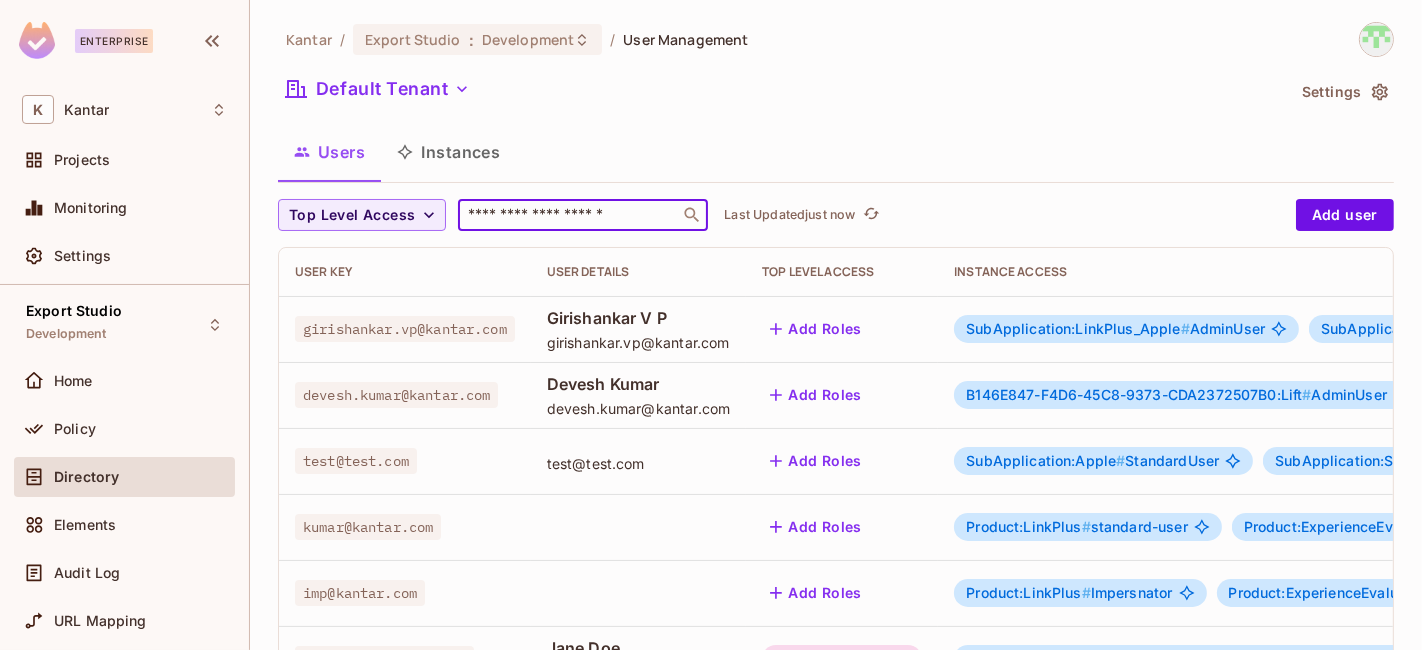 paste on "**********" 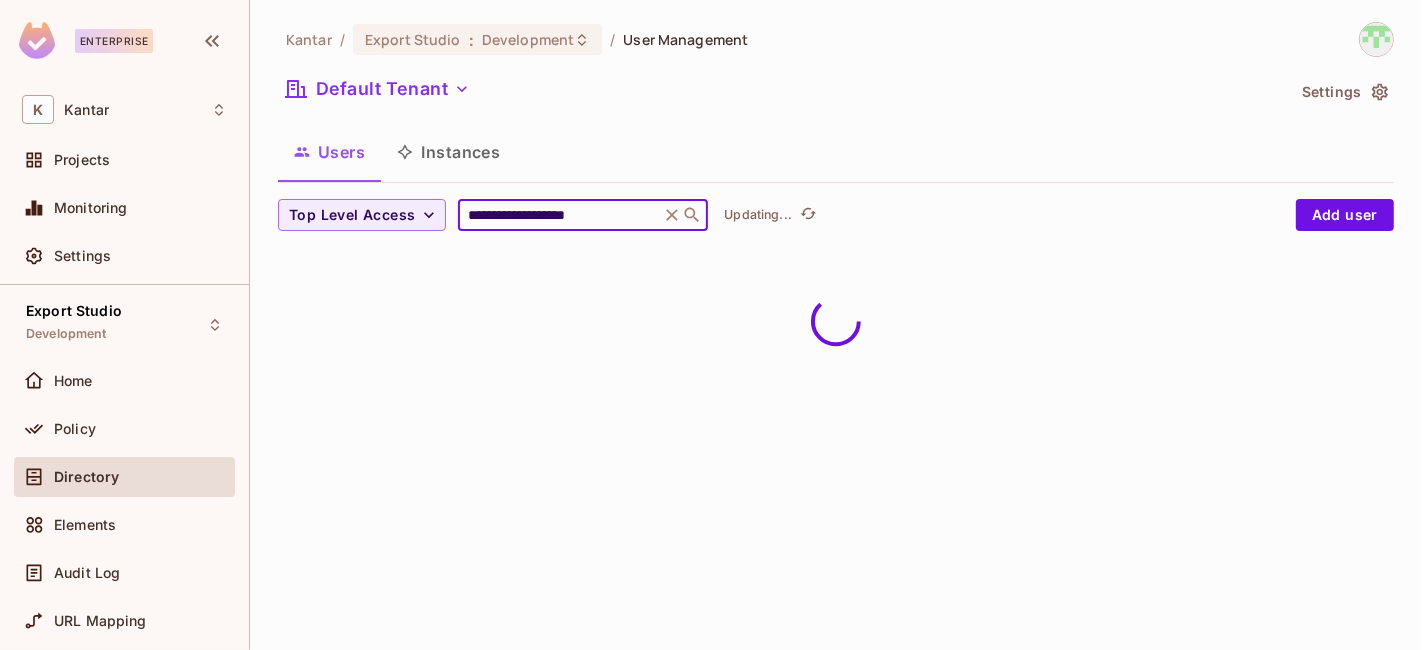 type on "**********" 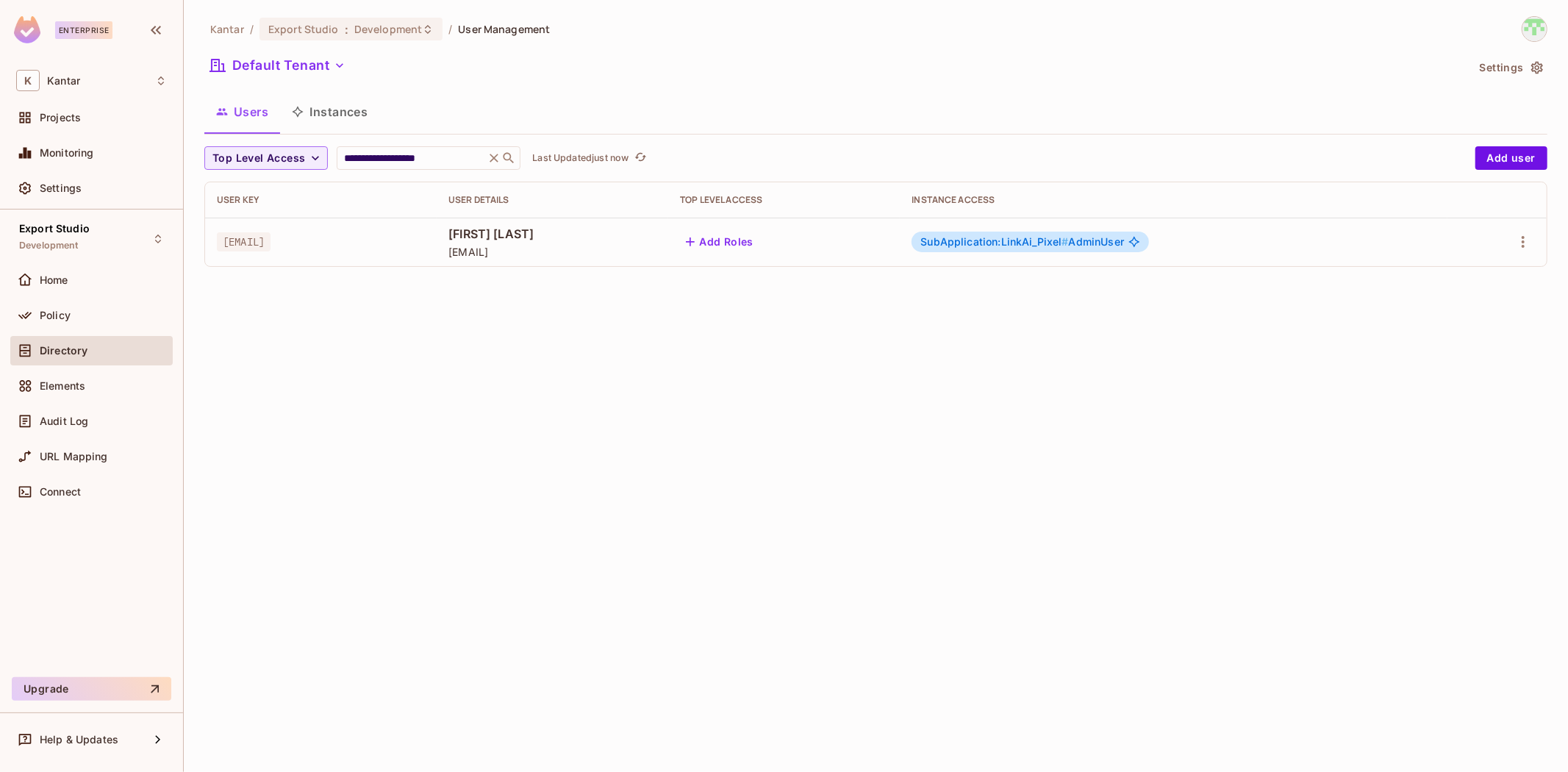 drag, startPoint x: 504, startPoint y: 232, endPoint x: 634, endPoint y: 250, distance: 131.24024 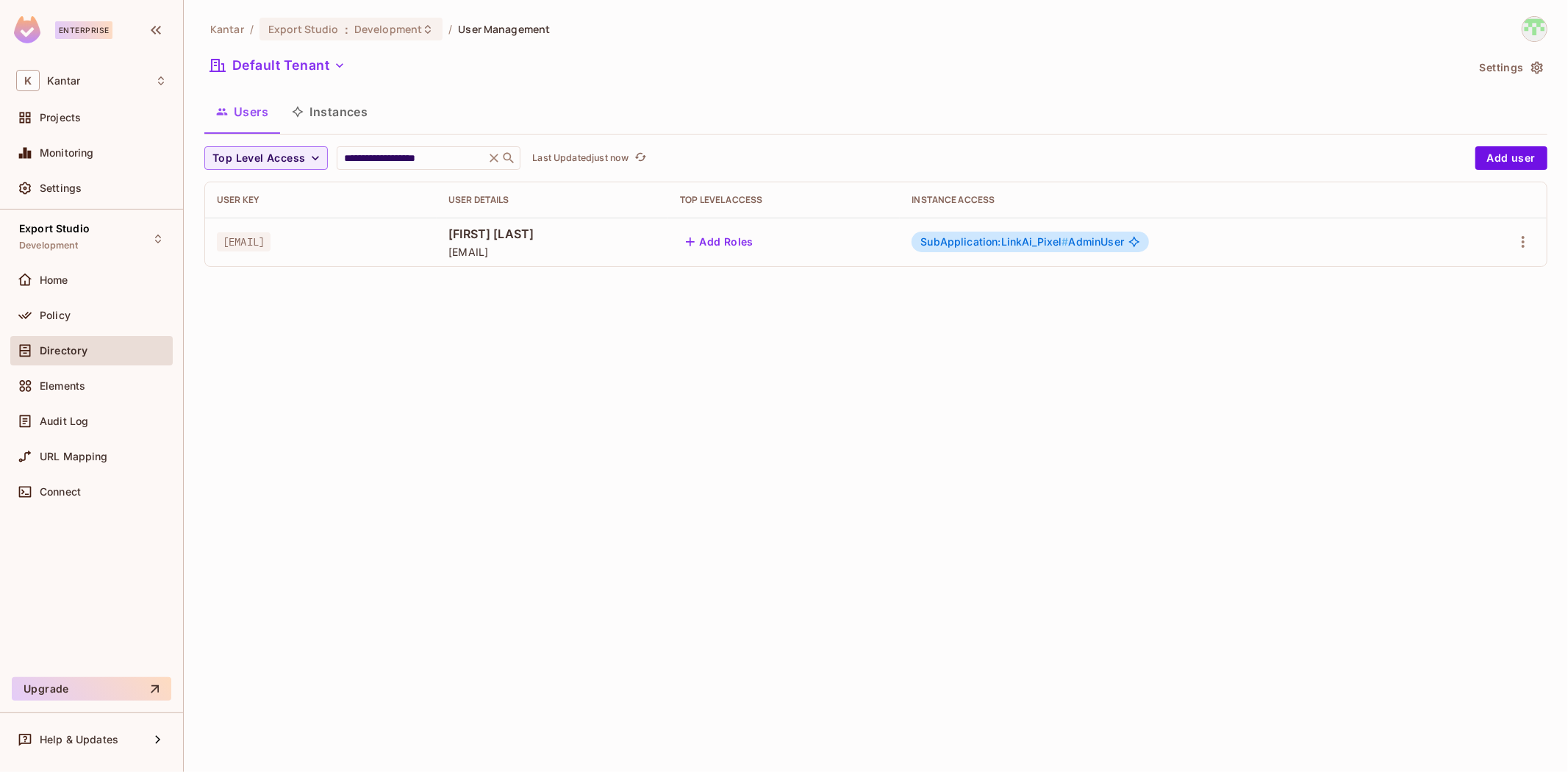 click on "SubApplication:LinkAi_Pixel #" at bounding box center (994, 241) 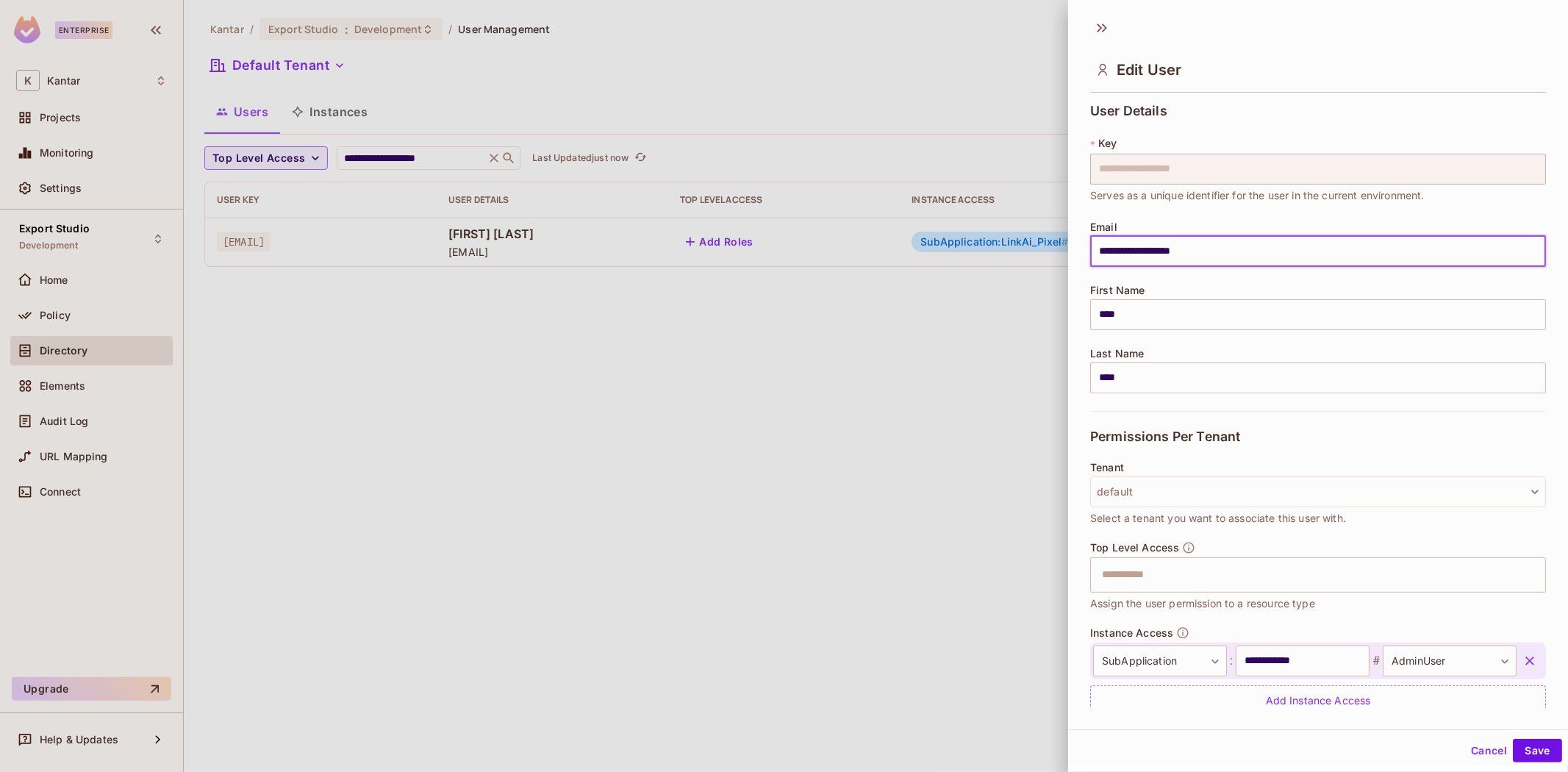 click on "**********" at bounding box center [1318, 251] 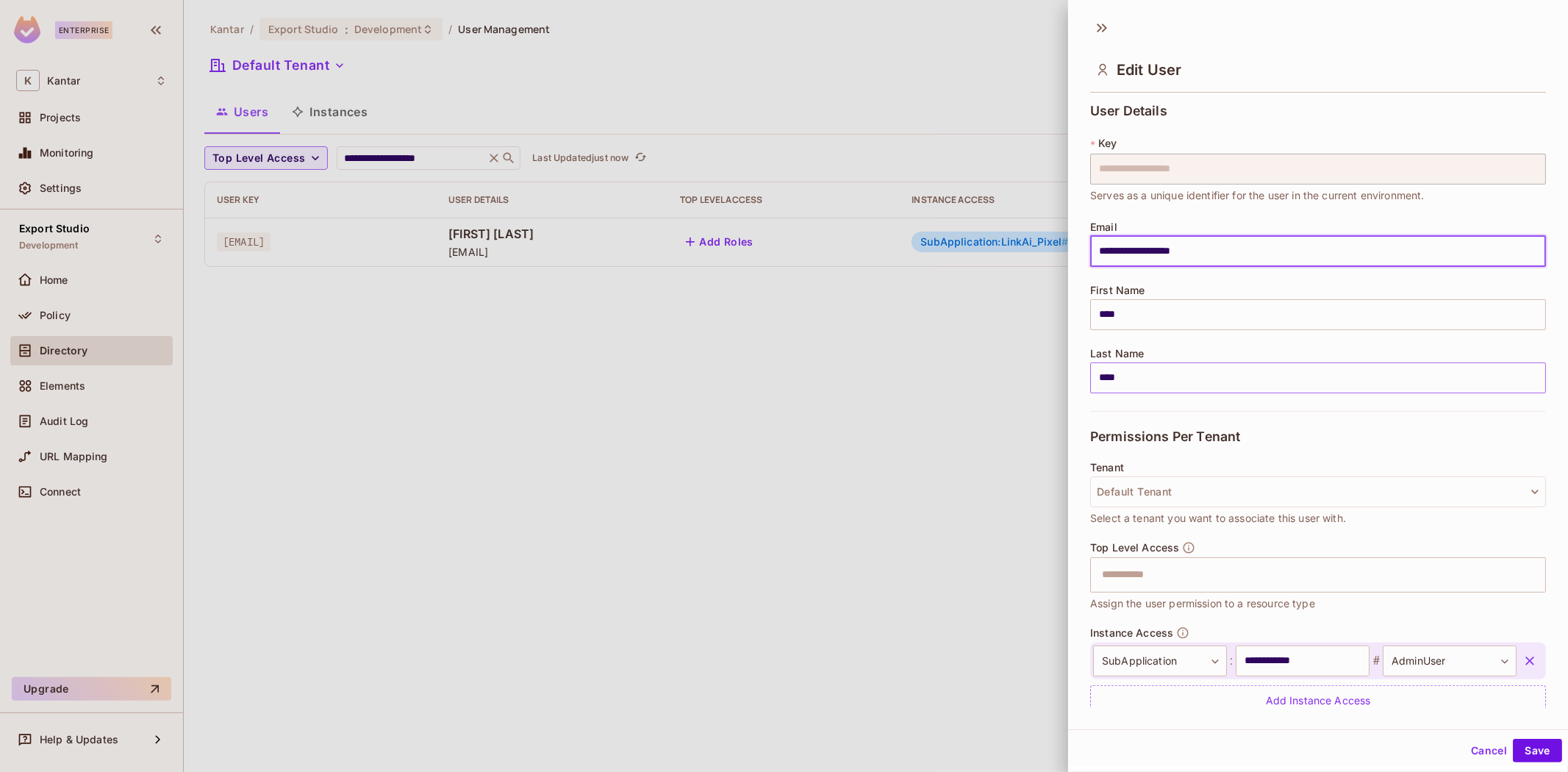scroll, scrollTop: 53, scrollLeft: 0, axis: vertical 